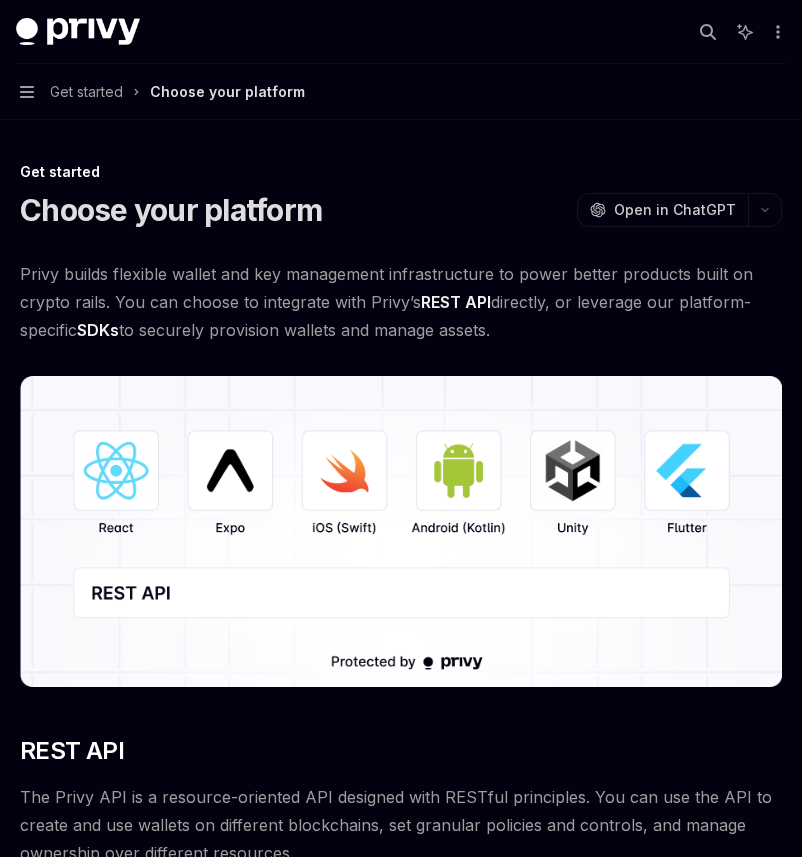 scroll, scrollTop: 0, scrollLeft: 0, axis: both 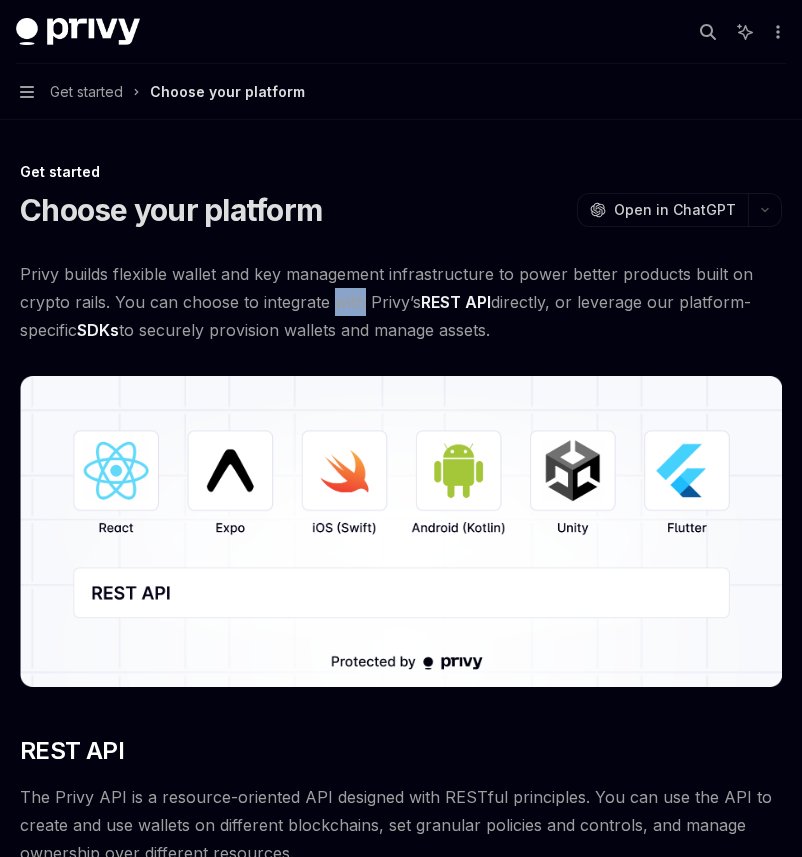 click on "Privy builds flexible wallet and key management infrastructure to power better products built on crypto rails. You can choose to integrate with Privy’s  REST API  directly, or leverage our platform-specific  SDKs  to securely provision wallets and manage assets." at bounding box center [401, 302] 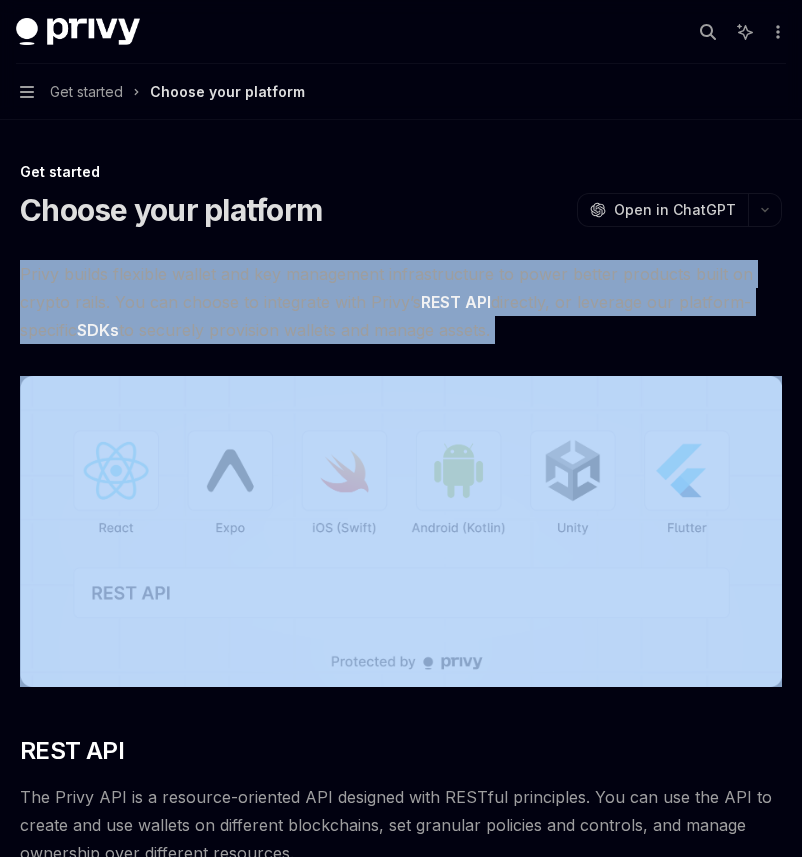 click on "Privy builds flexible wallet and key management infrastructure to power better products built on crypto rails. You can choose to integrate with Privy’s  REST API  directly, or leverage our platform-specific  SDKs  to securely provision wallets and manage assets." at bounding box center [401, 302] 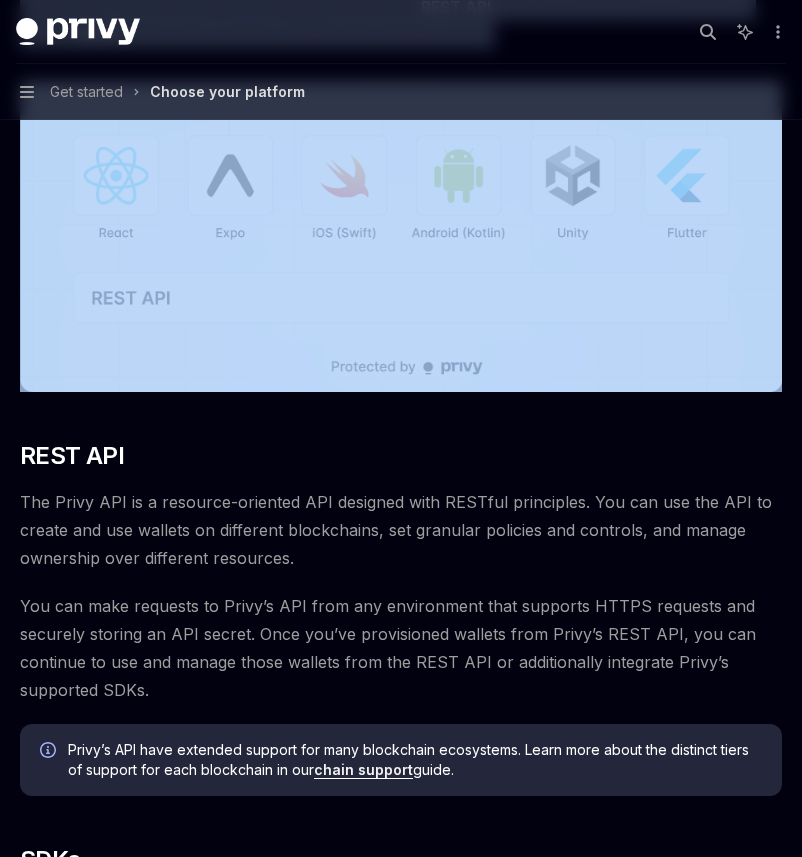 scroll, scrollTop: 298, scrollLeft: 0, axis: vertical 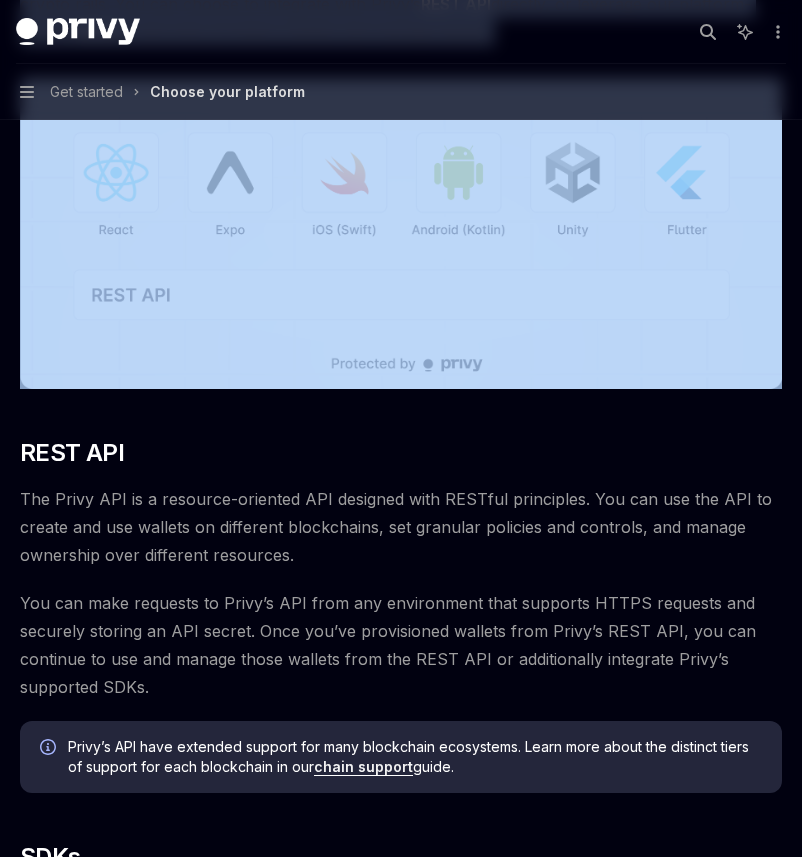 click at bounding box center [401, 233] 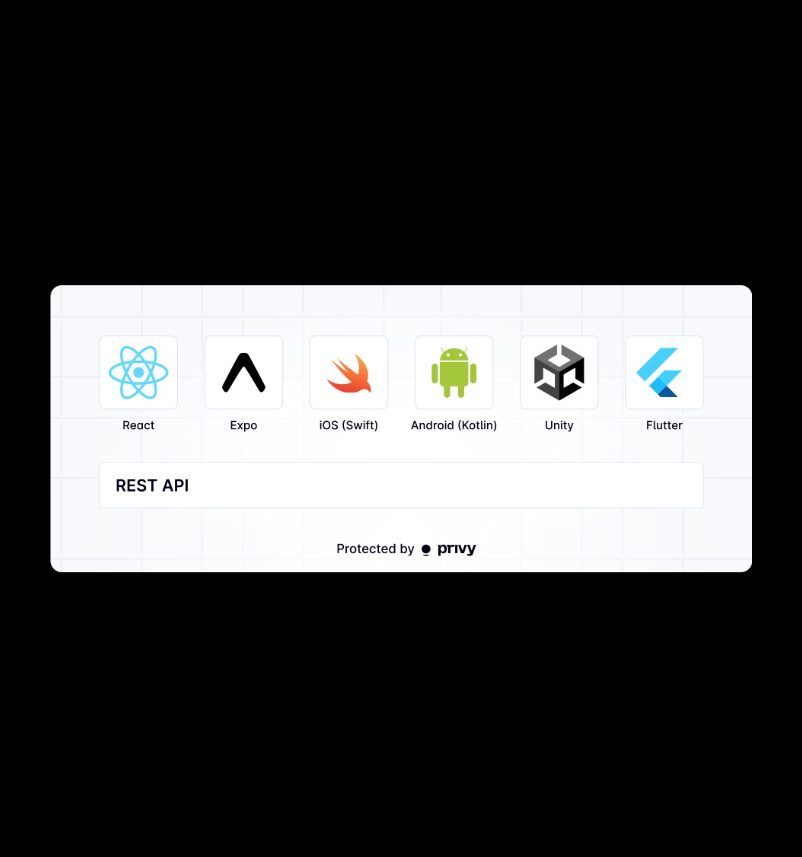 click at bounding box center (401, 428) 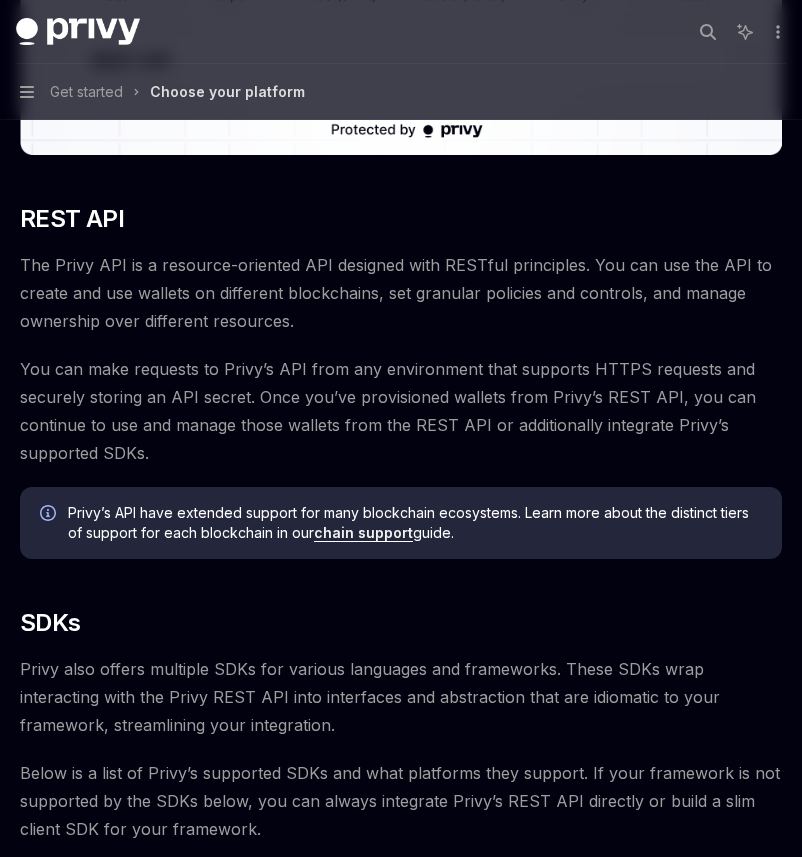 scroll, scrollTop: 550, scrollLeft: 0, axis: vertical 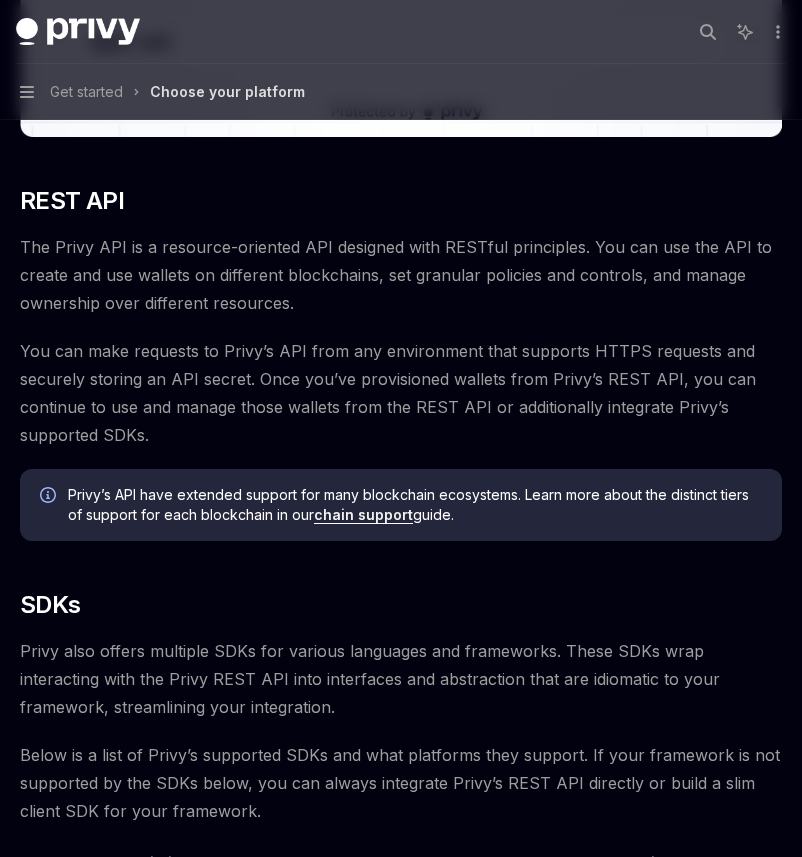 drag, startPoint x: 70, startPoint y: 483, endPoint x: 232, endPoint y: 515, distance: 165.13025 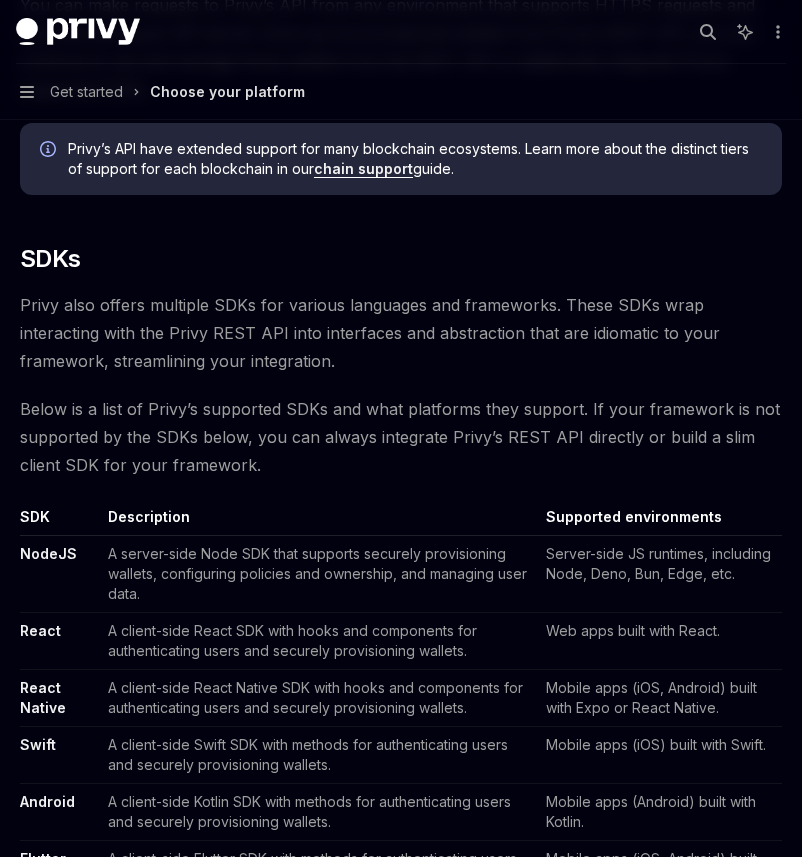 scroll, scrollTop: 908, scrollLeft: 0, axis: vertical 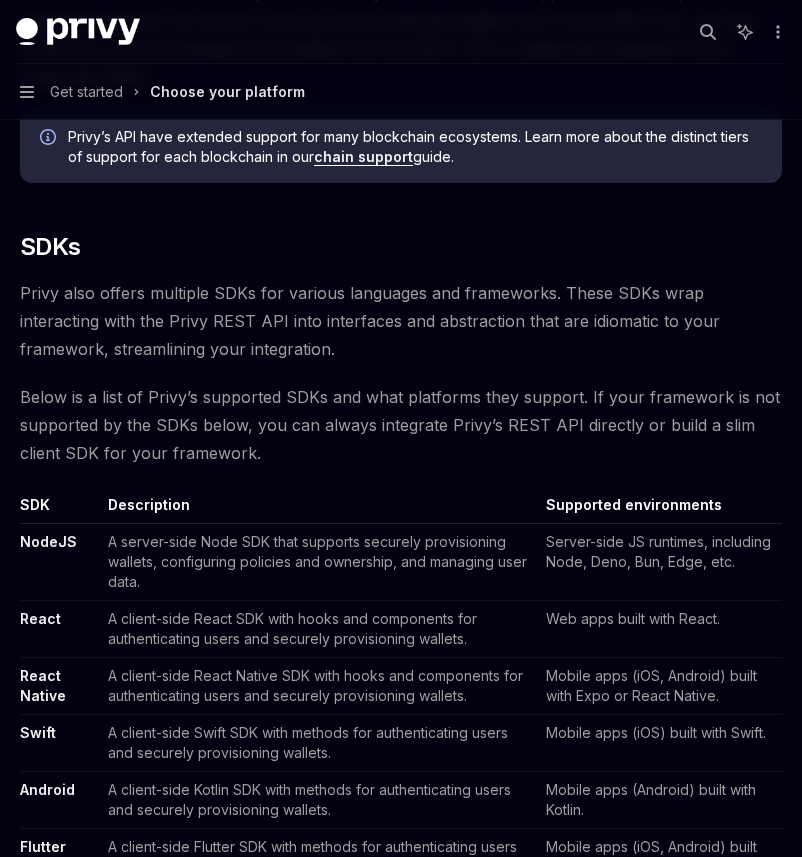 drag, startPoint x: 47, startPoint y: 279, endPoint x: 321, endPoint y: 494, distance: 348.28293 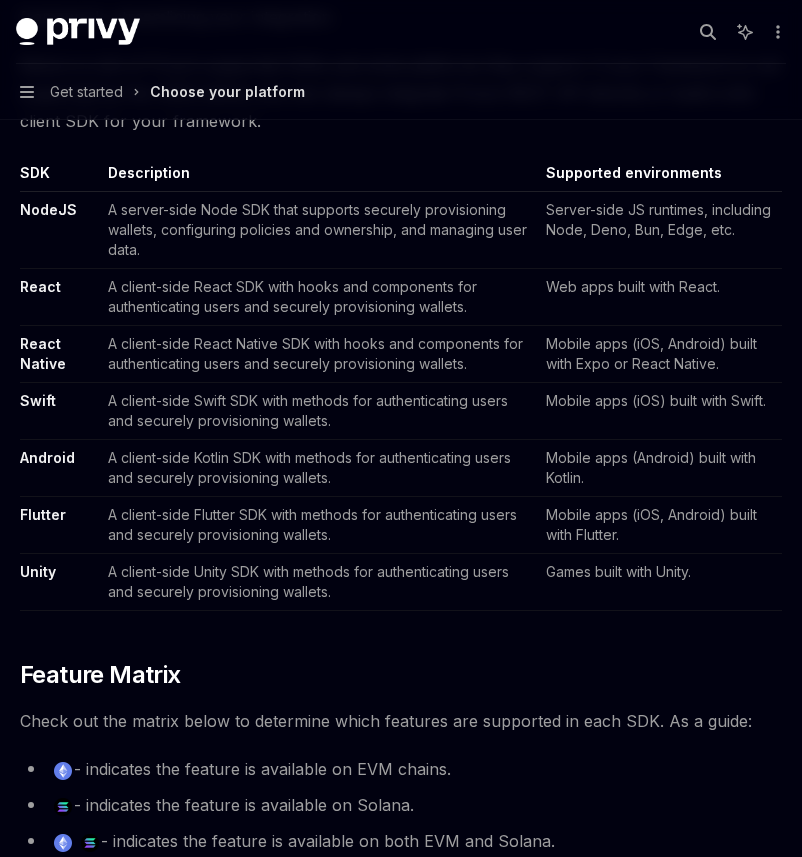 scroll, scrollTop: 1249, scrollLeft: 0, axis: vertical 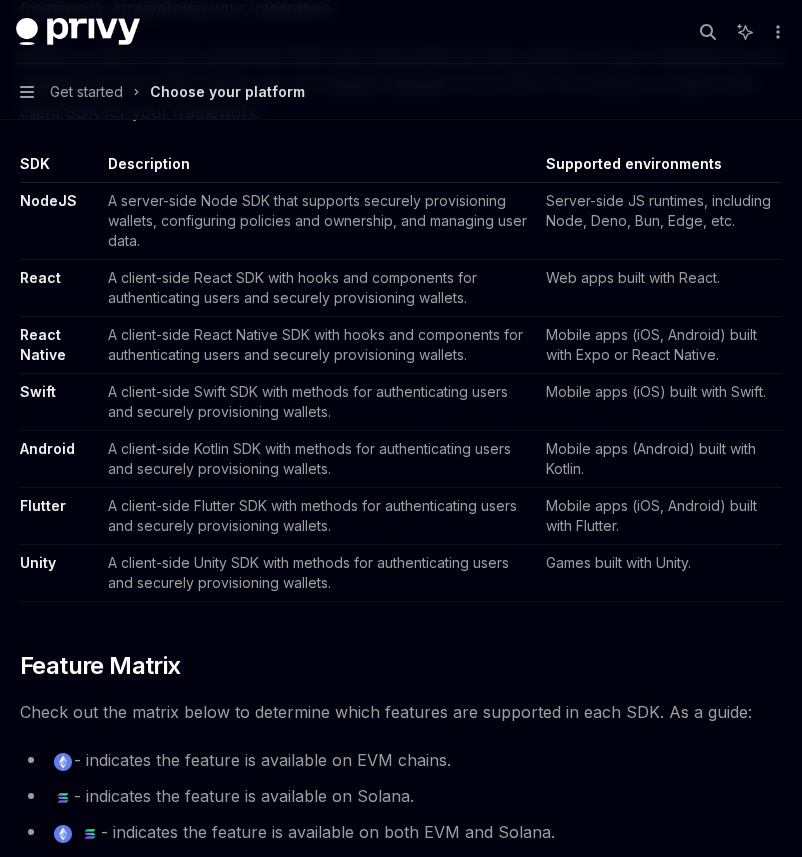 drag, startPoint x: 782, startPoint y: 232, endPoint x: 275, endPoint y: 210, distance: 507.47708 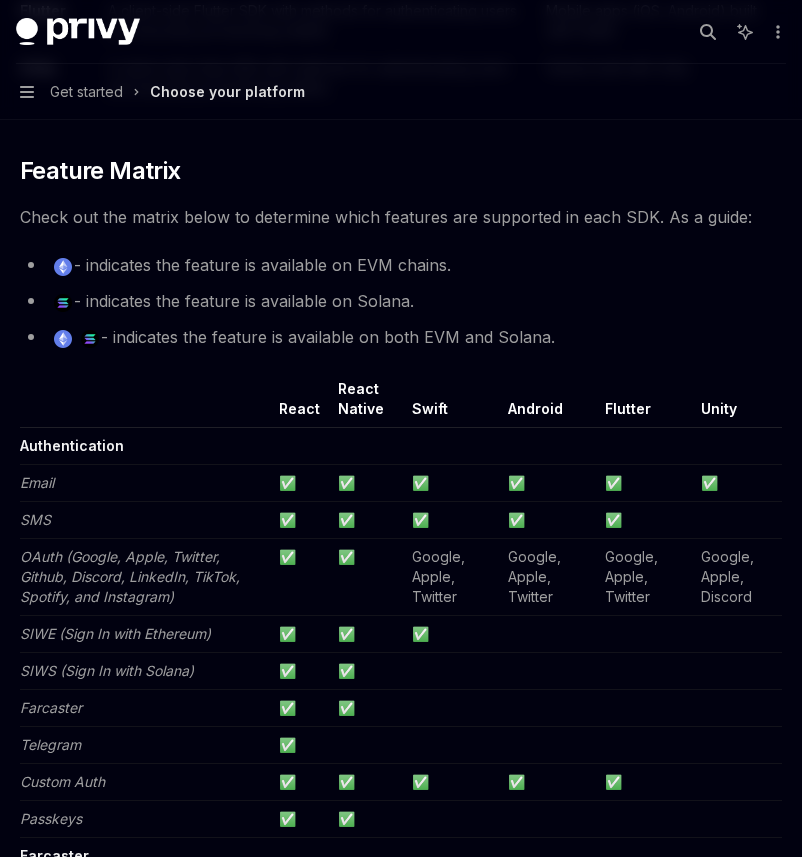 scroll, scrollTop: 1754, scrollLeft: 0, axis: vertical 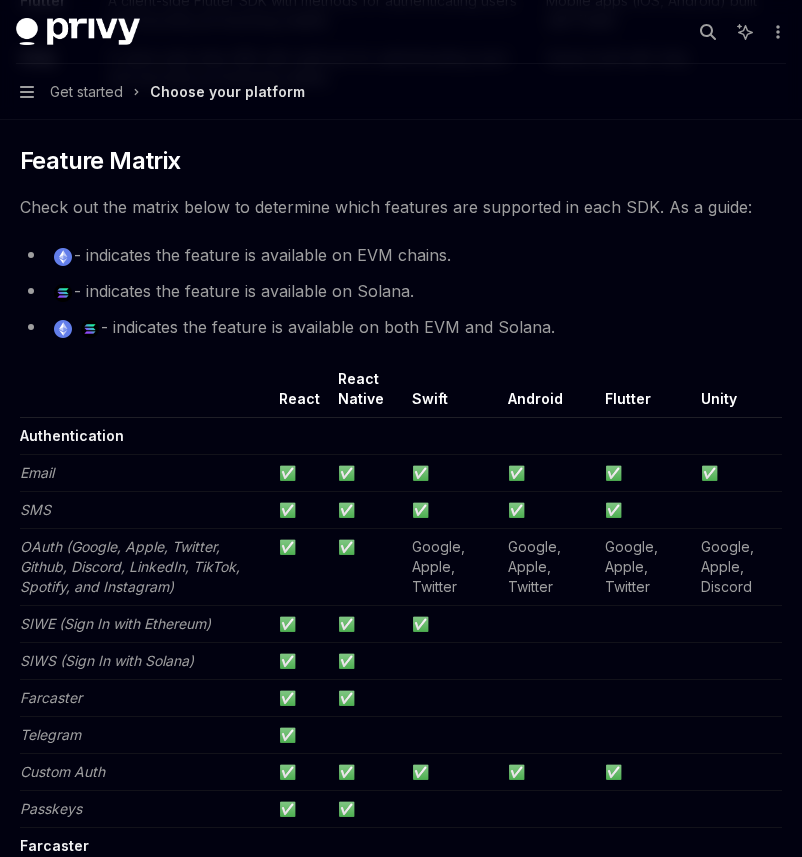 drag, startPoint x: 35, startPoint y: 204, endPoint x: 545, endPoint y: 214, distance: 510.09802 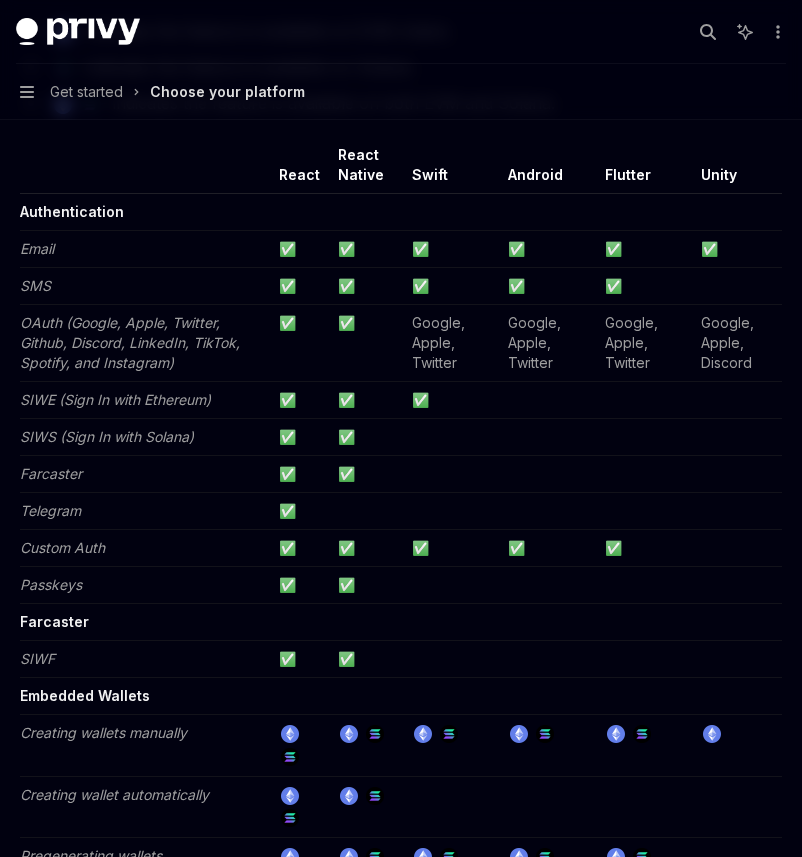scroll, scrollTop: 1996, scrollLeft: 0, axis: vertical 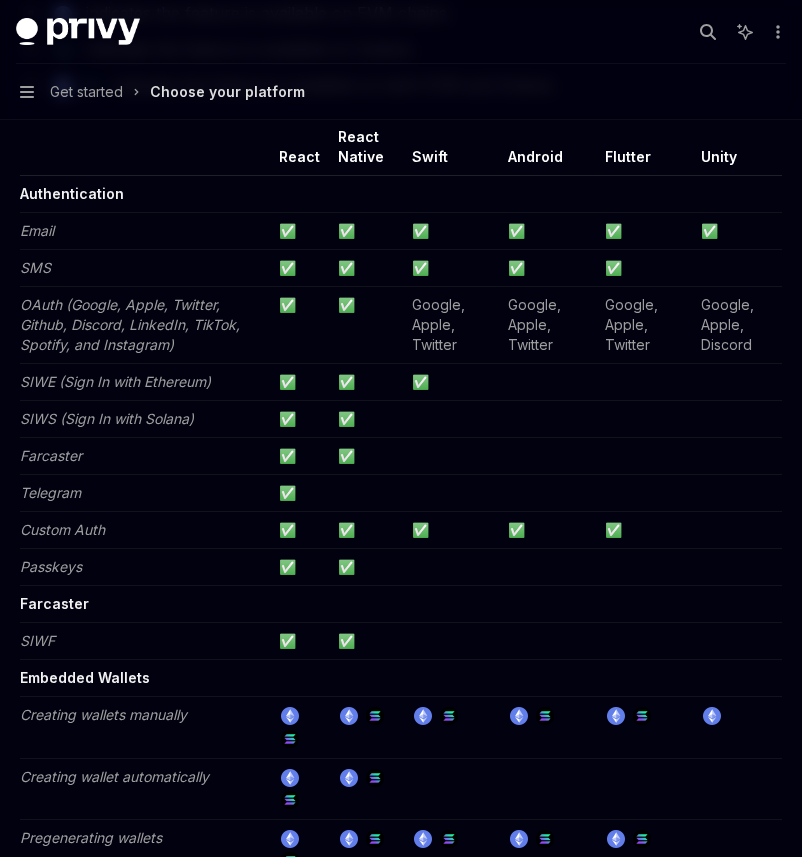 drag, startPoint x: 20, startPoint y: 302, endPoint x: 194, endPoint y: 350, distance: 180.49931 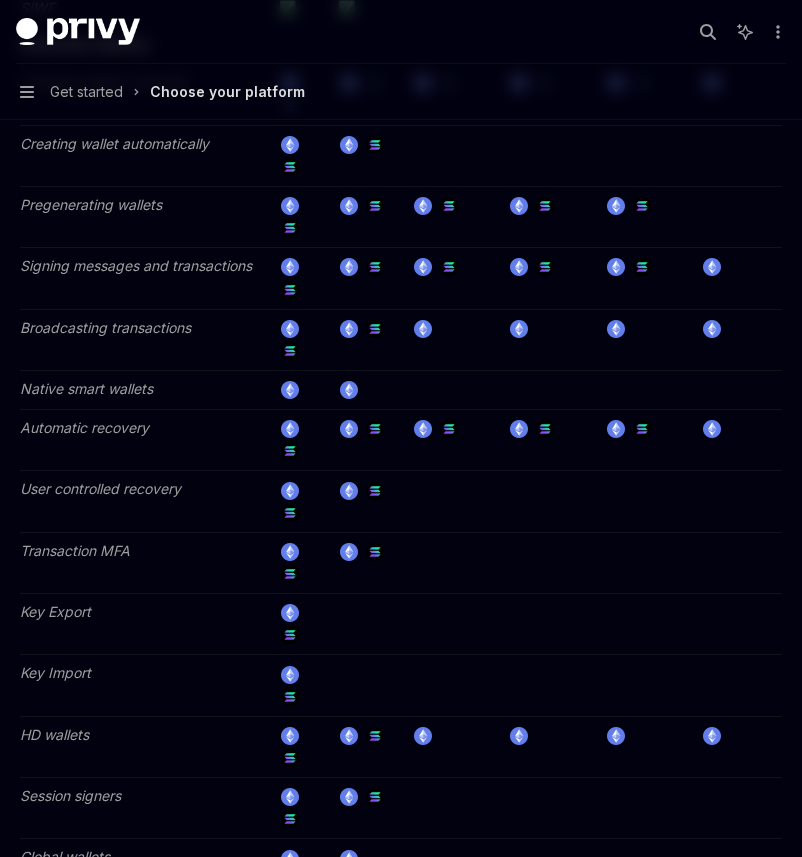 scroll, scrollTop: 2616, scrollLeft: 0, axis: vertical 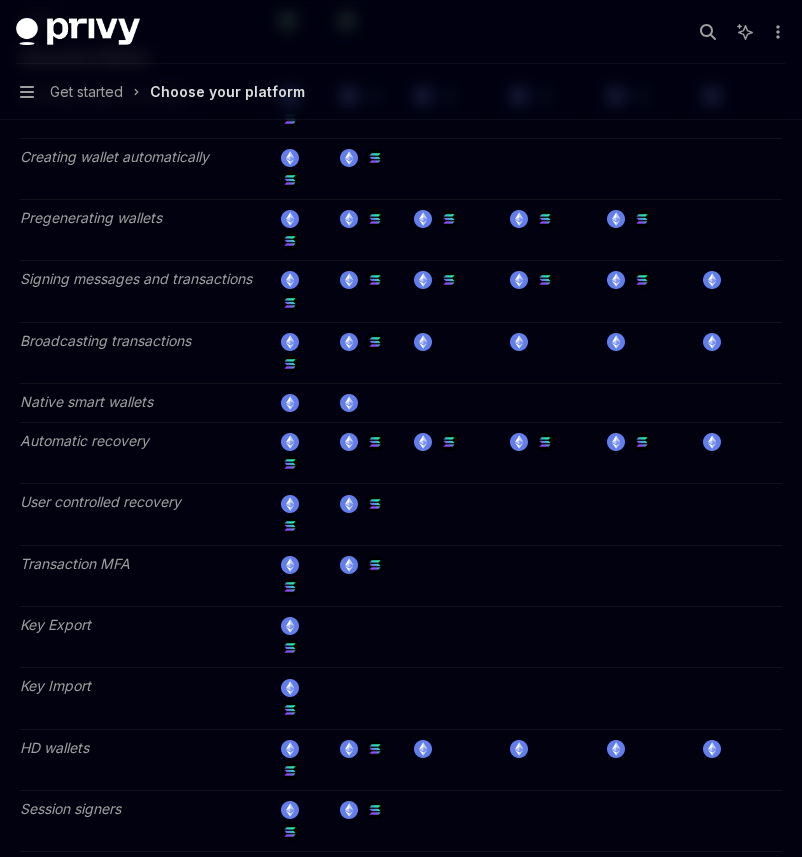 drag, startPoint x: 272, startPoint y: 242, endPoint x: 479, endPoint y: 680, distance: 484.45123 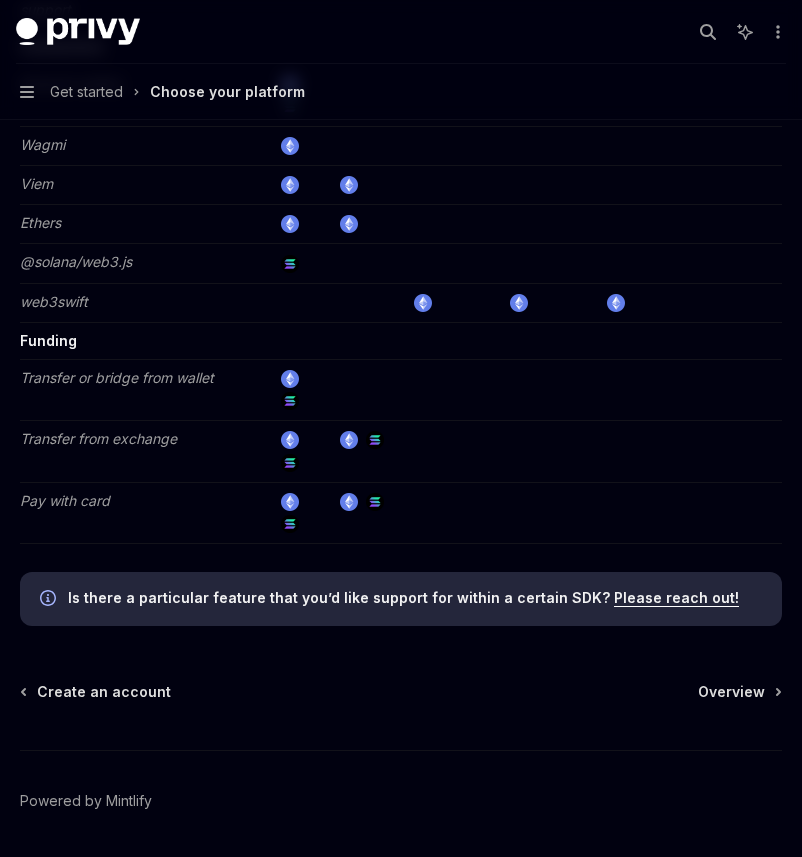 scroll, scrollTop: 3659, scrollLeft: 0, axis: vertical 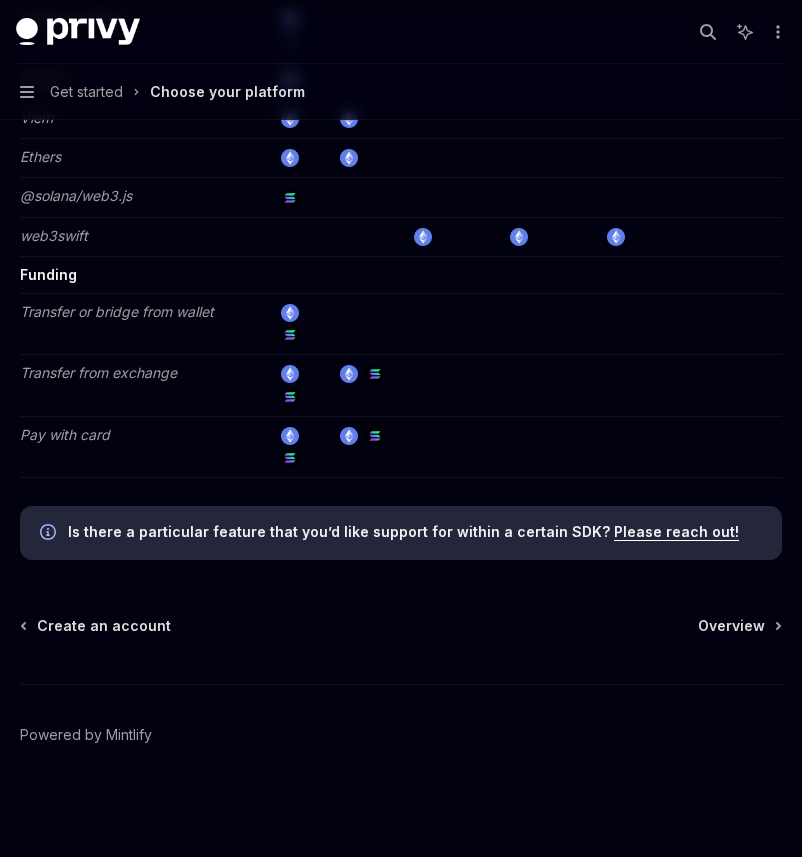 click on "Get started Choose your platform OpenAI Open in ChatGPT OpenAI Open in ChatGPT Privy builds flexible wallet and key management infrastructure to power better products built on crypto rails. You can choose to integrate with Privy’s  REST API  directly, or leverage our platform-specific  SDKs  to securely provision wallets and manage assets.
​ REST API
The Privy API is a resource-oriented API designed with RESTful principles. You can use the API to create and use wallets on different blockchains, set granular policies and controls, and manage ownership over different resources.
You can make requests to Privy’s API from any environment that supports HTTPS requests and securely storing an API secret. Once you’ve provisioned wallets from Privy’s REST API, you can continue to use and manage those wallets from the REST API or additionally integrate Privy’s supported SDKs.
chain support  guide.
​ SDKs
SDK Description Supported environments NodeJS React Web apps built with React. Swift" at bounding box center (401, -1321) 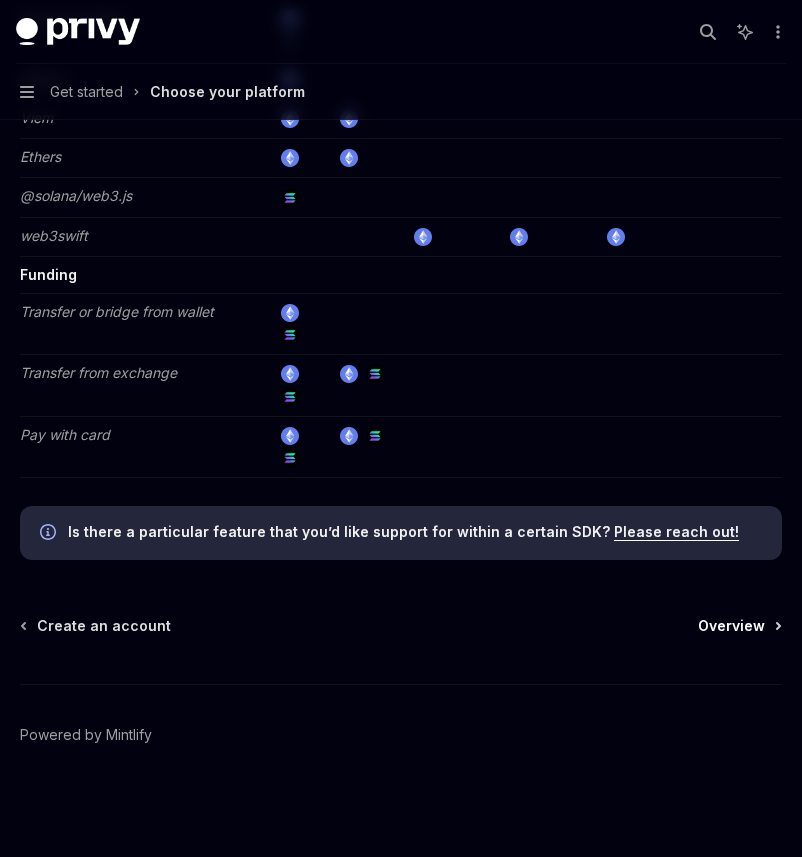 click on "Overview" at bounding box center [731, 626] 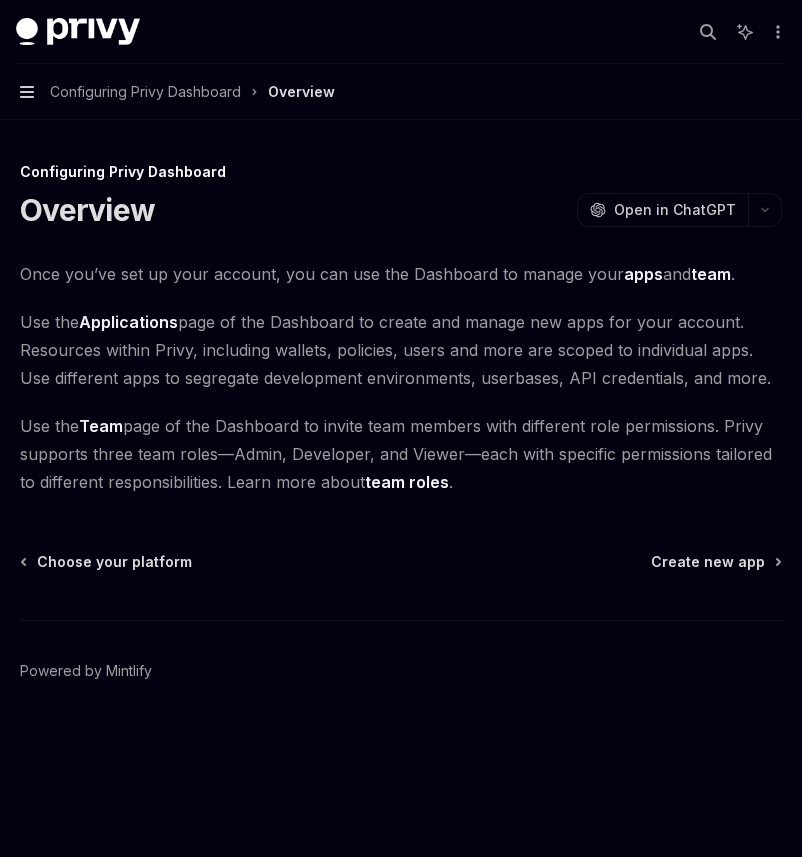 click 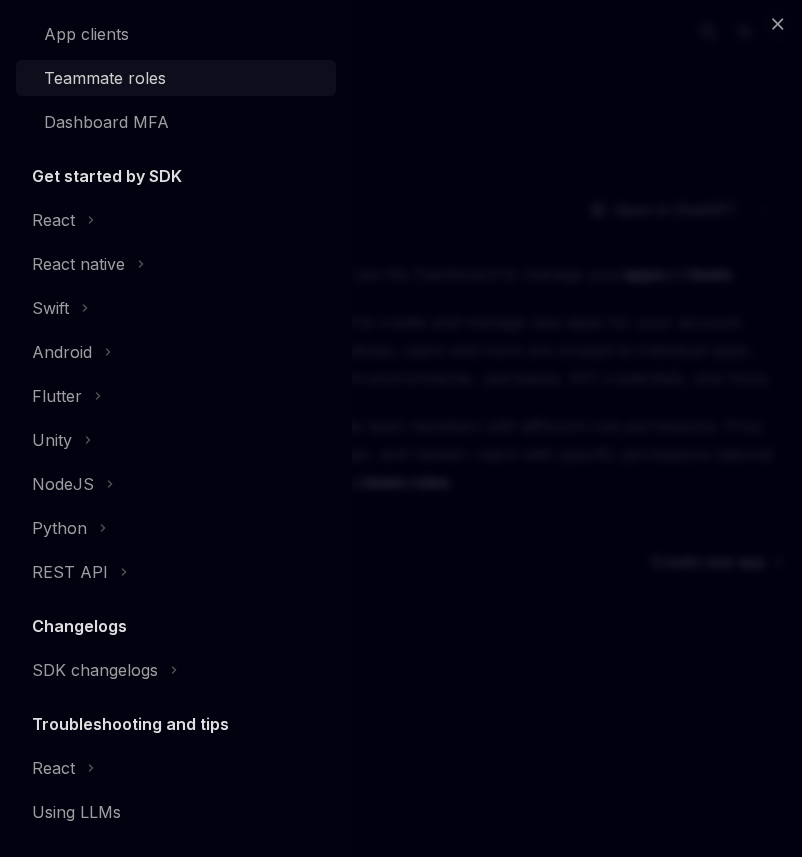 scroll, scrollTop: 437, scrollLeft: 0, axis: vertical 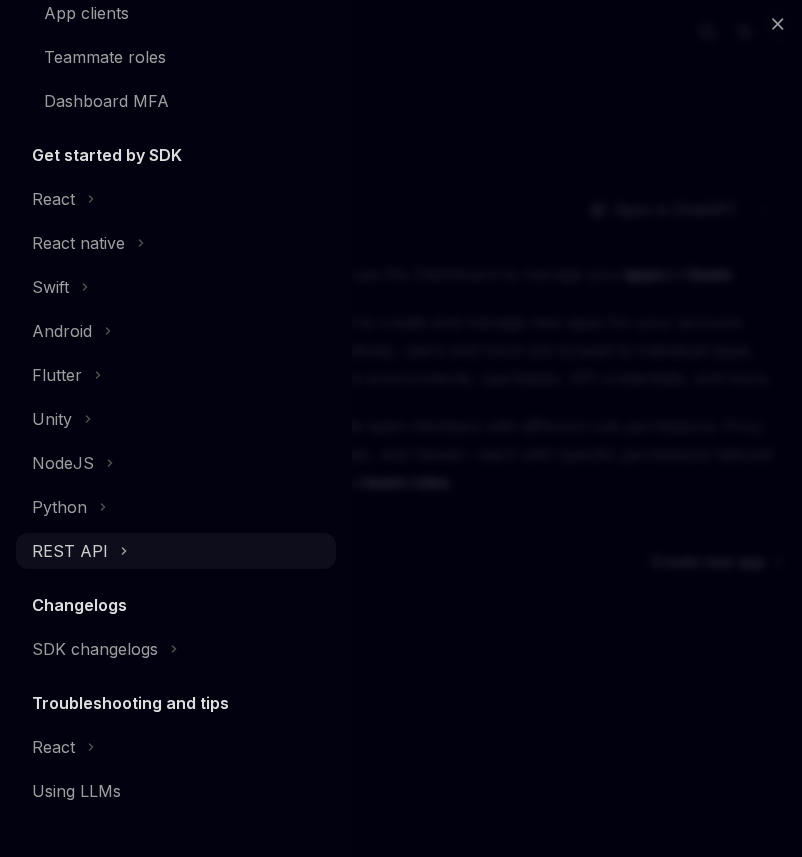 click 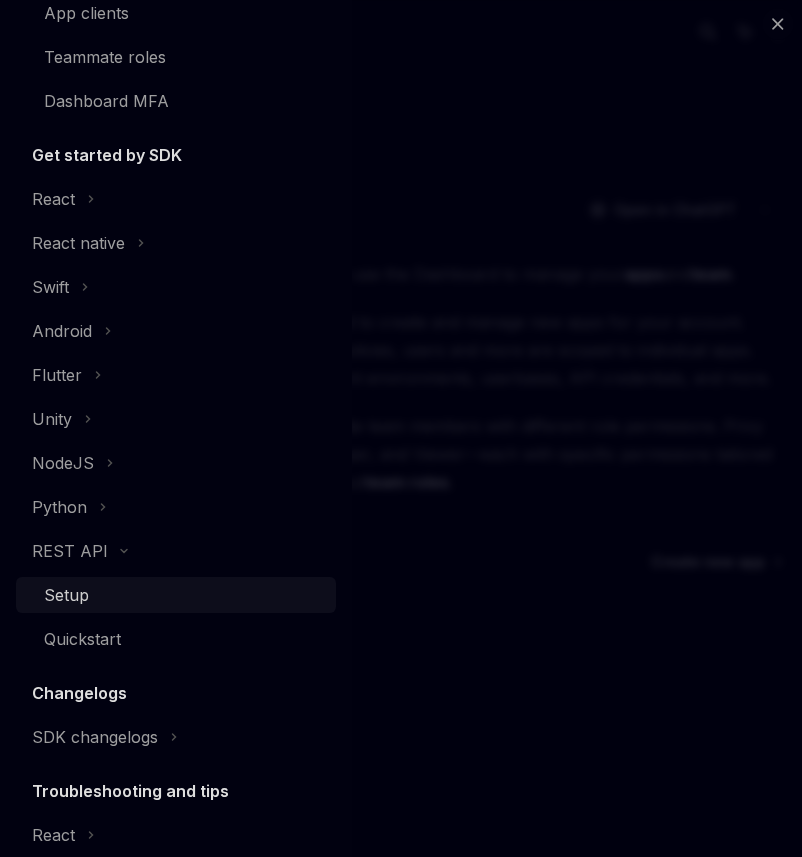 click on "Setup" at bounding box center [176, 595] 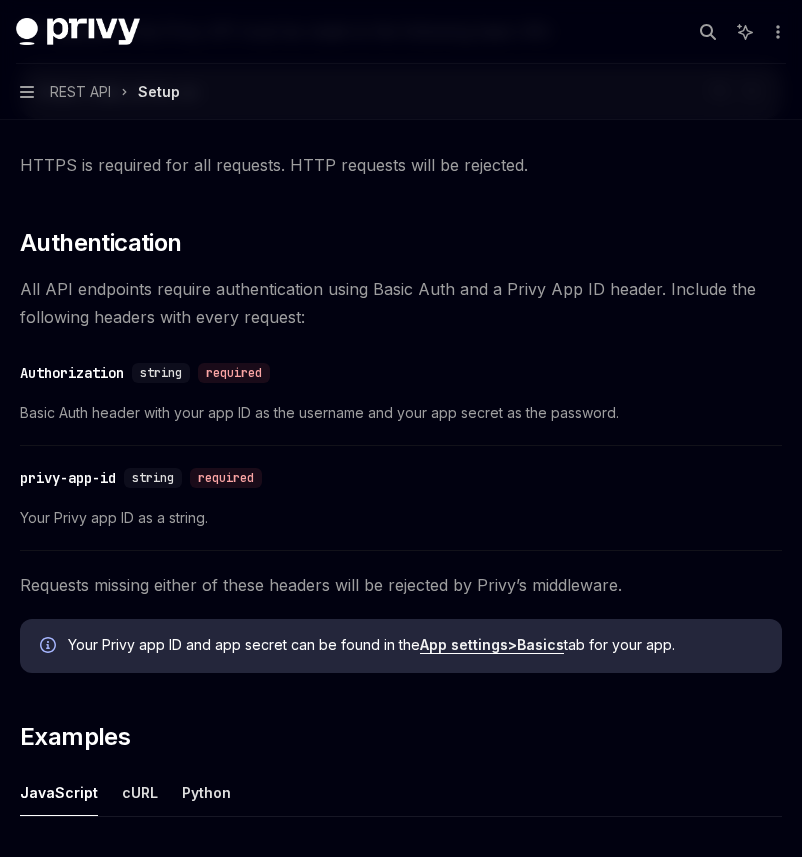 scroll, scrollTop: 475, scrollLeft: 0, axis: vertical 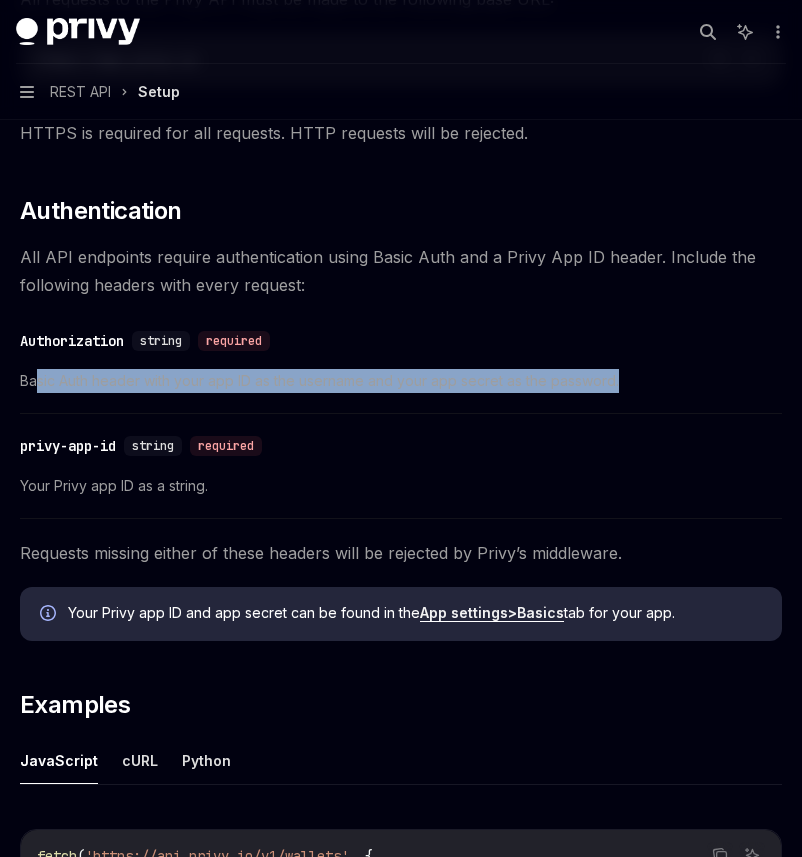 drag, startPoint x: 38, startPoint y: 375, endPoint x: 419, endPoint y: 390, distance: 381.29517 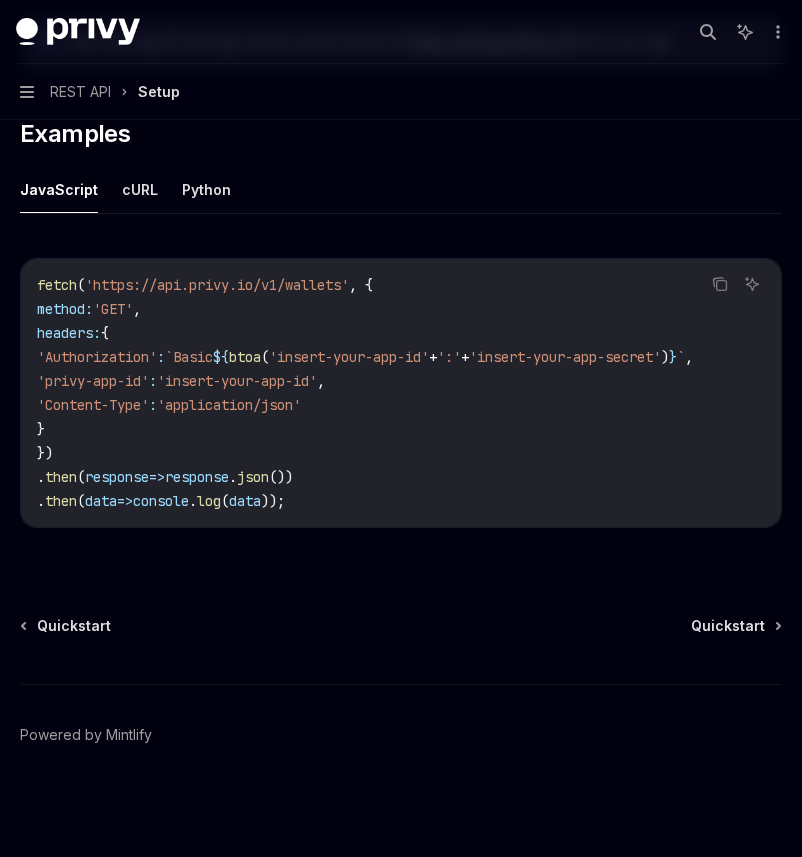 scroll, scrollTop: 1048, scrollLeft: 0, axis: vertical 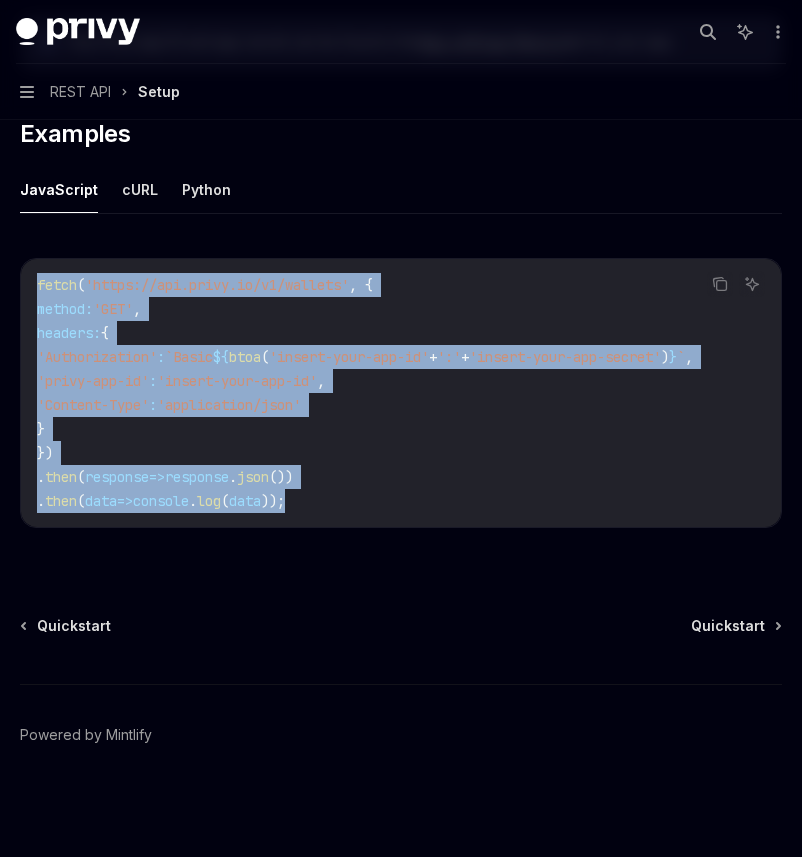 drag, startPoint x: 384, startPoint y: 524, endPoint x: -54, endPoint y: 238, distance: 523.1061 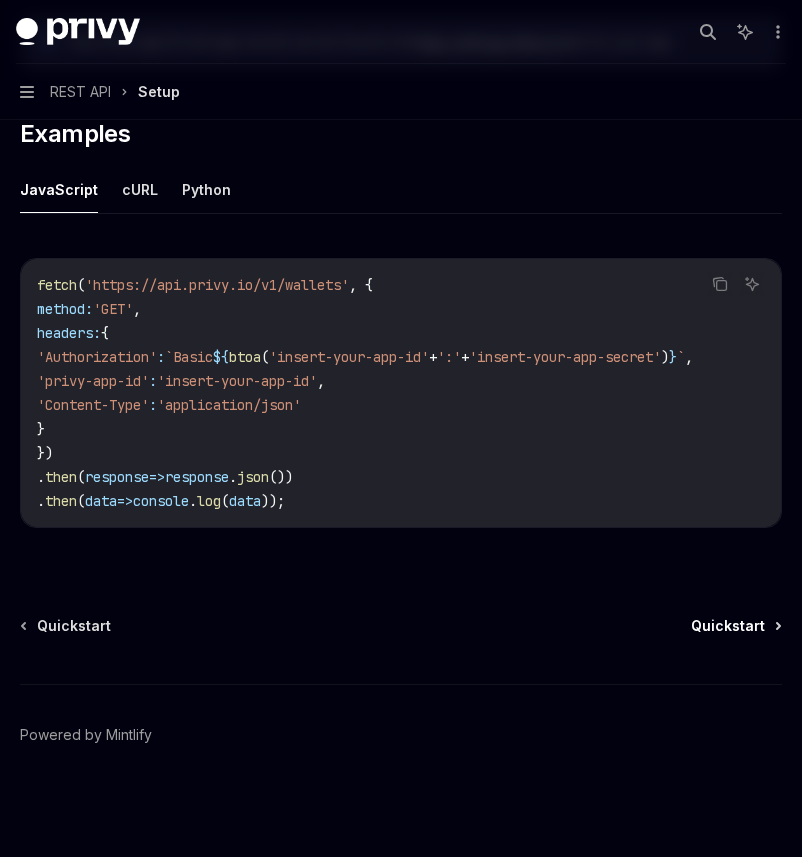 scroll, scrollTop: 1054, scrollLeft: 0, axis: vertical 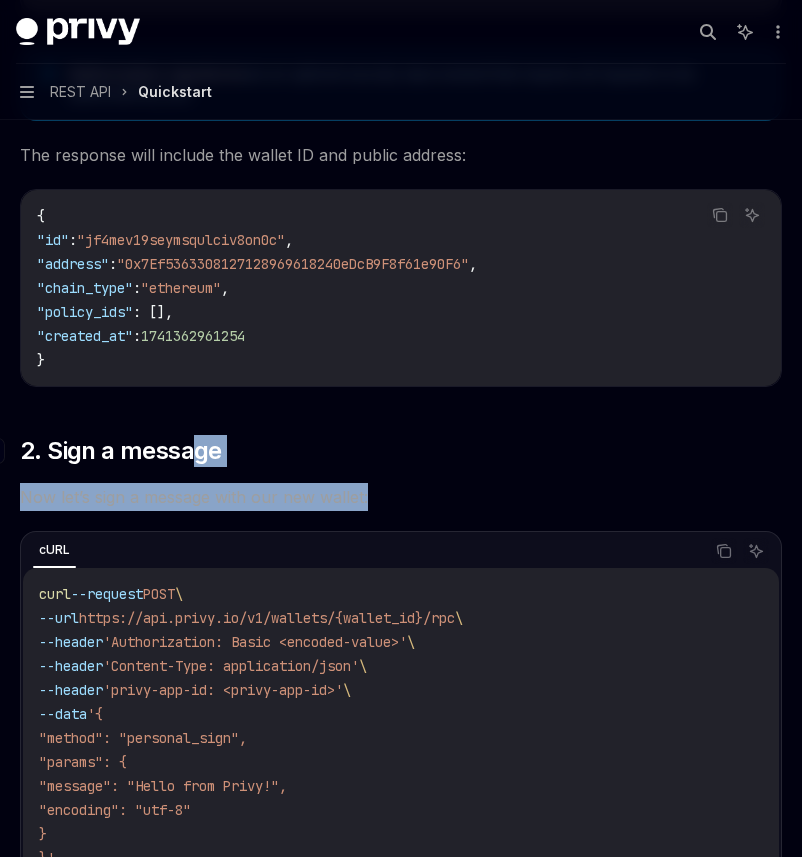 drag, startPoint x: 410, startPoint y: 504, endPoint x: 199, endPoint y: 448, distance: 218.30484 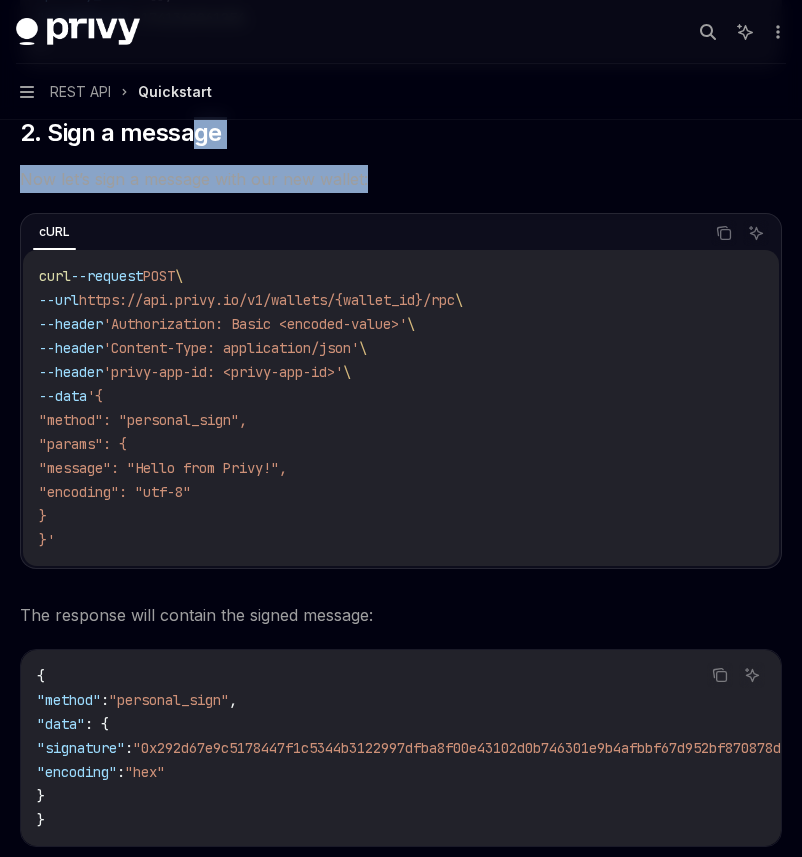 scroll, scrollTop: 1148, scrollLeft: 0, axis: vertical 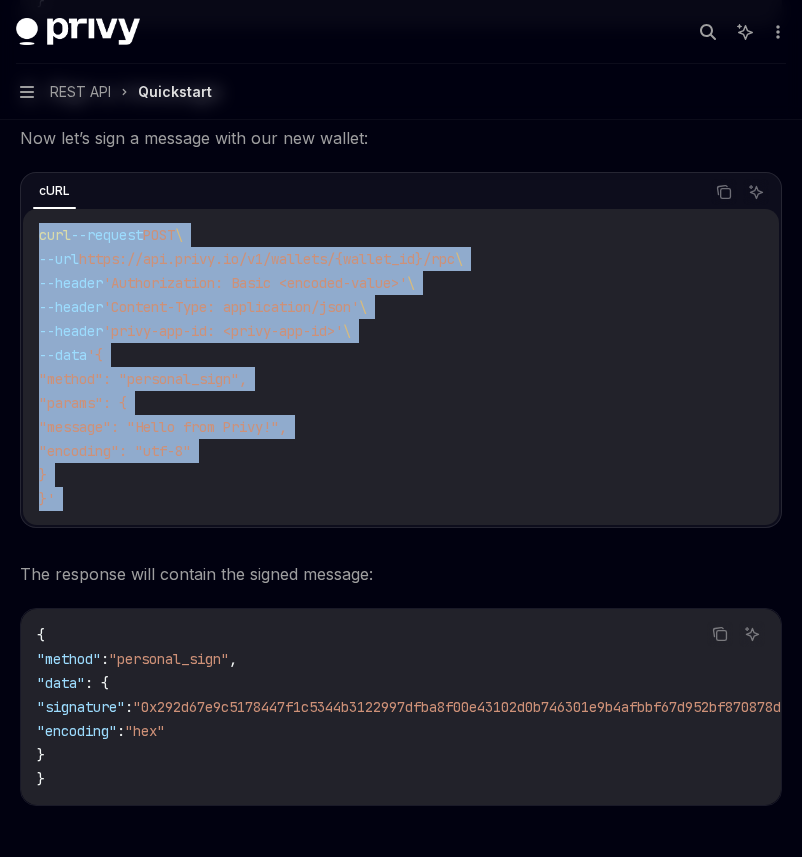drag, startPoint x: 305, startPoint y: 530, endPoint x: 0, endPoint y: 229, distance: 428.51605 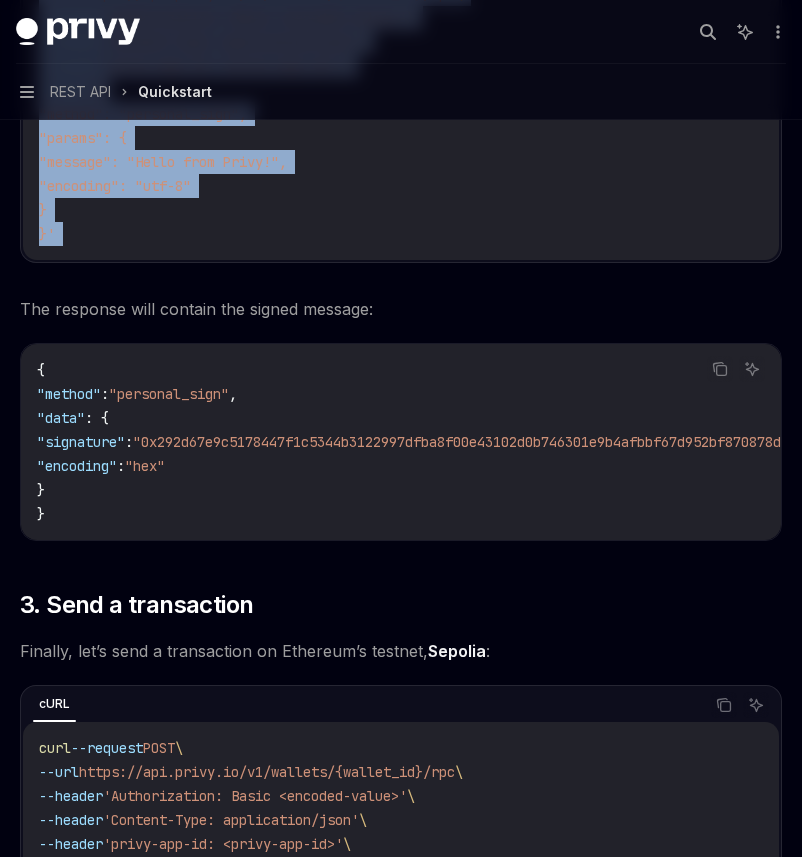 scroll, scrollTop: 1446, scrollLeft: 0, axis: vertical 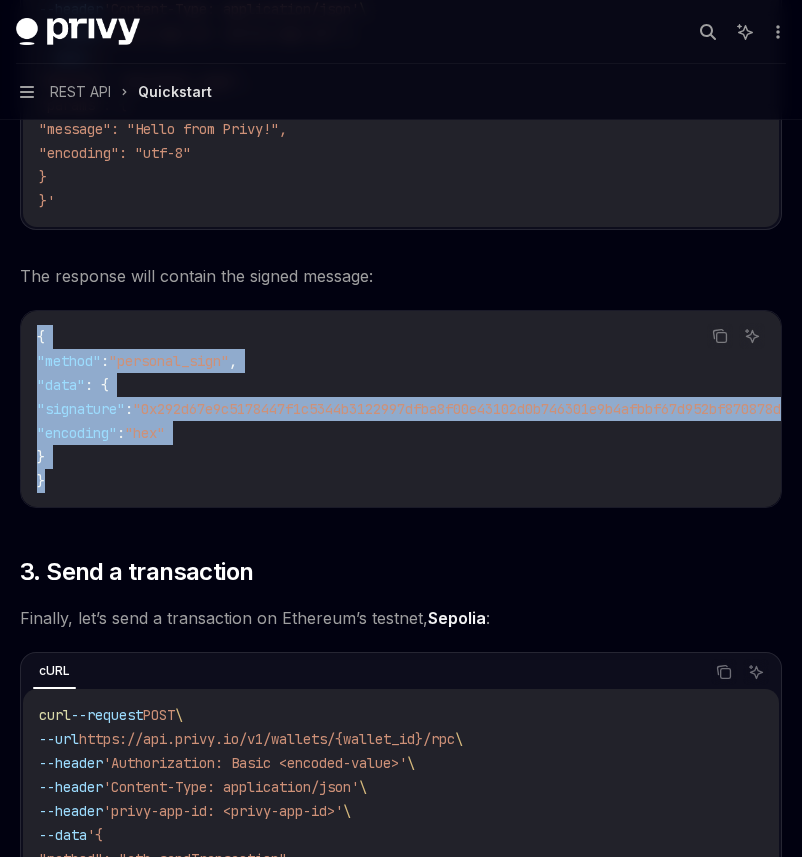 drag, startPoint x: 230, startPoint y: 488, endPoint x: 31, endPoint y: 323, distance: 258.50726 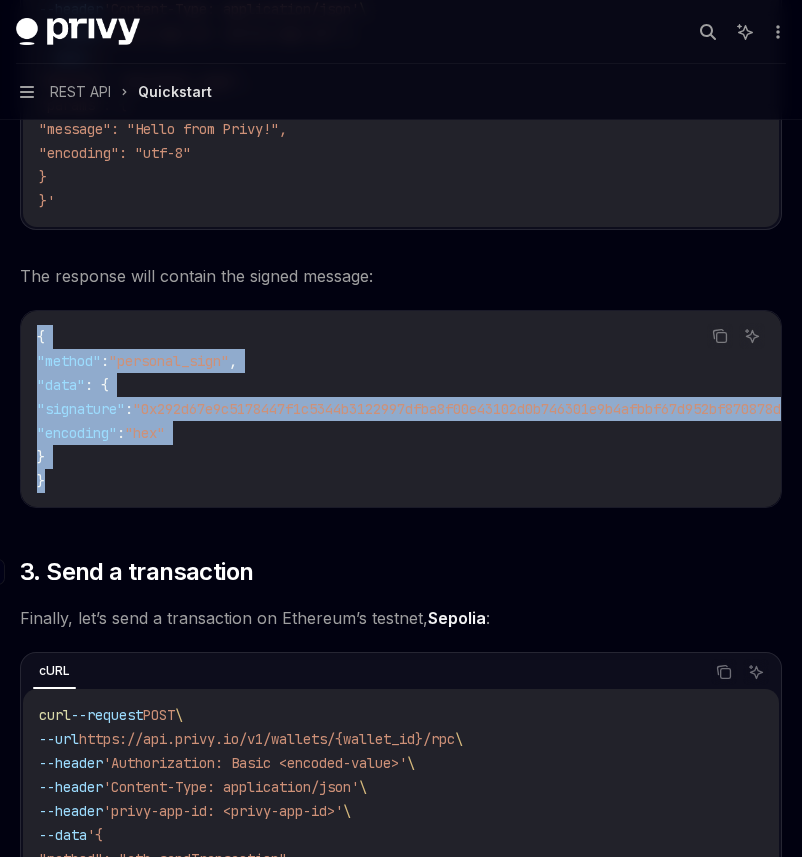 click on "​ 3. Send a transaction" at bounding box center (401, 572) 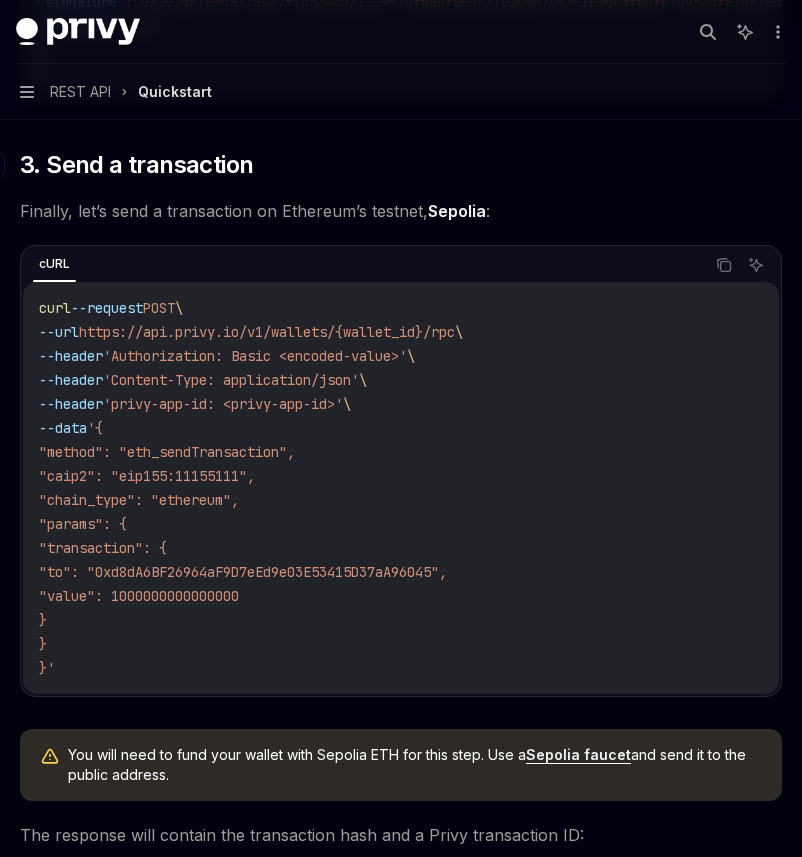 scroll, scrollTop: 1860, scrollLeft: 0, axis: vertical 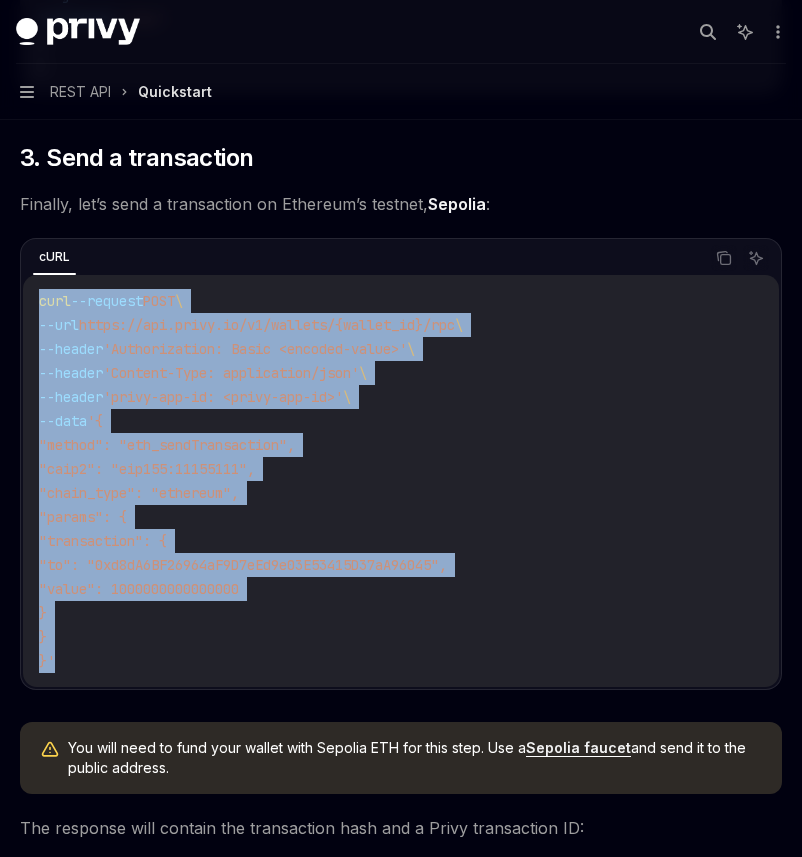 drag, startPoint x: 194, startPoint y: 692, endPoint x: 6, endPoint y: 298, distance: 436.5547 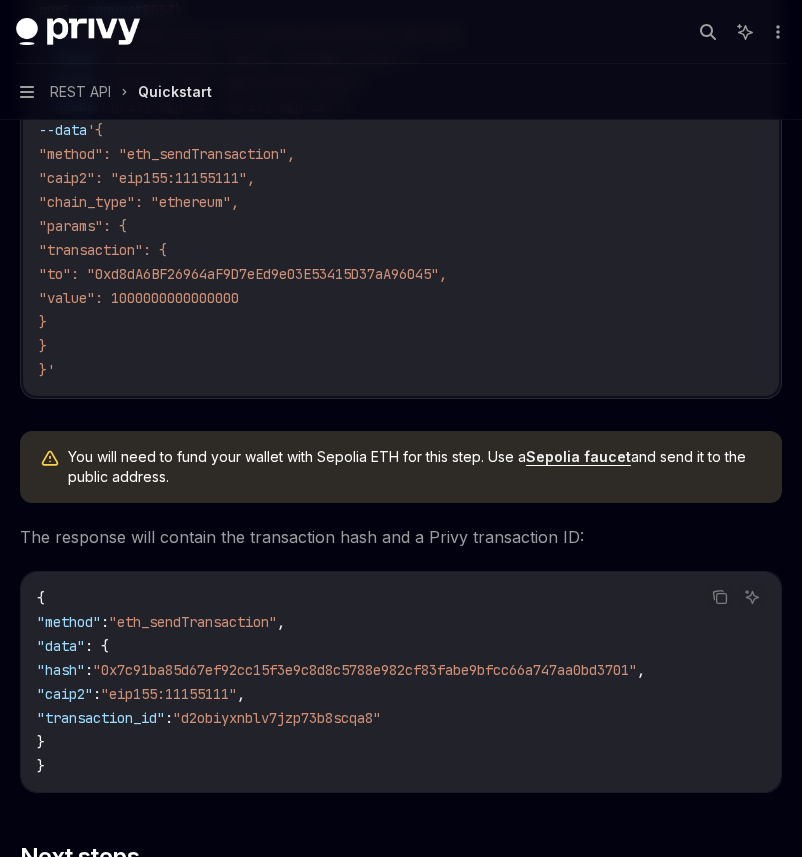 scroll, scrollTop: 2226, scrollLeft: 0, axis: vertical 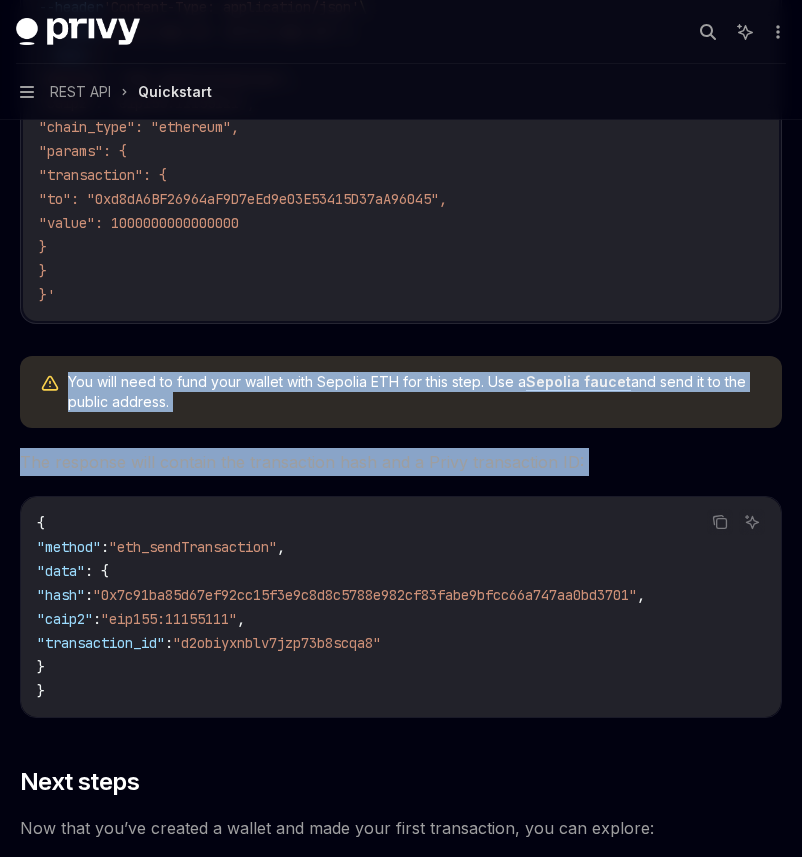 drag, startPoint x: 99, startPoint y: 375, endPoint x: 520, endPoint y: 498, distance: 438.60004 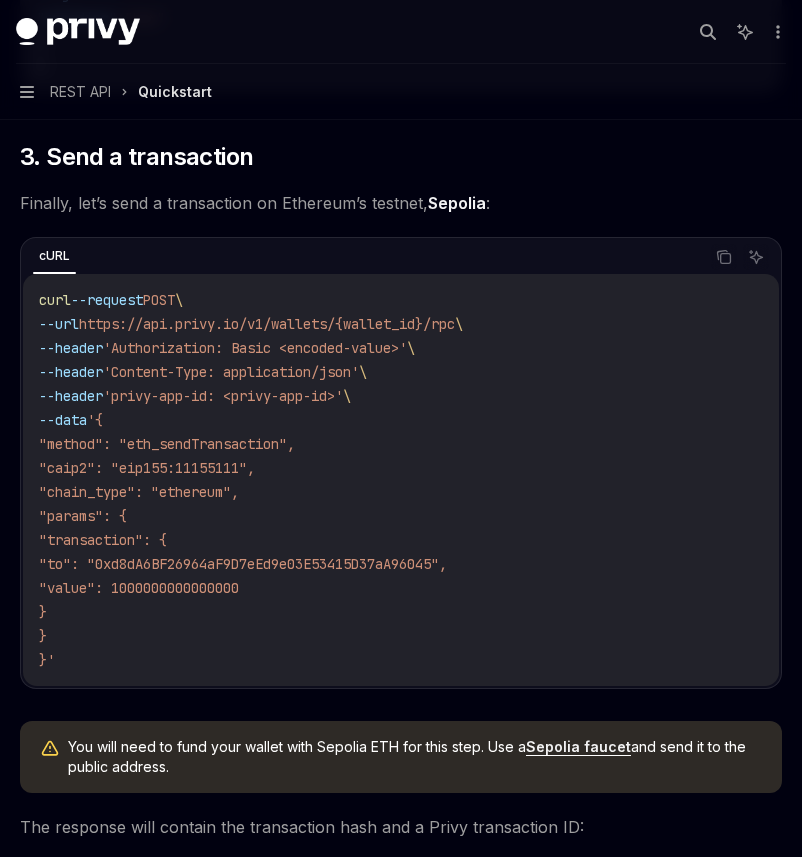 scroll, scrollTop: 1857, scrollLeft: 0, axis: vertical 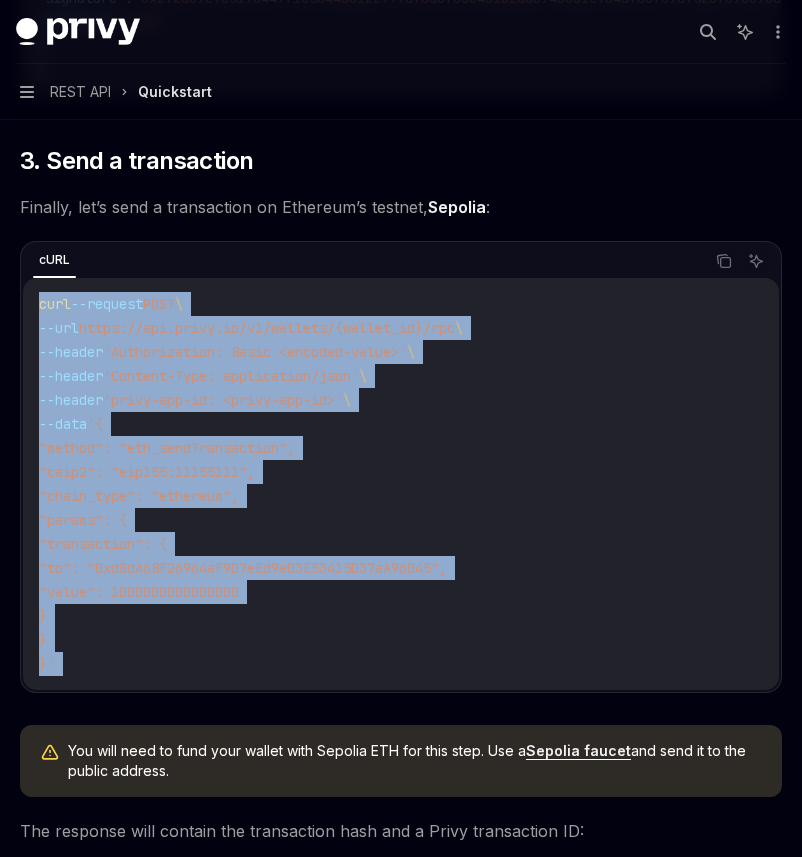 drag, startPoint x: 115, startPoint y: 705, endPoint x: 26, endPoint y: 302, distance: 412.71054 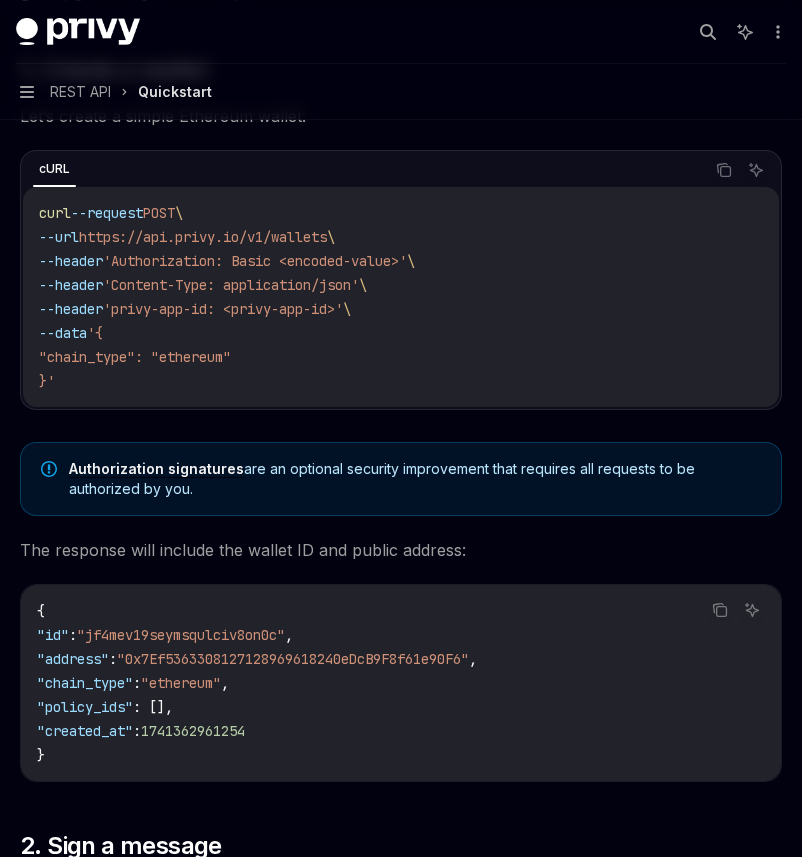 scroll, scrollTop: 388, scrollLeft: 0, axis: vertical 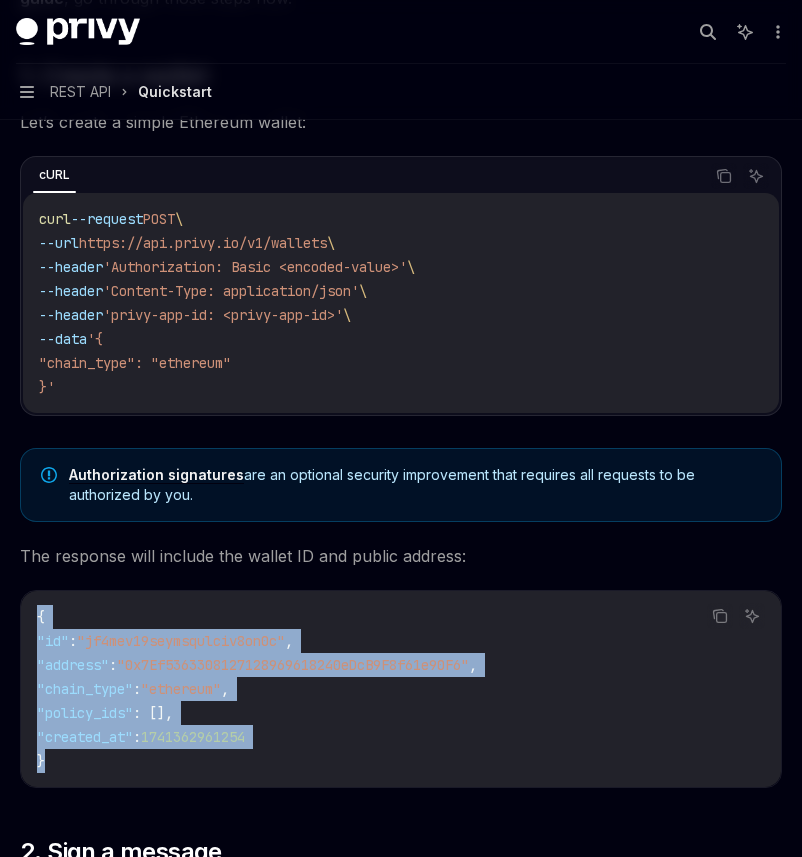 drag, startPoint x: 244, startPoint y: 762, endPoint x: 30, endPoint y: 609, distance: 263.06842 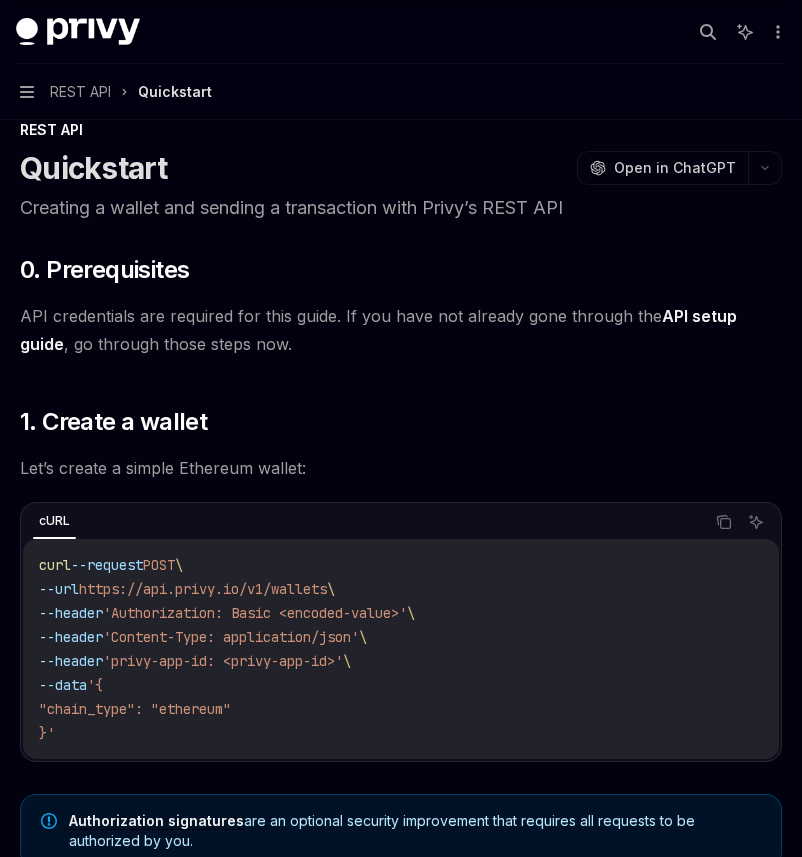 scroll, scrollTop: 0, scrollLeft: 0, axis: both 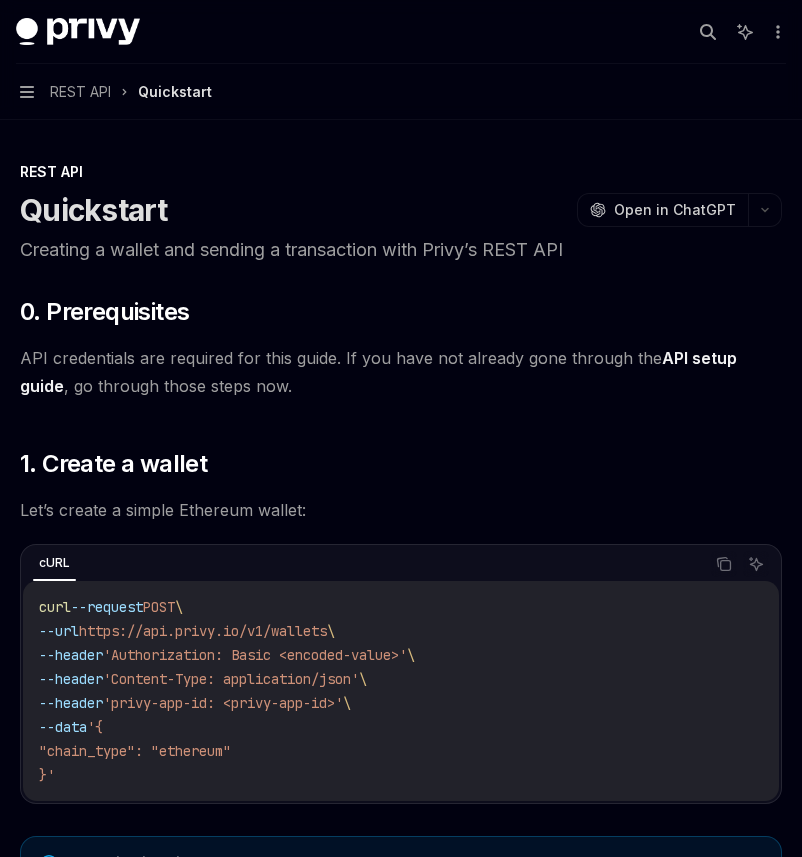 click on "REST API" at bounding box center [80, 92] 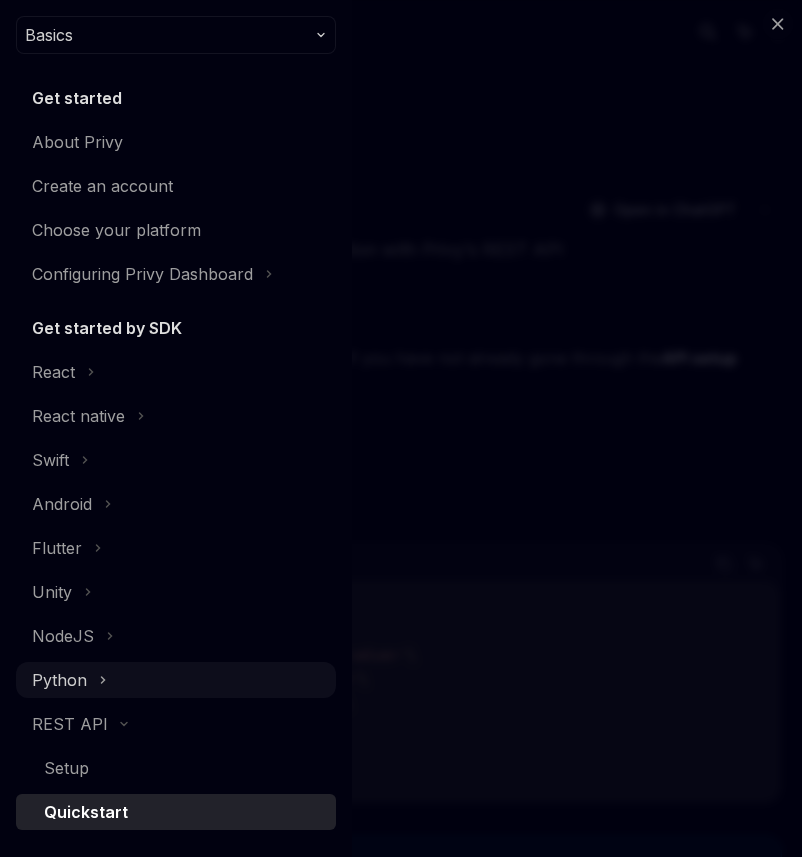 scroll, scrollTop: 261, scrollLeft: 0, axis: vertical 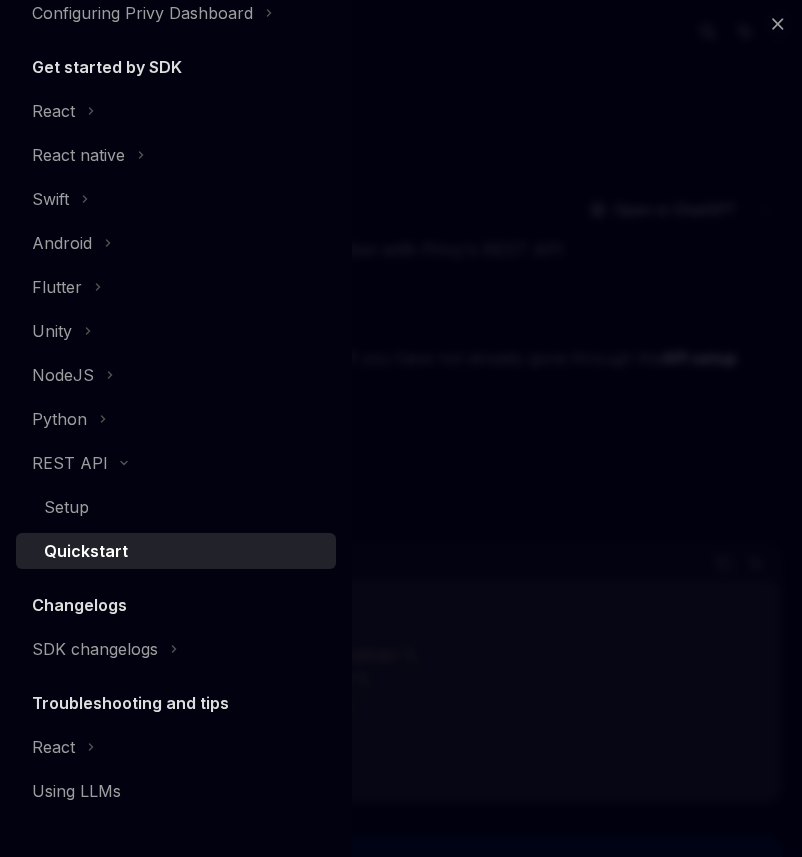 click on "Quickstart" at bounding box center (86, 551) 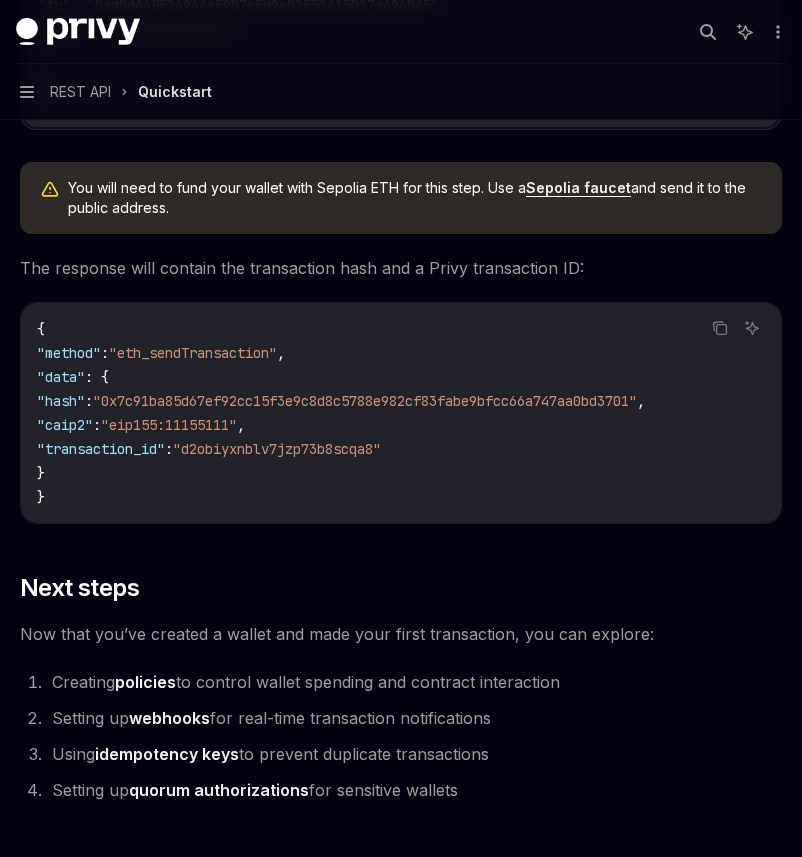 scroll, scrollTop: 2672, scrollLeft: 0, axis: vertical 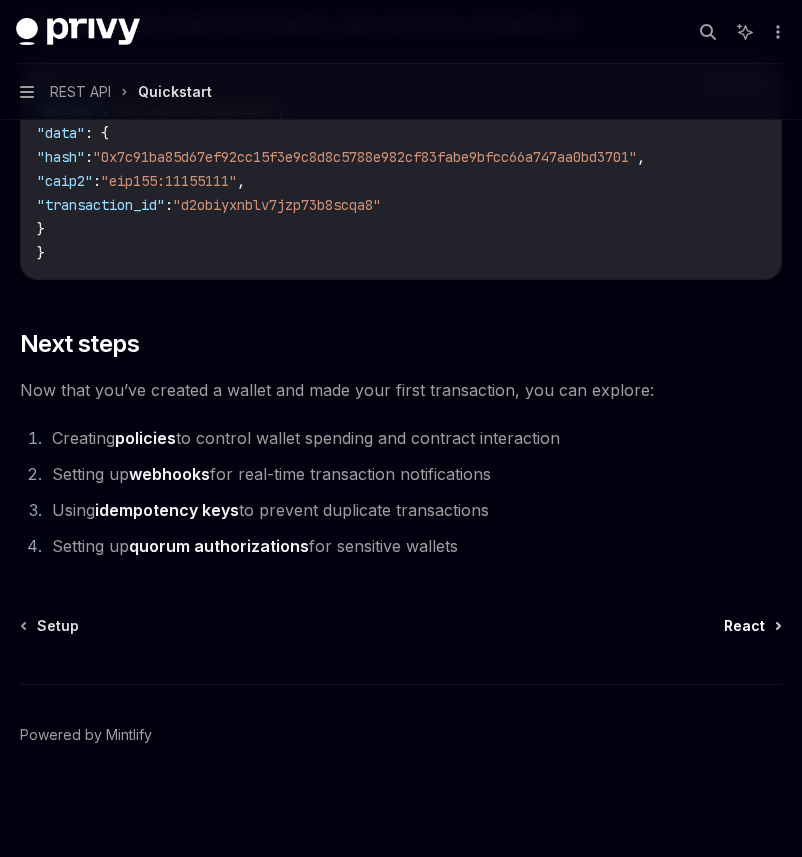 click on "React" at bounding box center [744, 626] 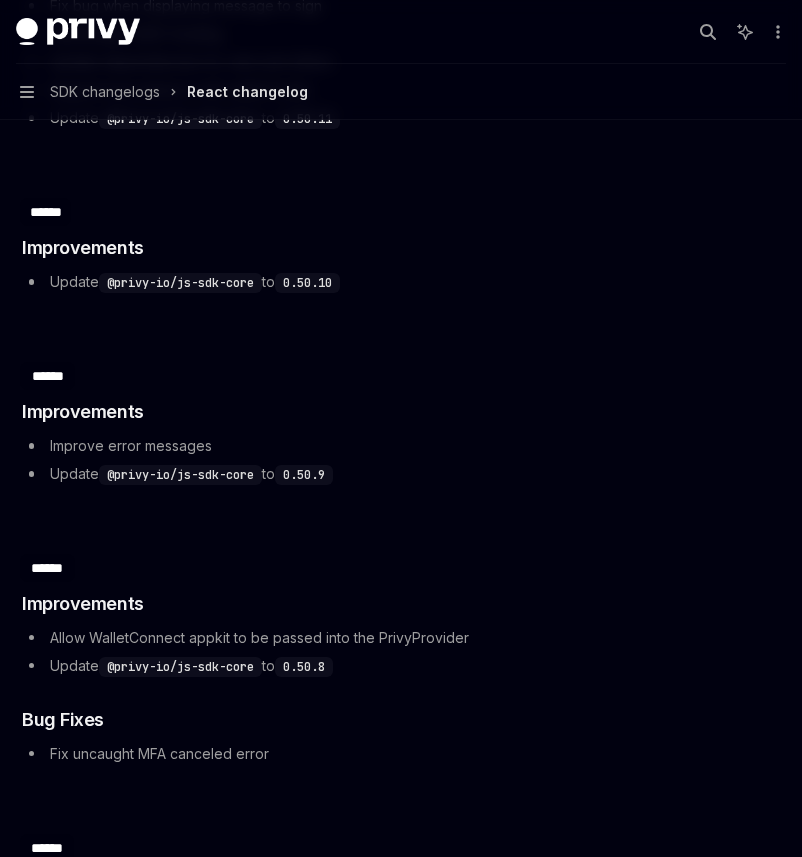 scroll, scrollTop: 5353, scrollLeft: 0, axis: vertical 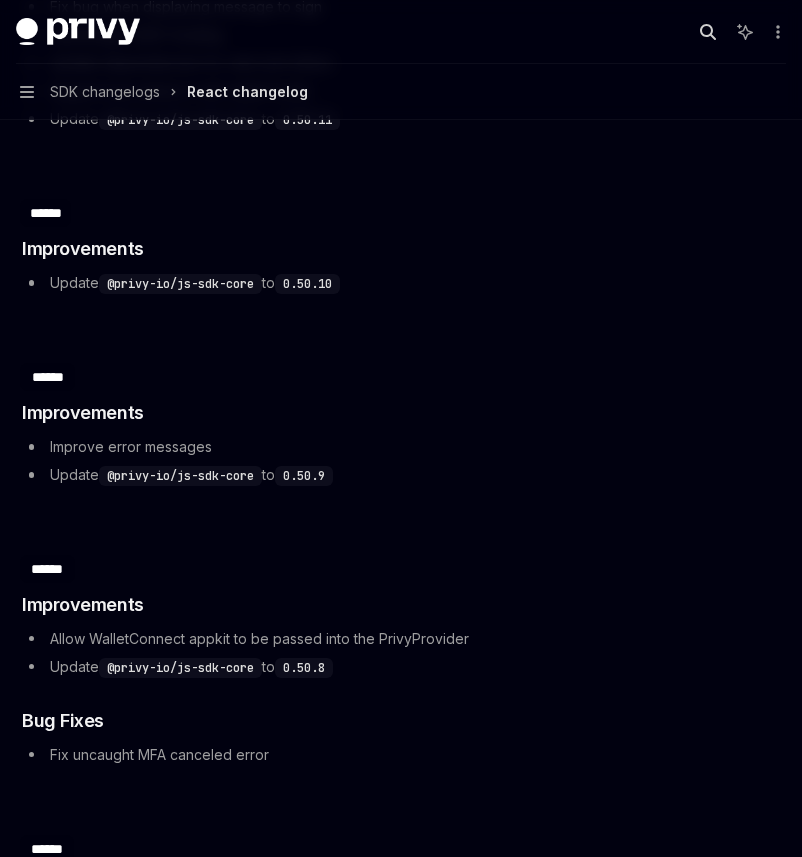 click 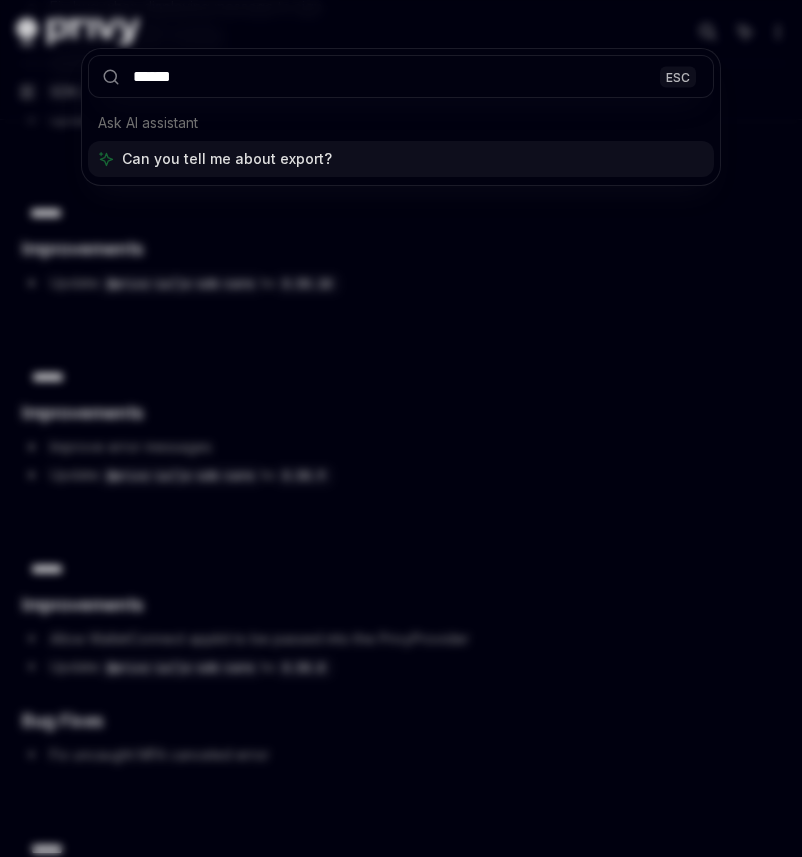 type on "******" 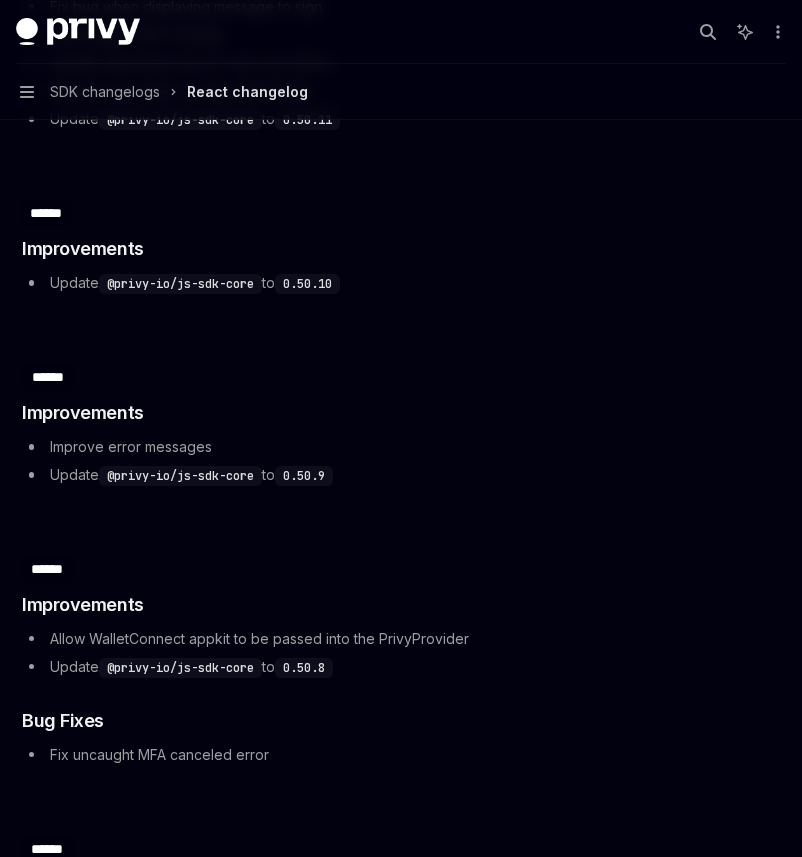 type on "*" 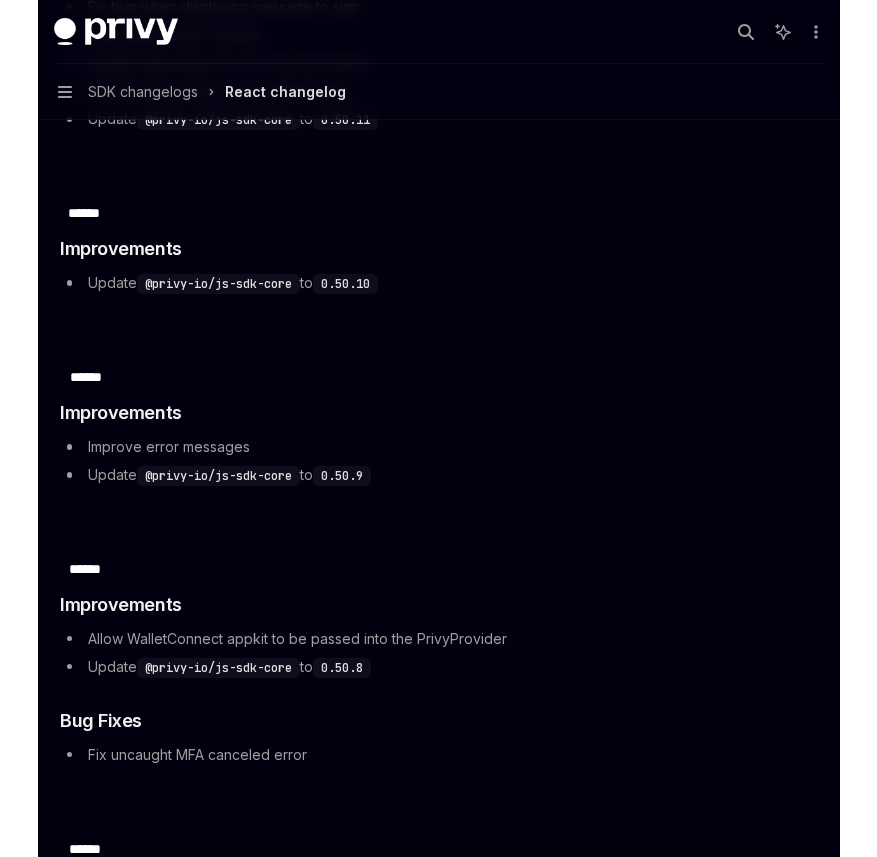 scroll, scrollTop: 0, scrollLeft: 0, axis: both 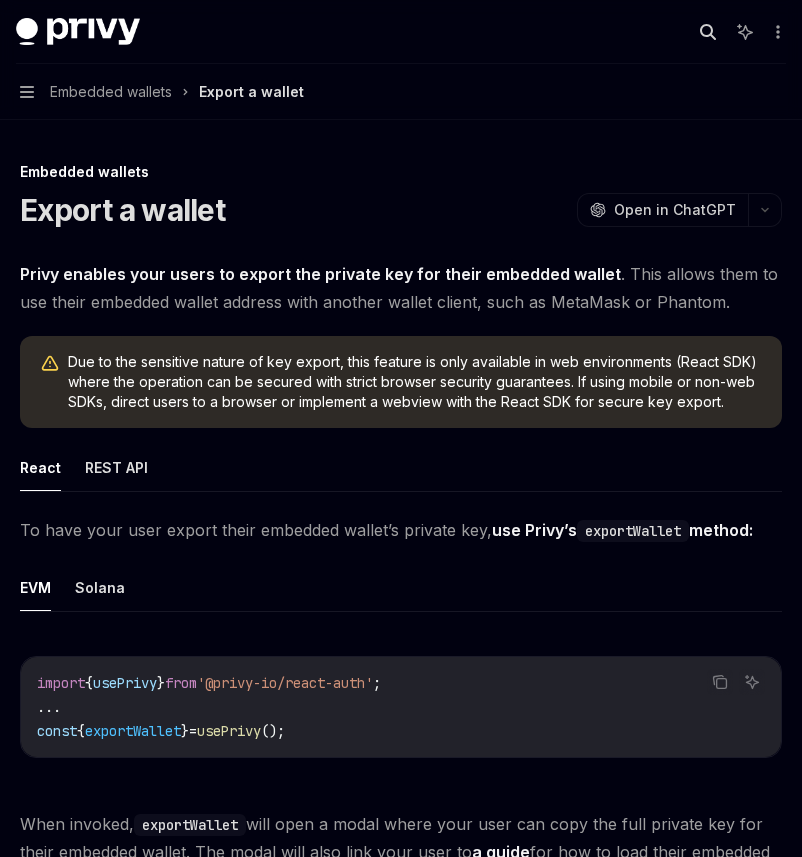 click 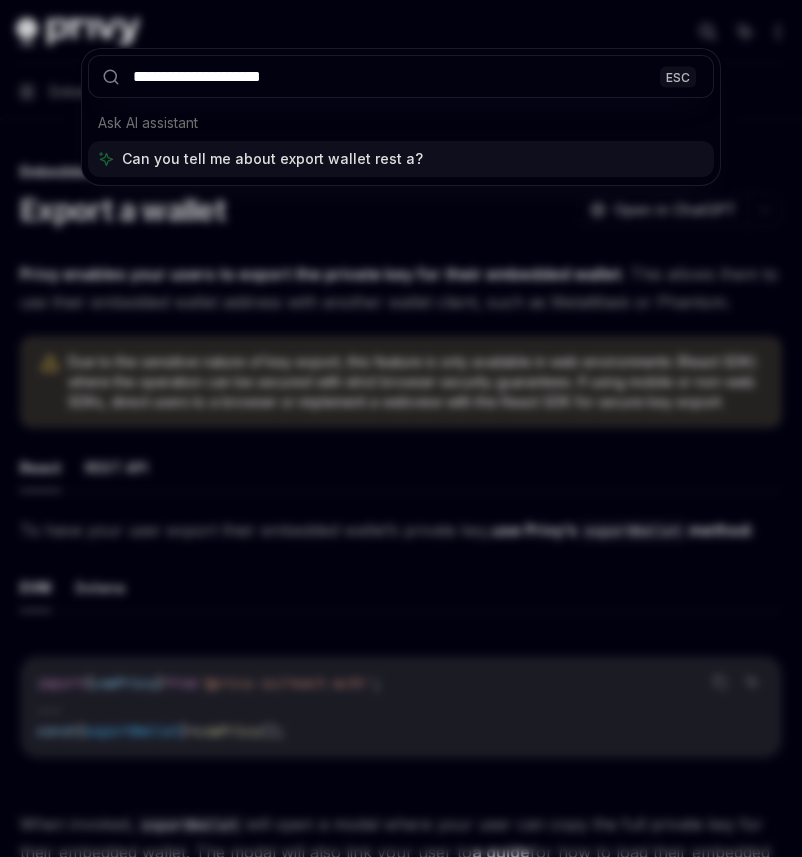 type on "**********" 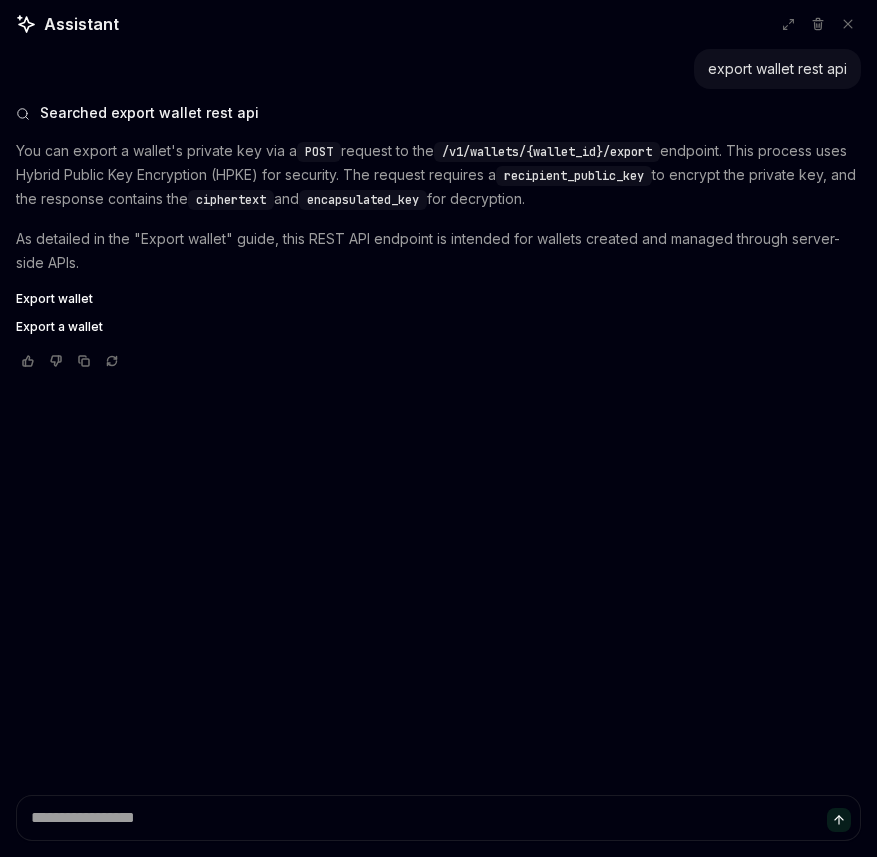 click on "You can export a wallet's private key via a  POST  request to the  /v1/wallets/{wallet_id}/export  endpoint. This process uses Hybrid Public Key Encryption (HPKE) for security. The request requires a  recipient_public_key  to encrypt the private key, and the response contains the  ciphertext  and  encapsulated_key  for decryption." at bounding box center (438, 175) 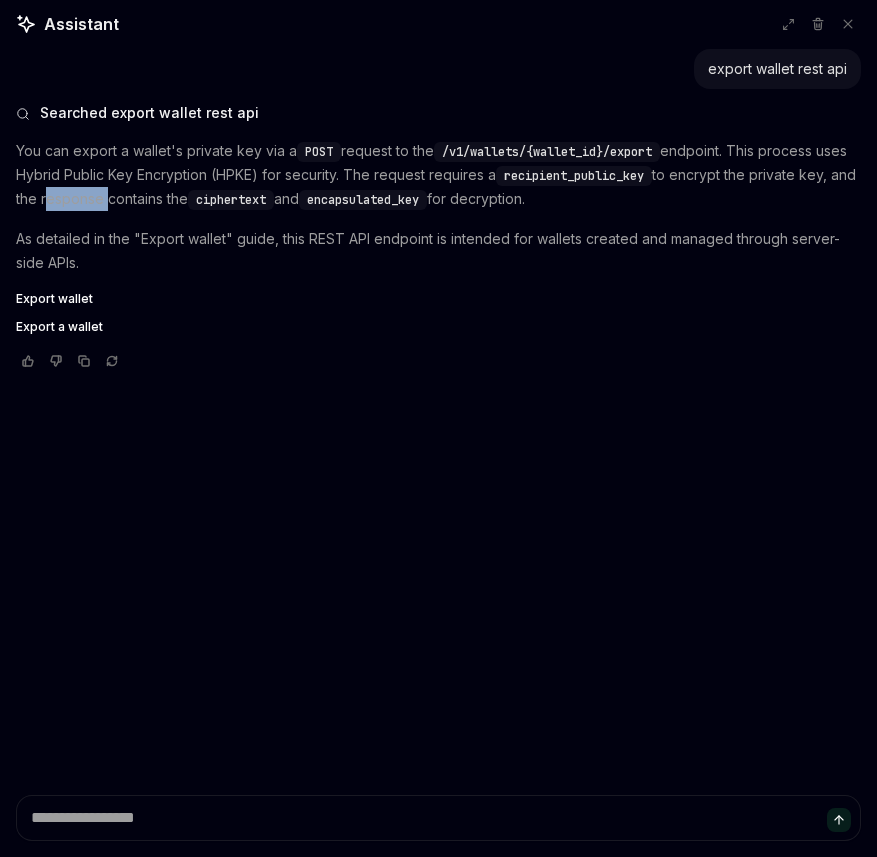 click on "You can export a wallet's private key via a  POST  request to the  /v1/wallets/{wallet_id}/export  endpoint. This process uses Hybrid Public Key Encryption (HPKE) for security. The request requires a  recipient_public_key  to encrypt the private key, and the response contains the  ciphertext  and  encapsulated_key  for decryption." at bounding box center (438, 175) 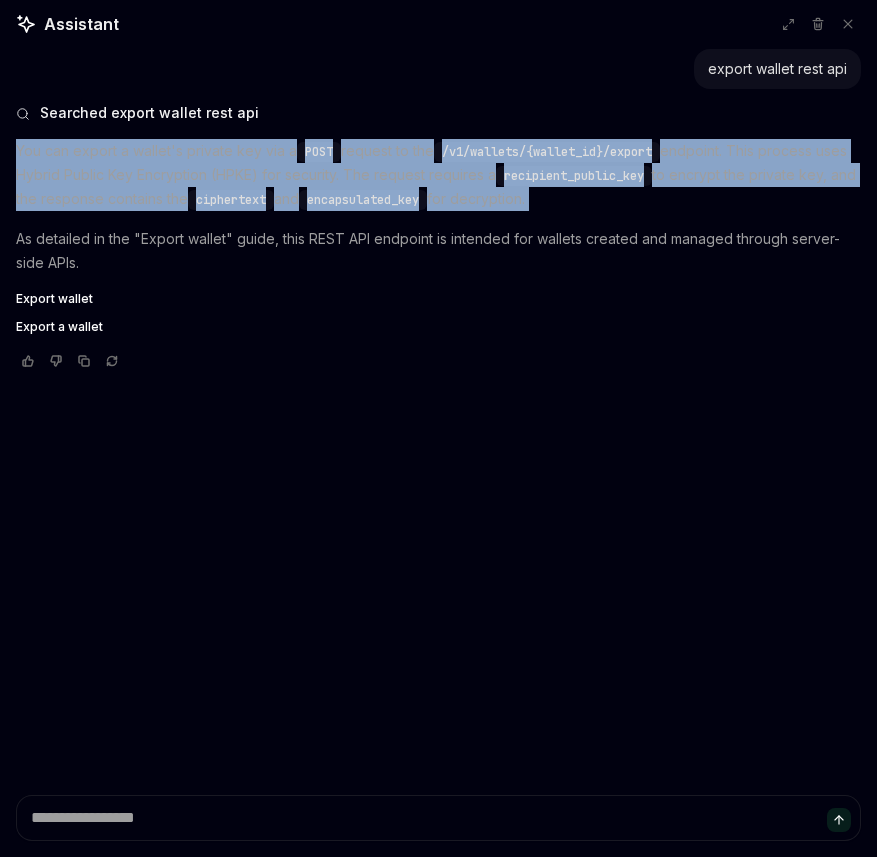 click on "You can export a wallet's private key via a  POST  request to the  /v1/wallets/{wallet_id}/export  endpoint. This process uses Hybrid Public Key Encryption (HPKE) for security. The request requires a  recipient_public_key  to encrypt the private key, and the response contains the  ciphertext  and  encapsulated_key  for decryption." at bounding box center [438, 175] 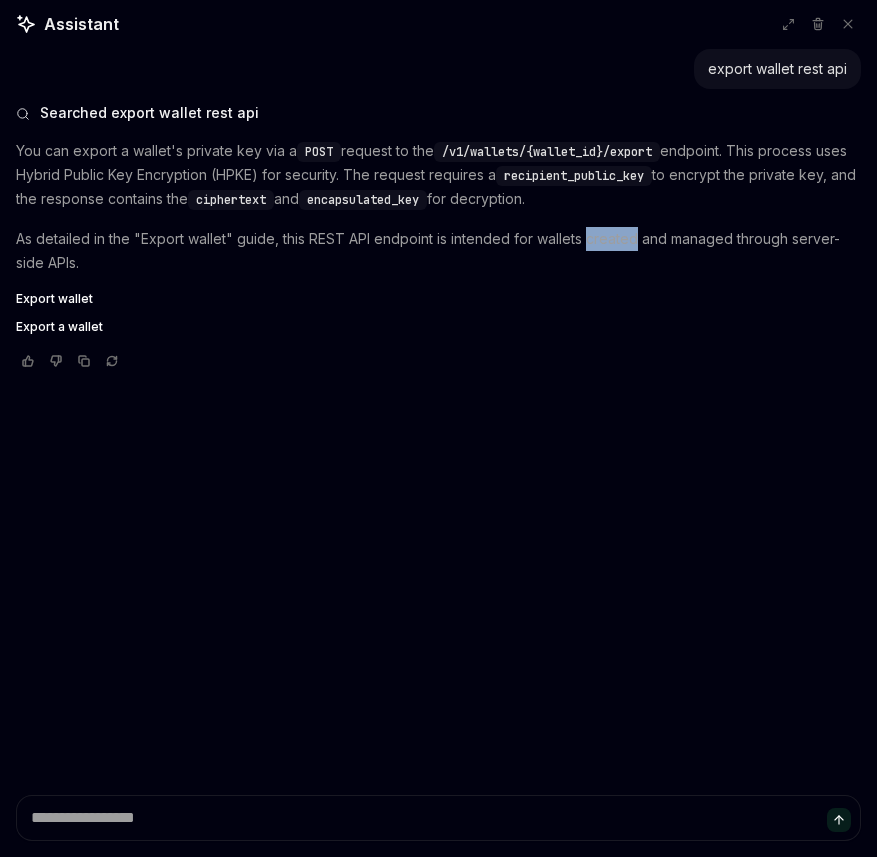 click on "As detailed in the "Export wallet" guide, this REST API endpoint is intended for wallets created and managed through server-side APIs." at bounding box center (438, 251) 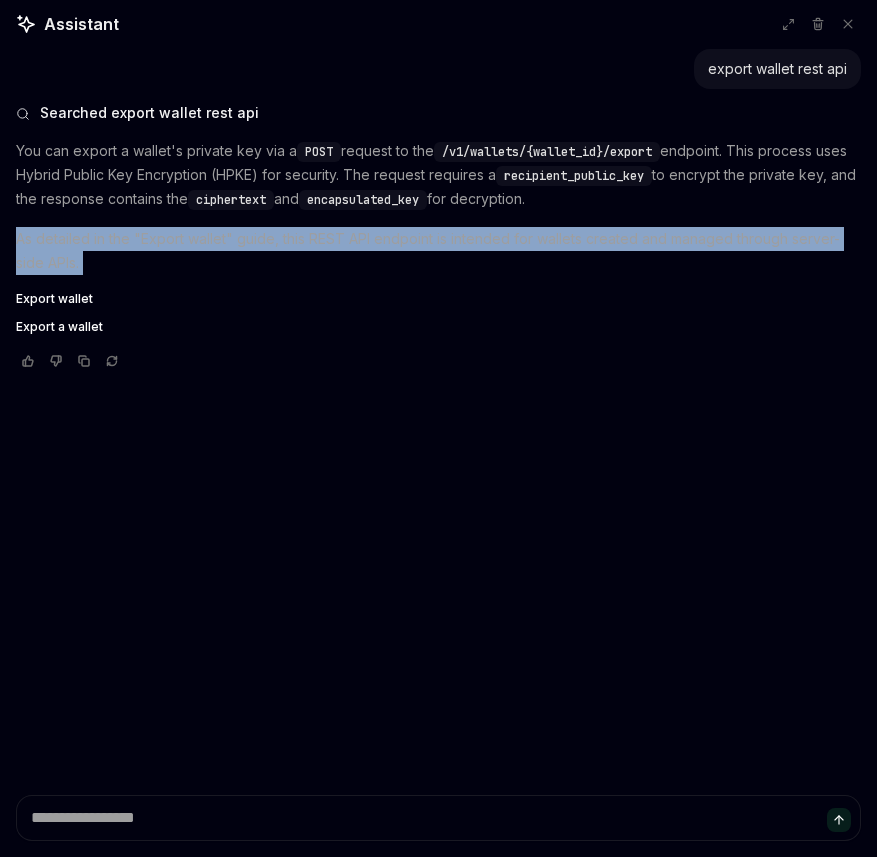 click on "As detailed in the "Export wallet" guide, this REST API endpoint is intended for wallets created and managed through server-side APIs." at bounding box center [438, 251] 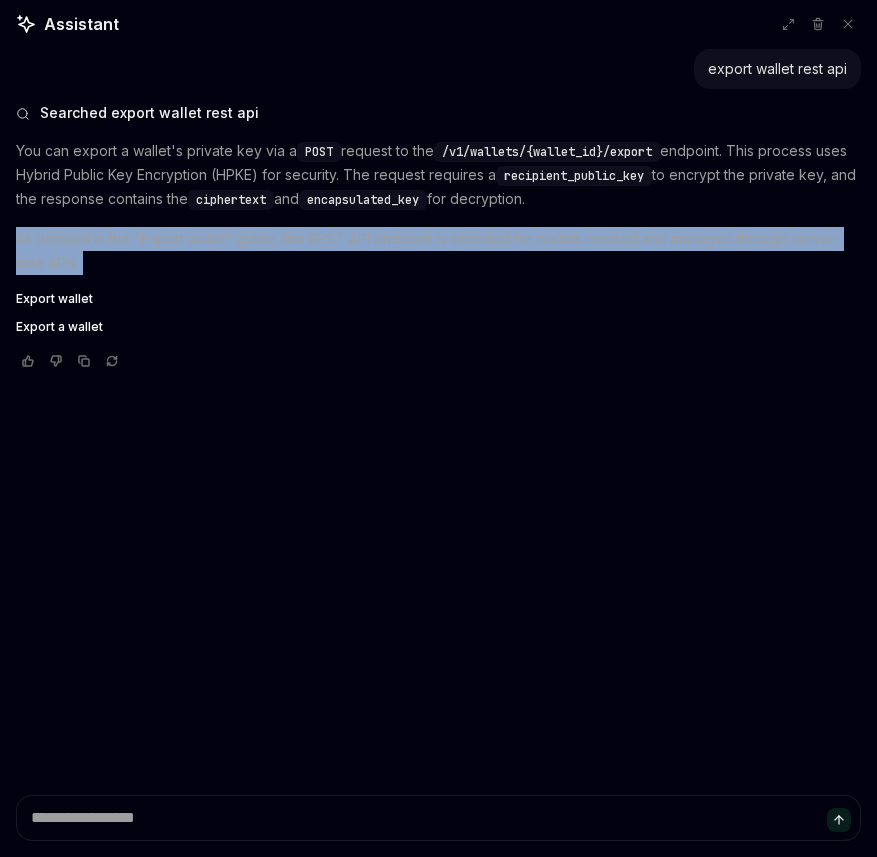 click on "Export wallet" at bounding box center (54, 299) 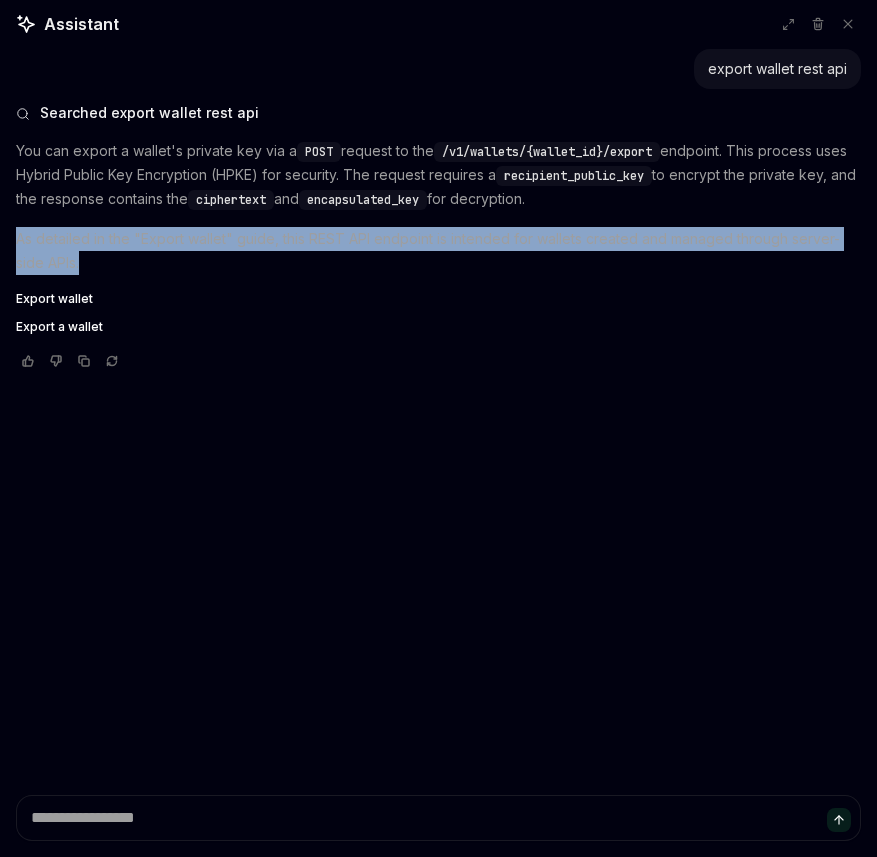 click on "Export wallet" at bounding box center [54, 299] 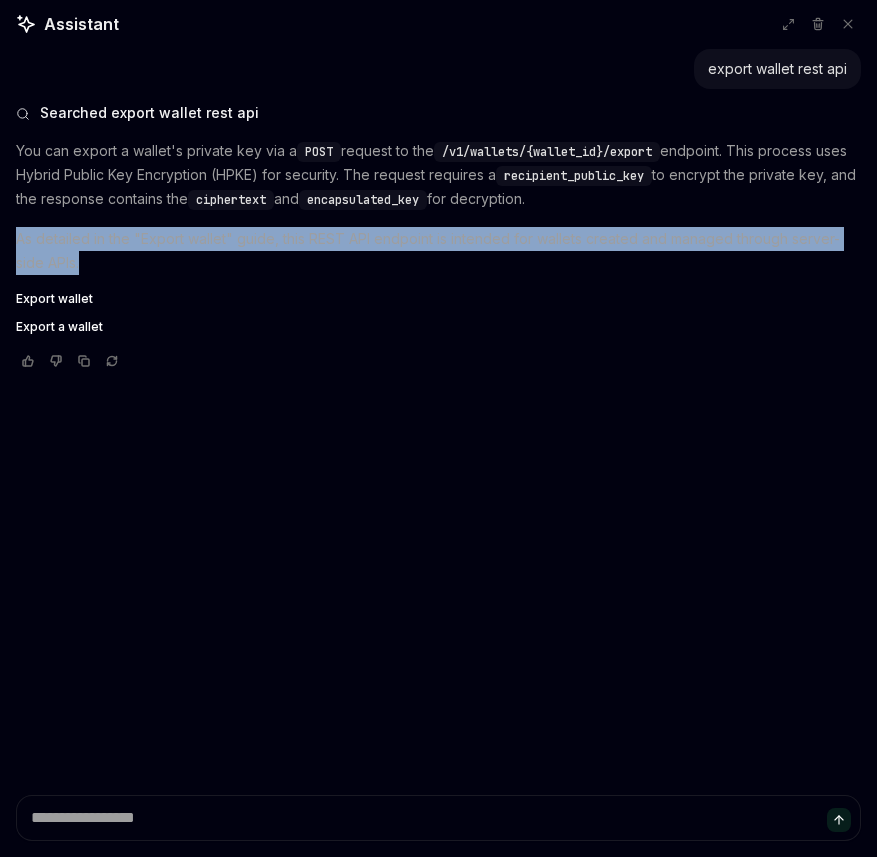 click on "Export a wallet" at bounding box center [59, 327] 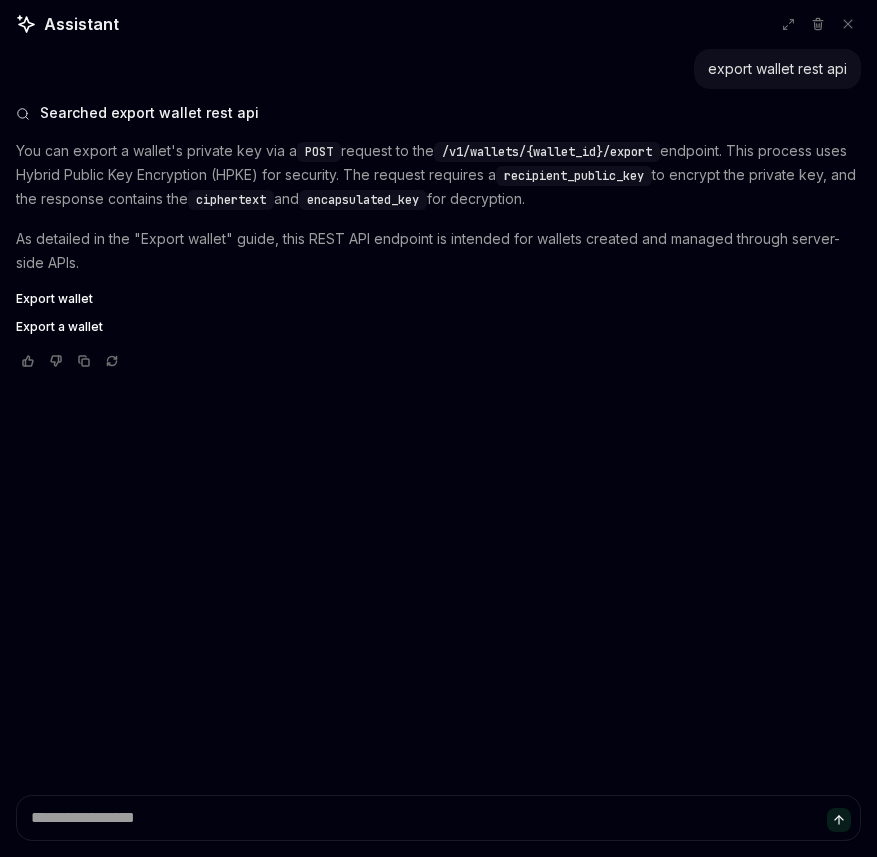 click on "Export a wallet" at bounding box center (59, 327) 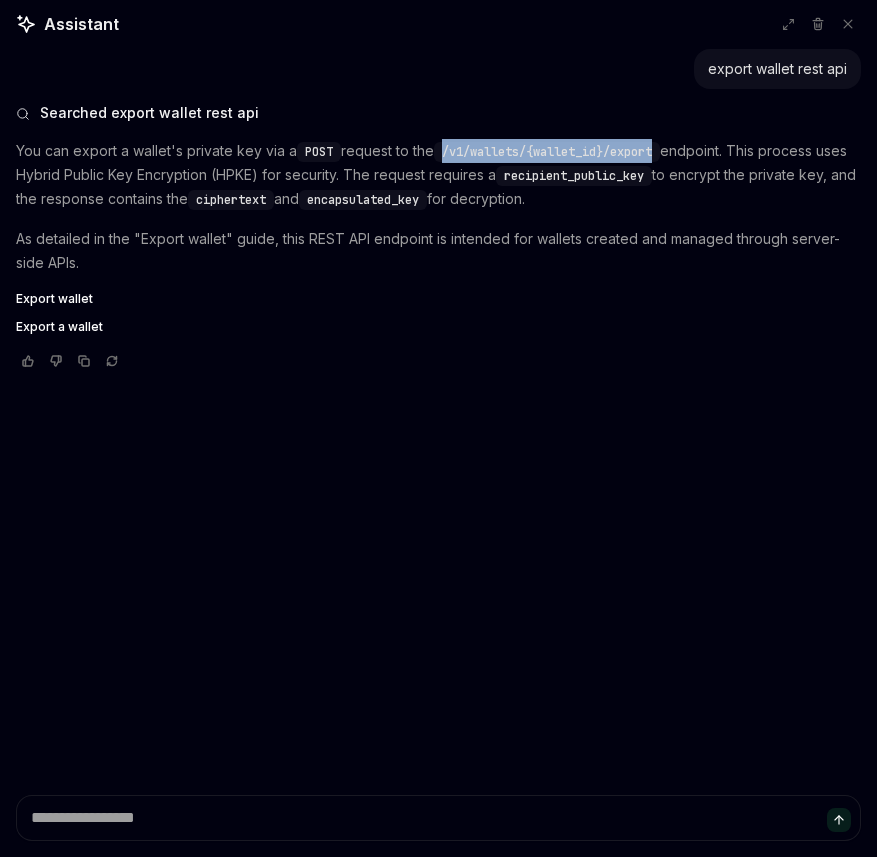 drag, startPoint x: 452, startPoint y: 147, endPoint x: 671, endPoint y: 153, distance: 219.08218 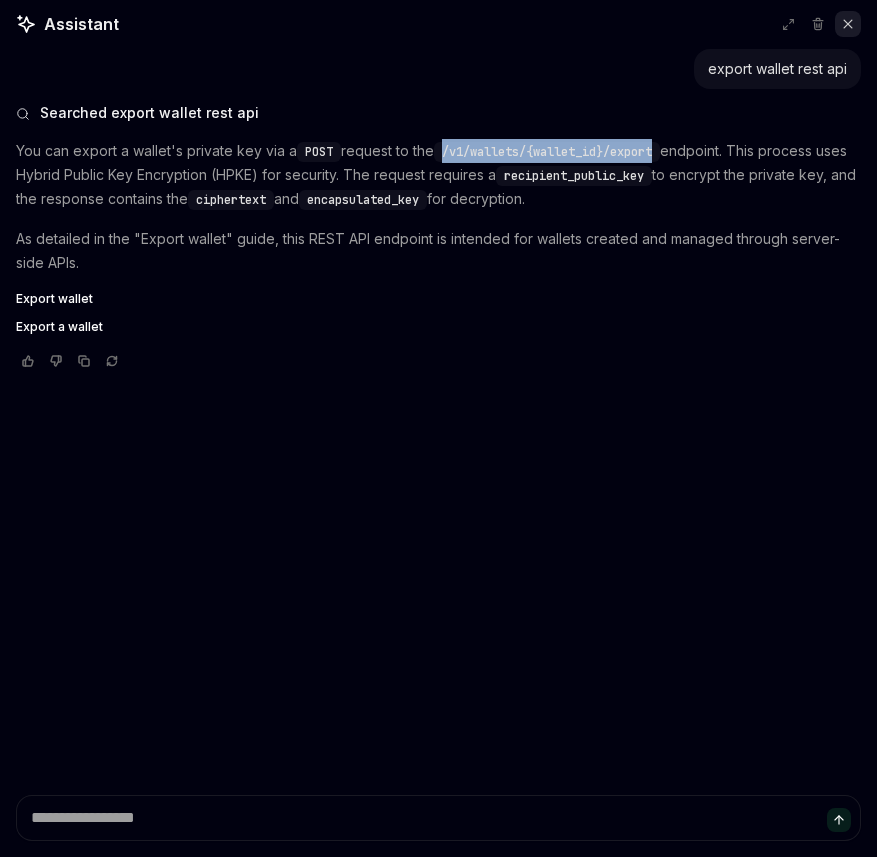 click 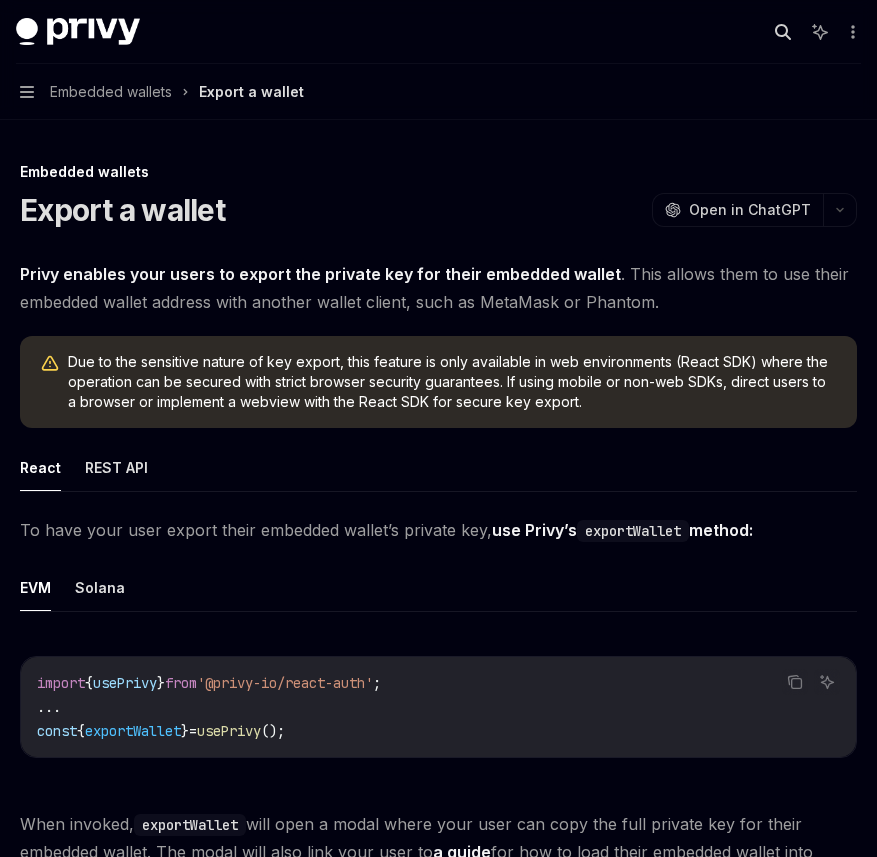click 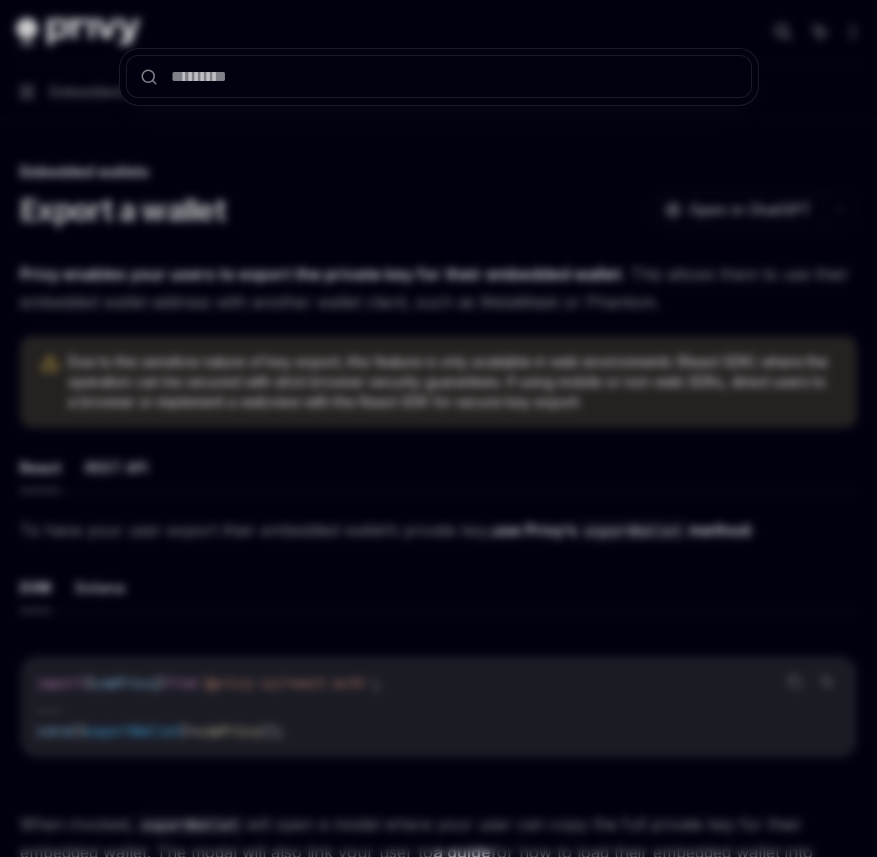 type on "**********" 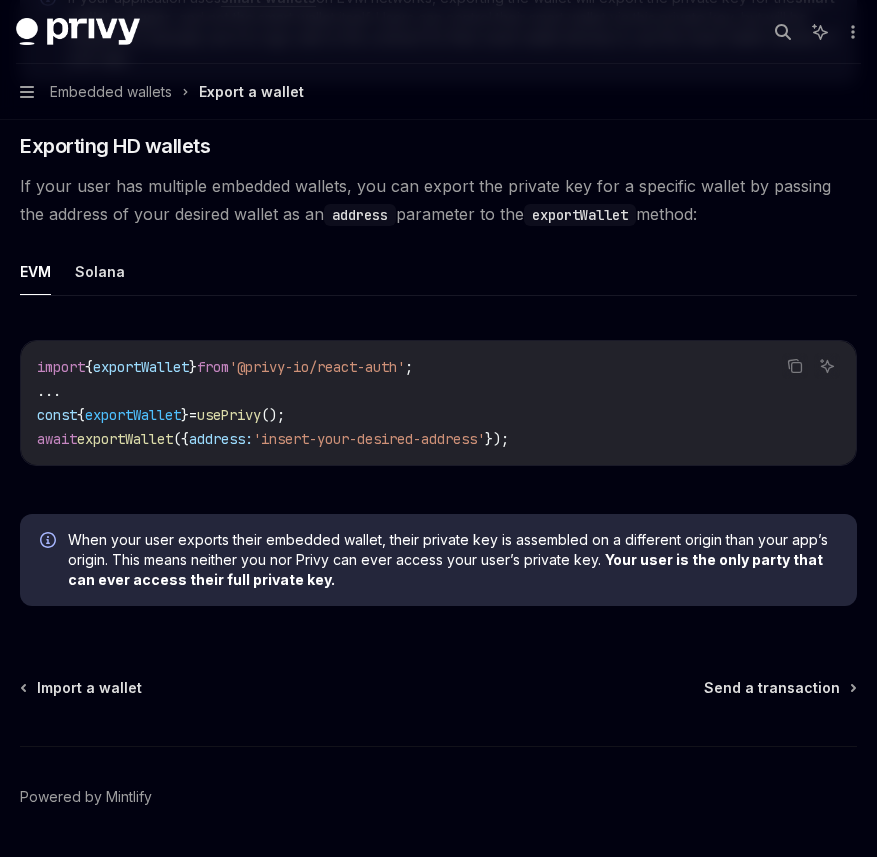 scroll, scrollTop: 1696, scrollLeft: 0, axis: vertical 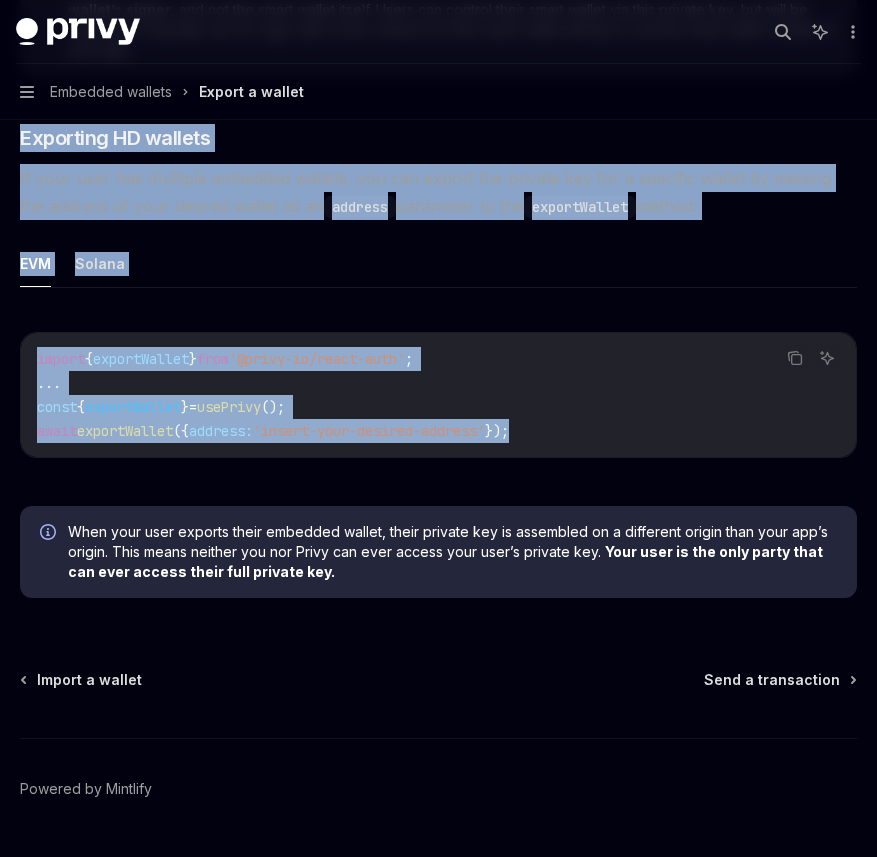 drag, startPoint x: 34, startPoint y: 144, endPoint x: 615, endPoint y: 471, distance: 666.7008 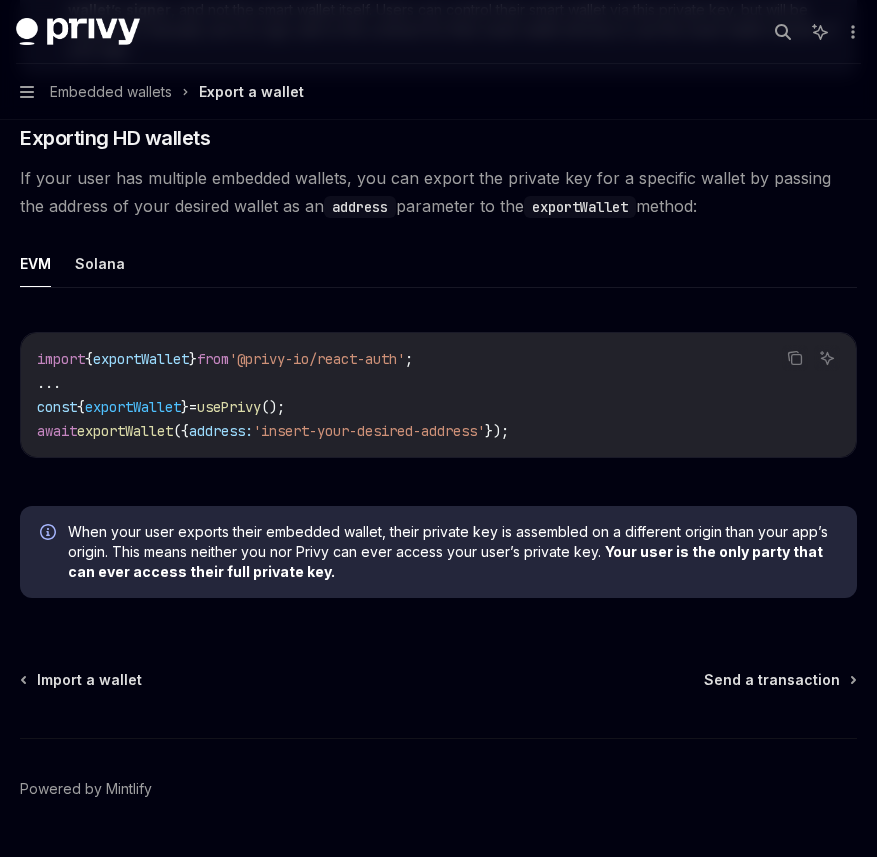 click on "import  { exportWallet }  from  '@privy-io/react-auth' ;
...
const  { exportWallet }  =  usePrivy ();
await  exportWallet ({ address:  'insert-your-desired-address' });" at bounding box center [438, 395] 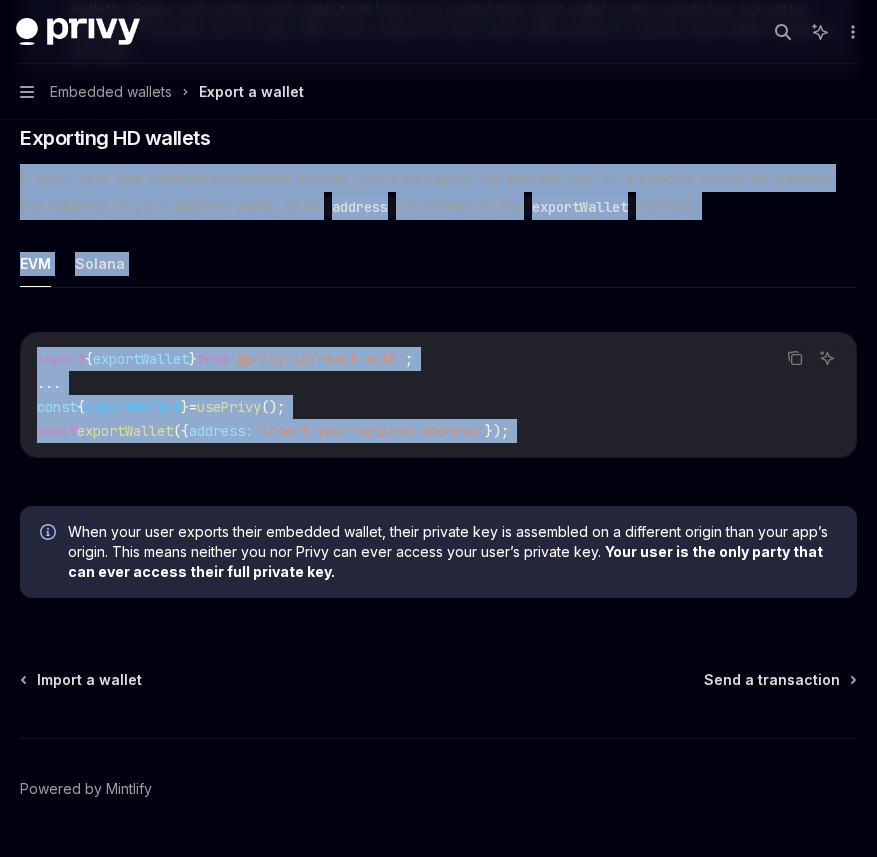drag, startPoint x: 592, startPoint y: 465, endPoint x: 17, endPoint y: 187, distance: 638.67755 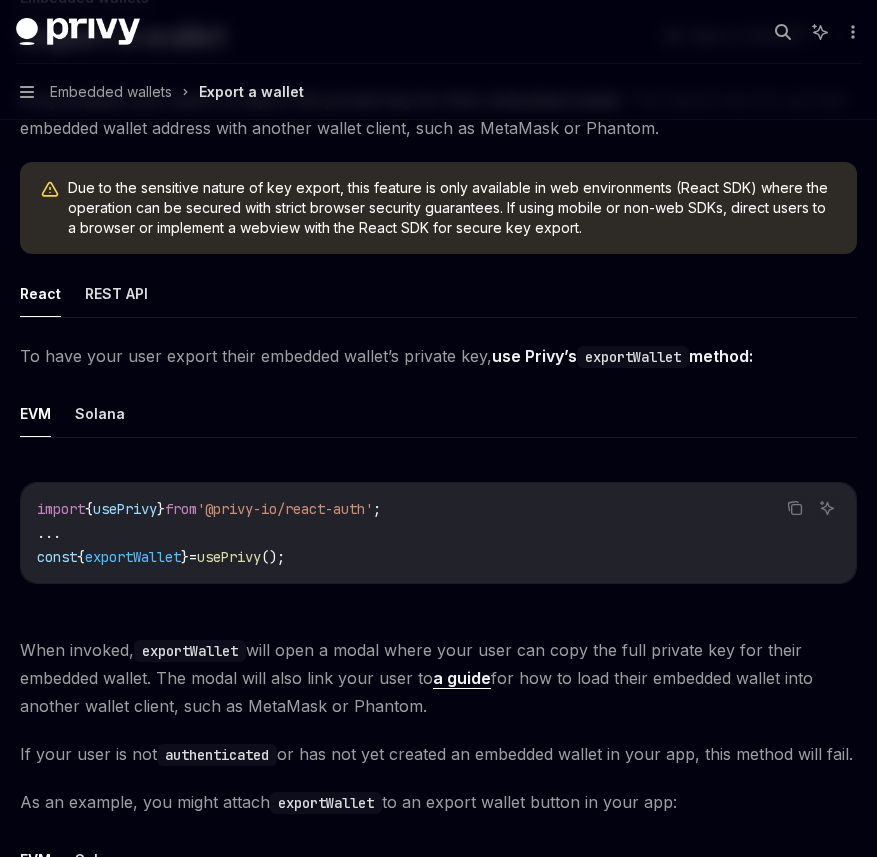 scroll, scrollTop: 134, scrollLeft: 0, axis: vertical 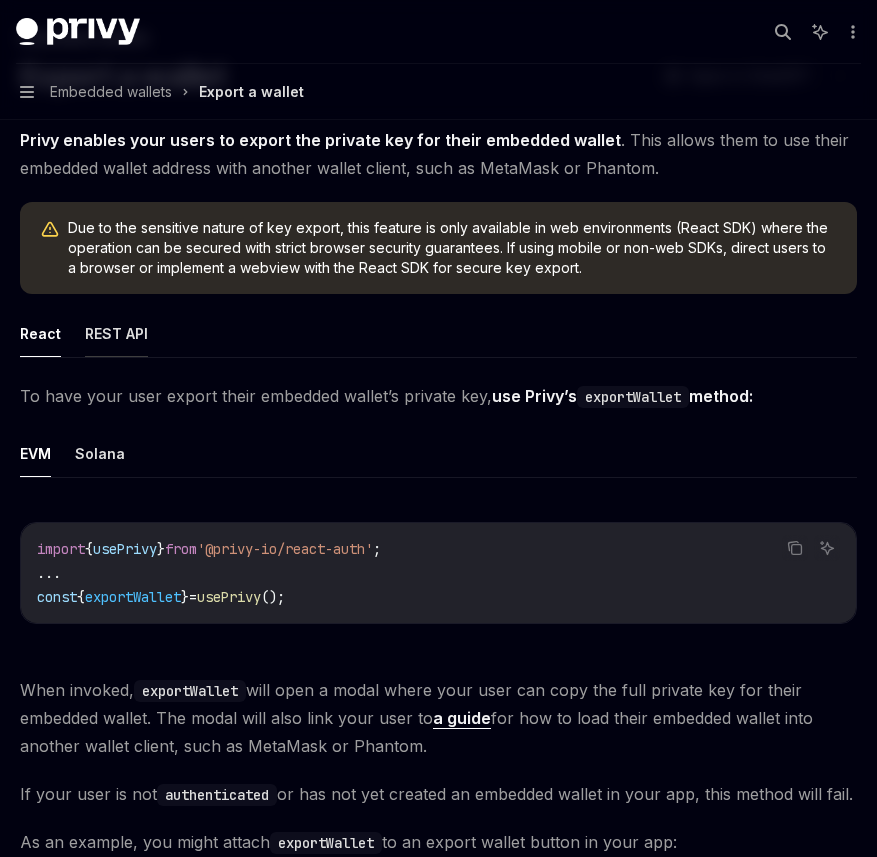 click on "REST API" at bounding box center (116, 333) 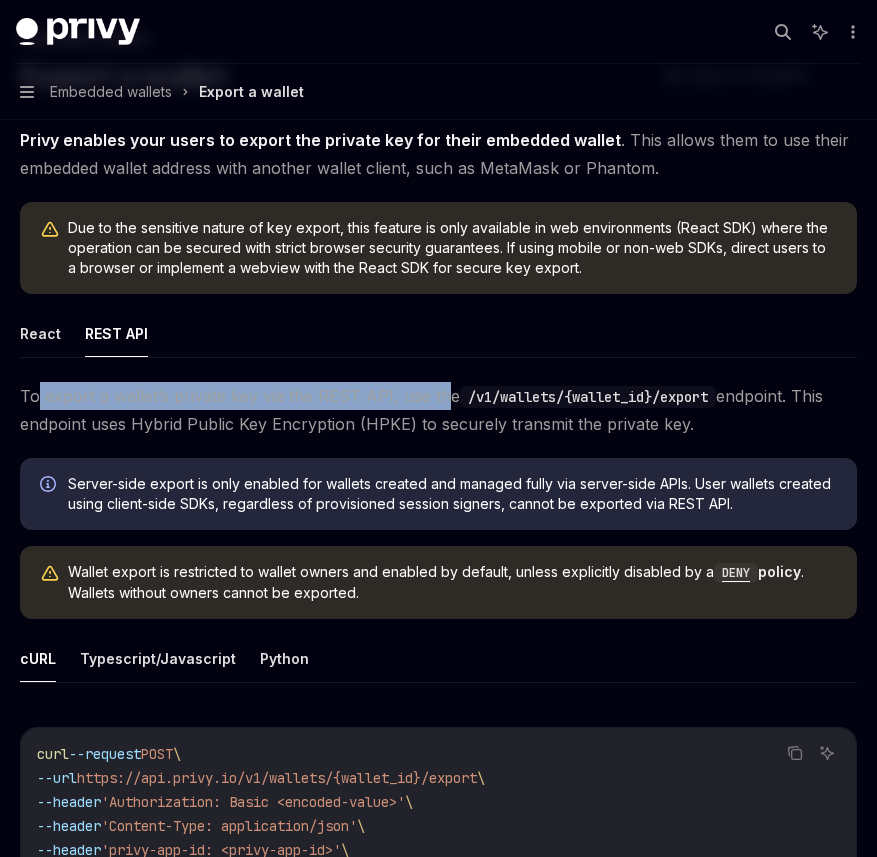 drag, startPoint x: 35, startPoint y: 384, endPoint x: 439, endPoint y: 404, distance: 404.49475 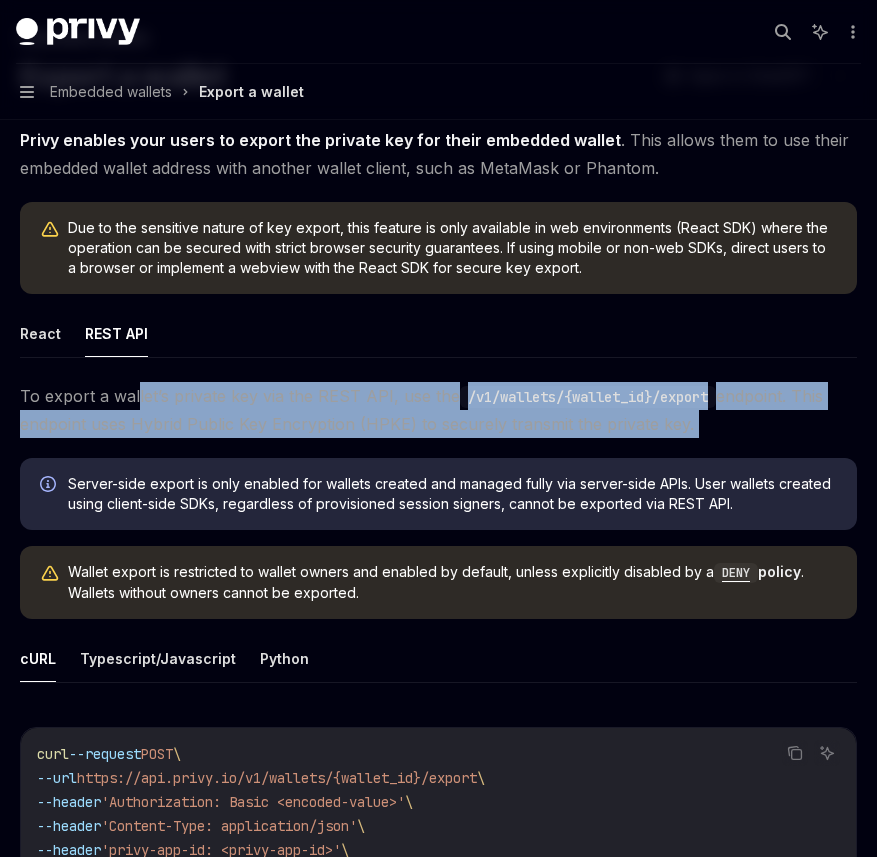 drag, startPoint x: 710, startPoint y: 441, endPoint x: 135, endPoint y: 387, distance: 577.5301 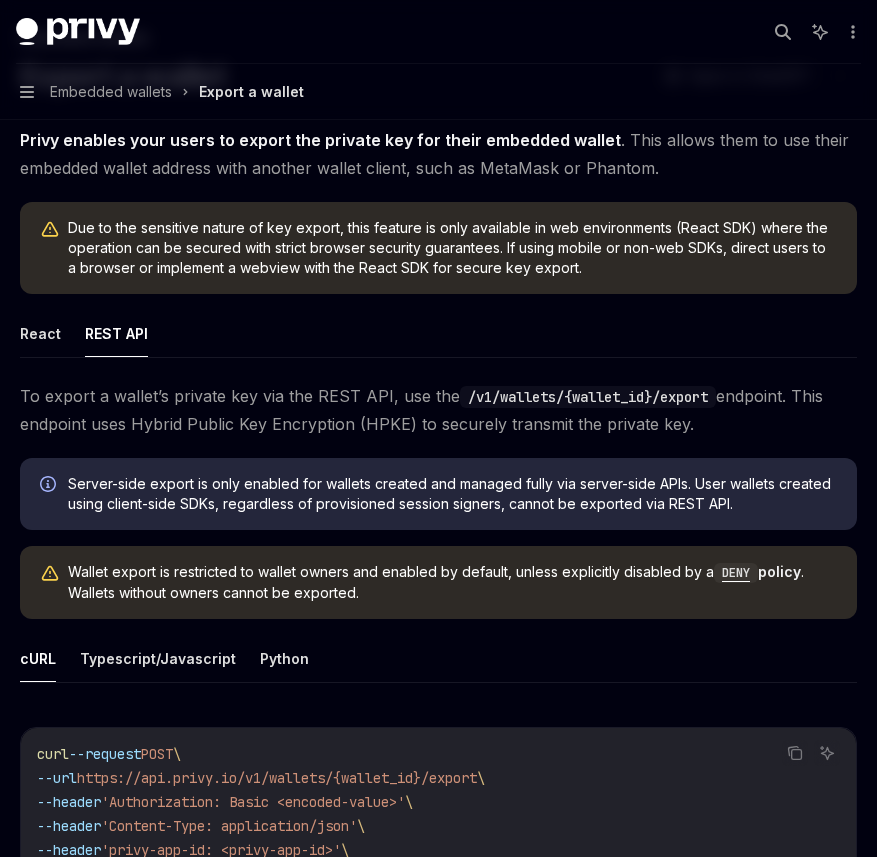 click on "To export a wallet’s private key via the REST API, use the  /v1/wallets/{wallet_id}/export  endpoint. This endpoint uses Hybrid Public Key Encryption (HPKE) to securely transmit the private key." at bounding box center (438, 410) 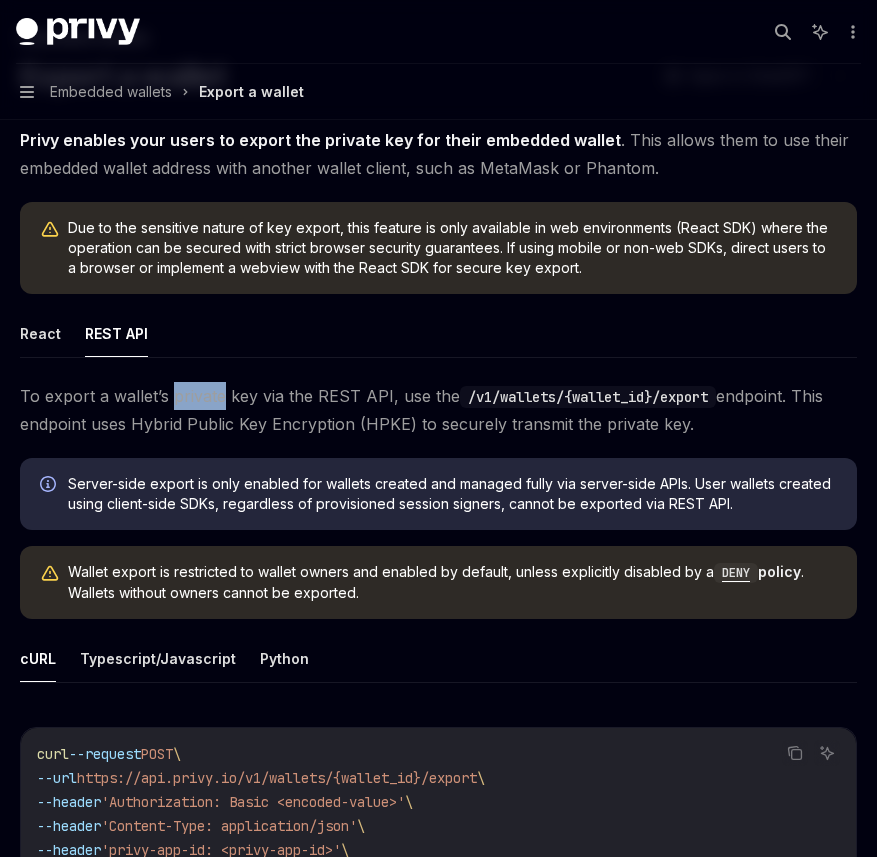 click on "To export a wallet’s private key via the REST API, use the  /v1/wallets/{wallet_id}/export  endpoint. This endpoint uses Hybrid Public Key Encryption (HPKE) to securely transmit the private key." at bounding box center (438, 410) 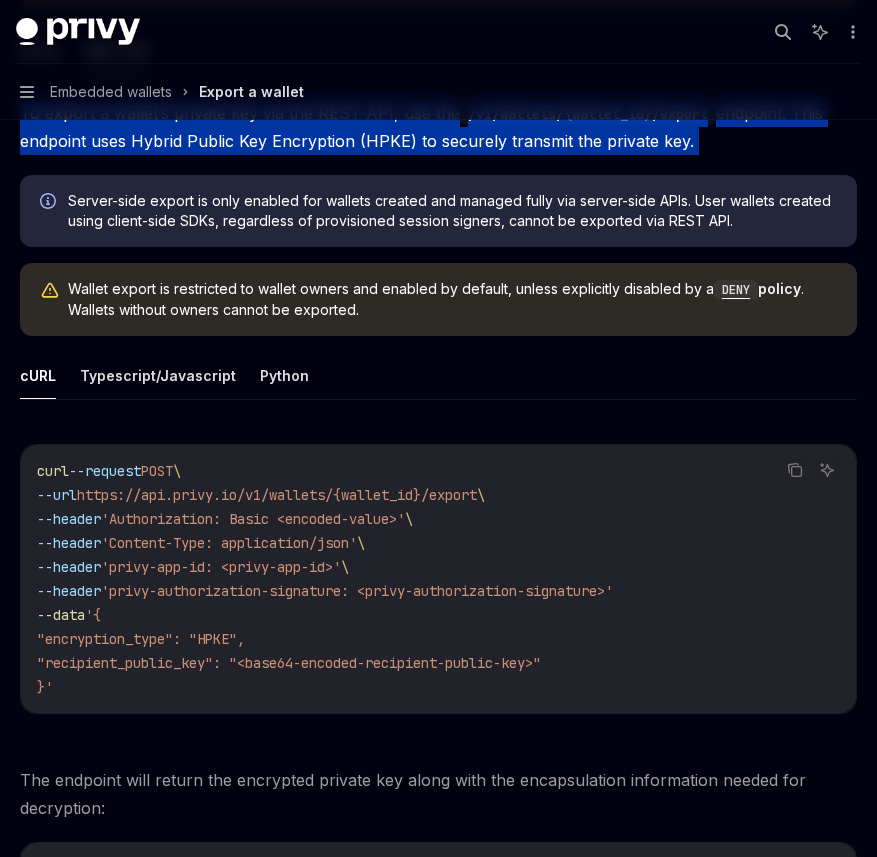 scroll, scrollTop: 0, scrollLeft: 0, axis: both 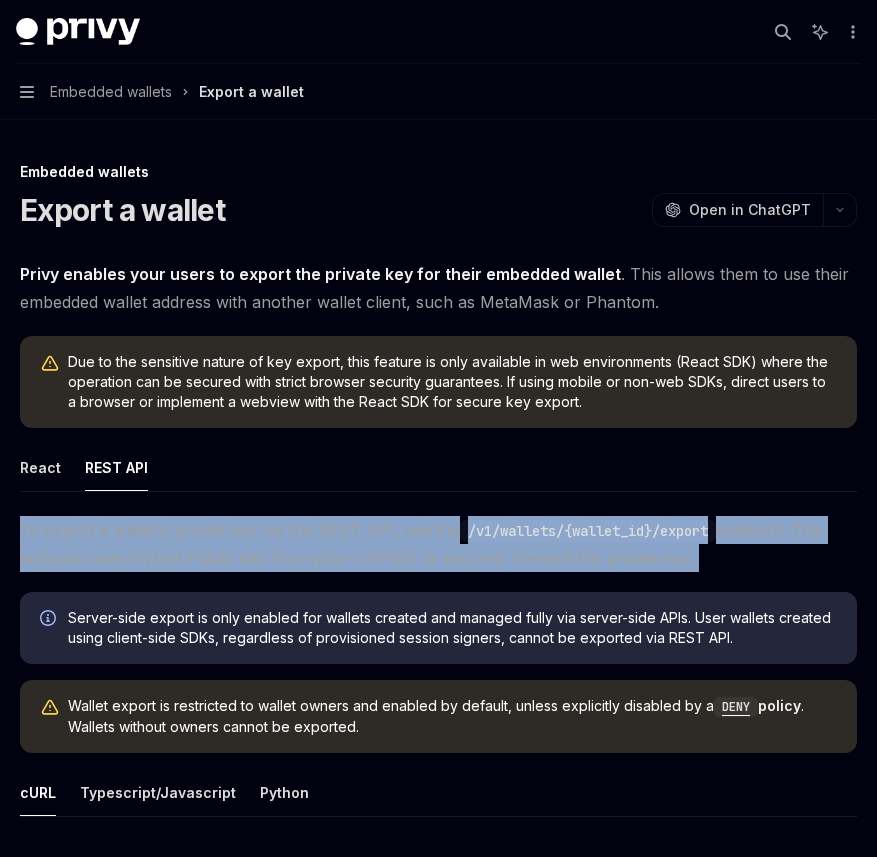 click on "Search..." at bounding box center (783, 32) 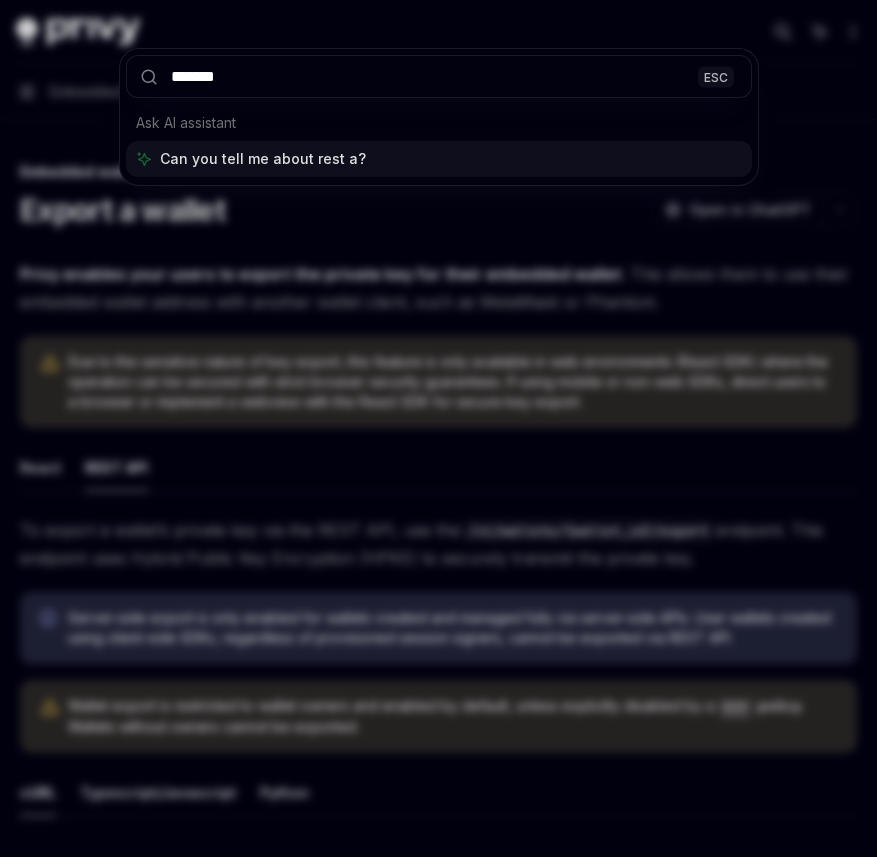type on "********" 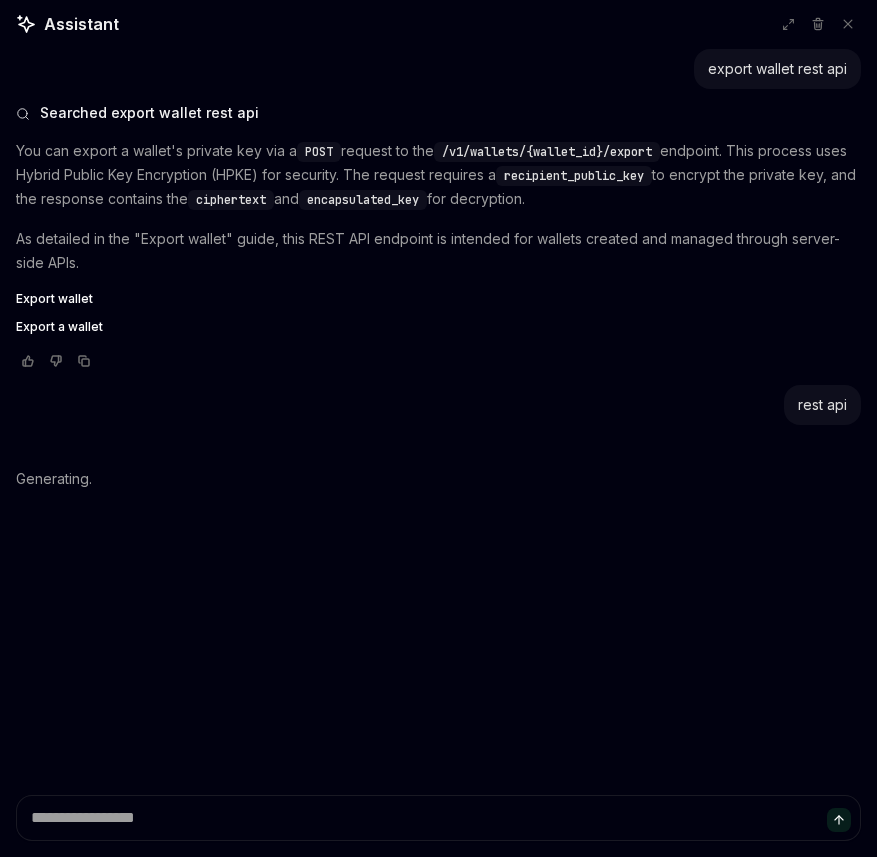 scroll, scrollTop: 0, scrollLeft: 0, axis: both 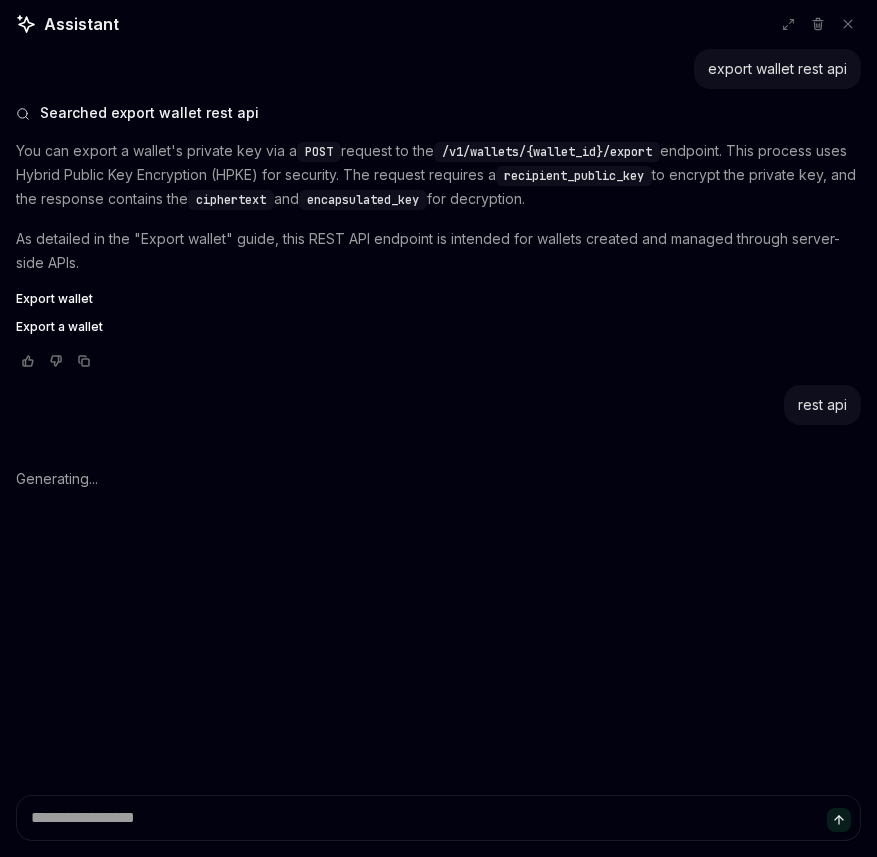 click on "Export wallet" at bounding box center (54, 299) 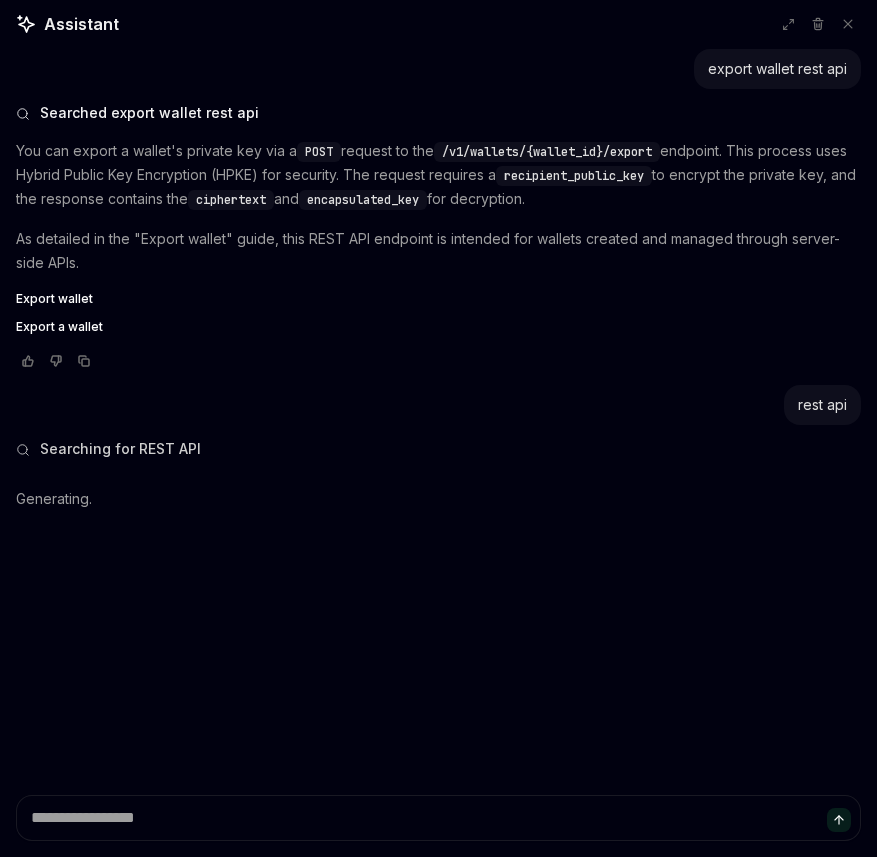 click on "Searching for REST API" at bounding box center (120, 449) 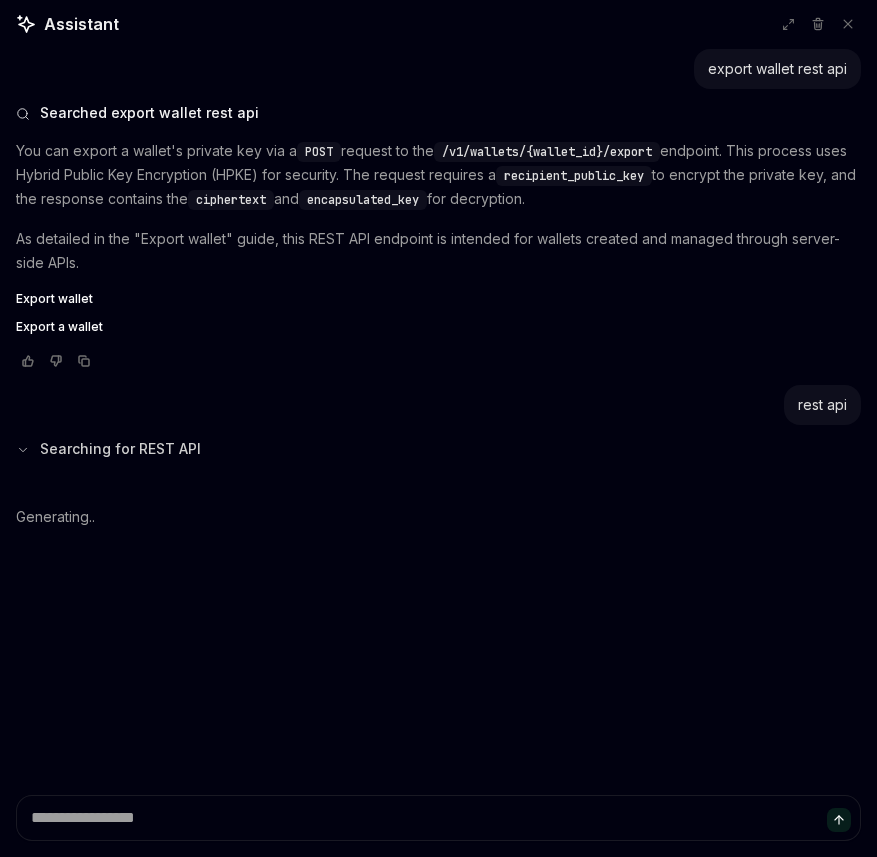 click on "Searching for REST API" at bounding box center [120, 449] 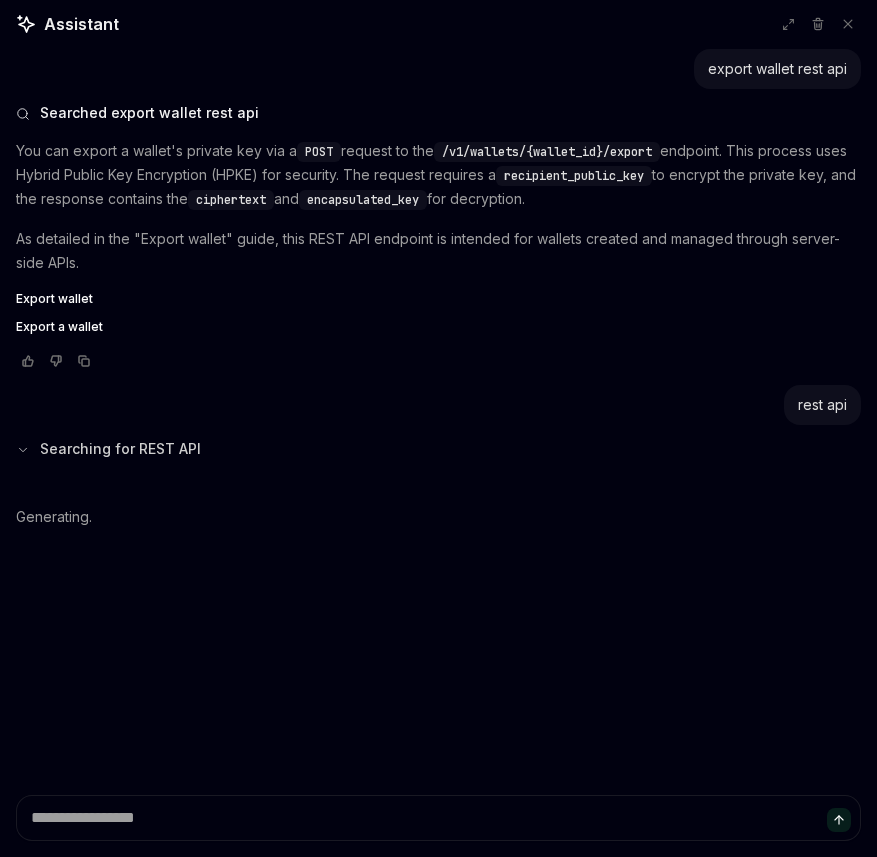 click on "Searching for REST API" at bounding box center [120, 449] 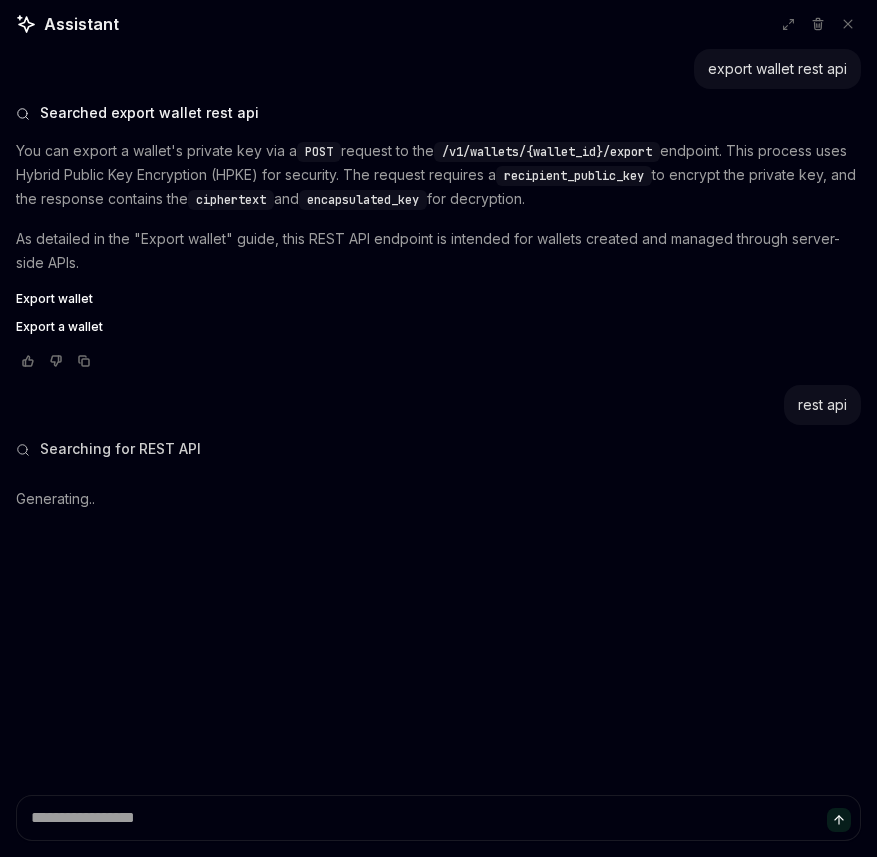 click on "Searching for REST API" at bounding box center [120, 449] 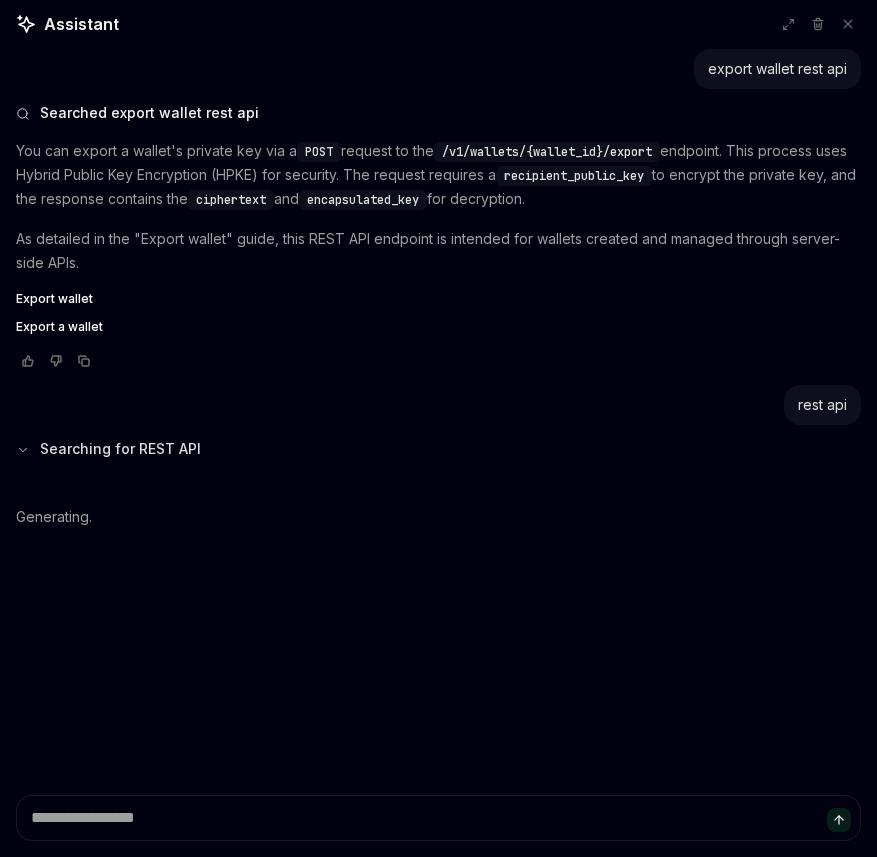 type on "*" 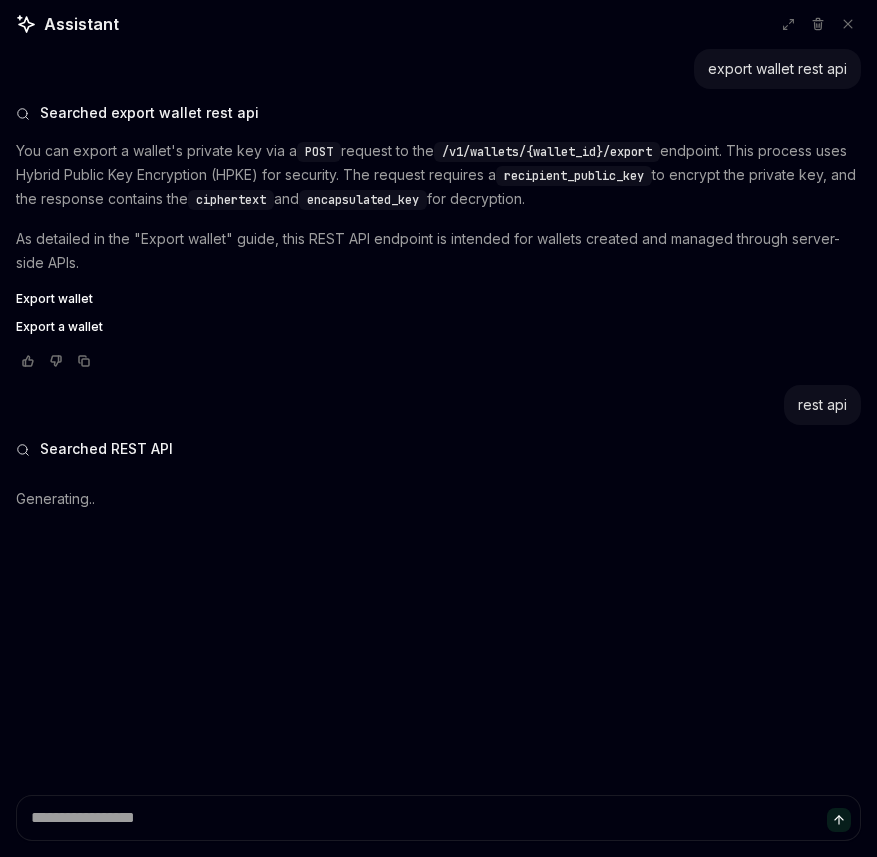 click on "rest api" at bounding box center [822, 405] 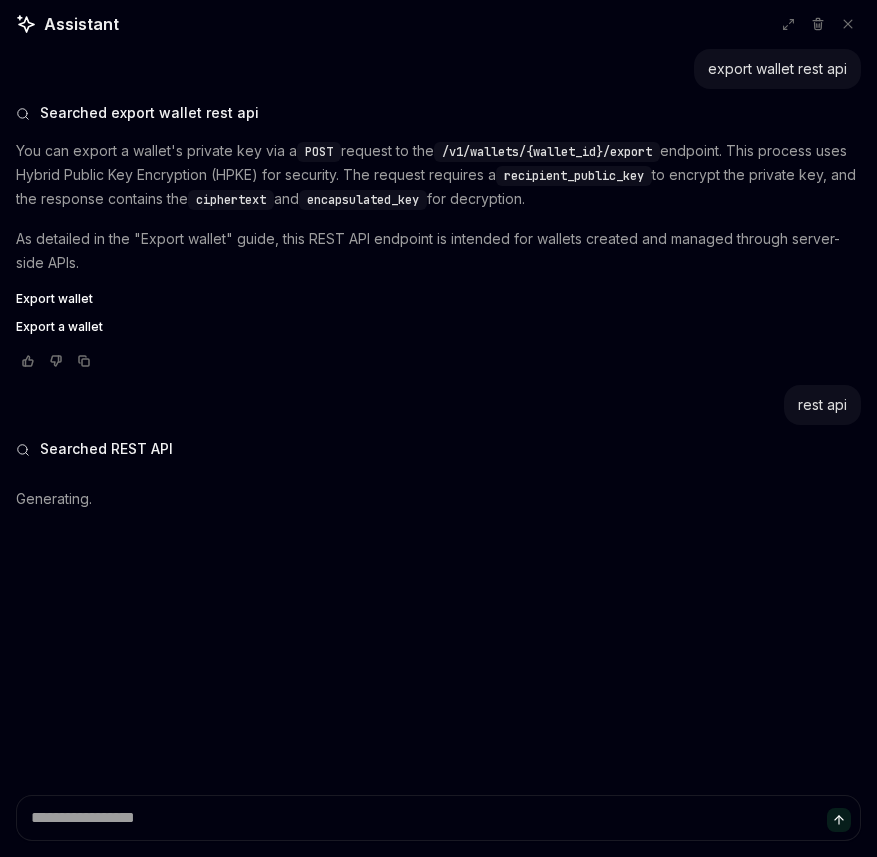 scroll, scrollTop: 498, scrollLeft: 0, axis: vertical 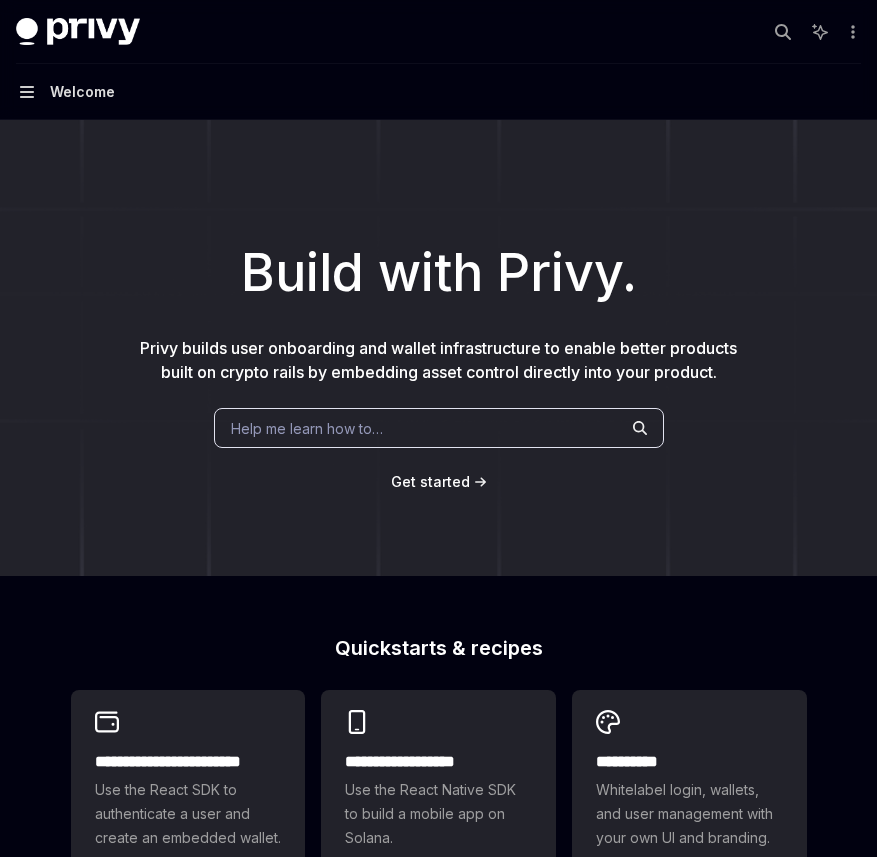 click 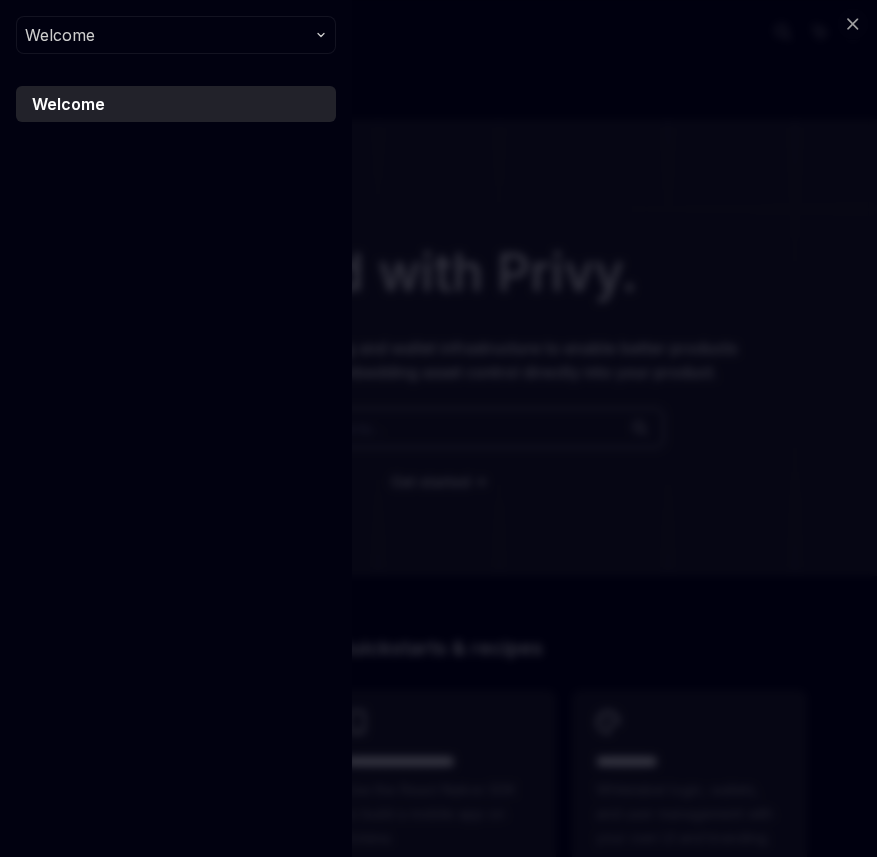 click on "Welcome" at bounding box center [178, 104] 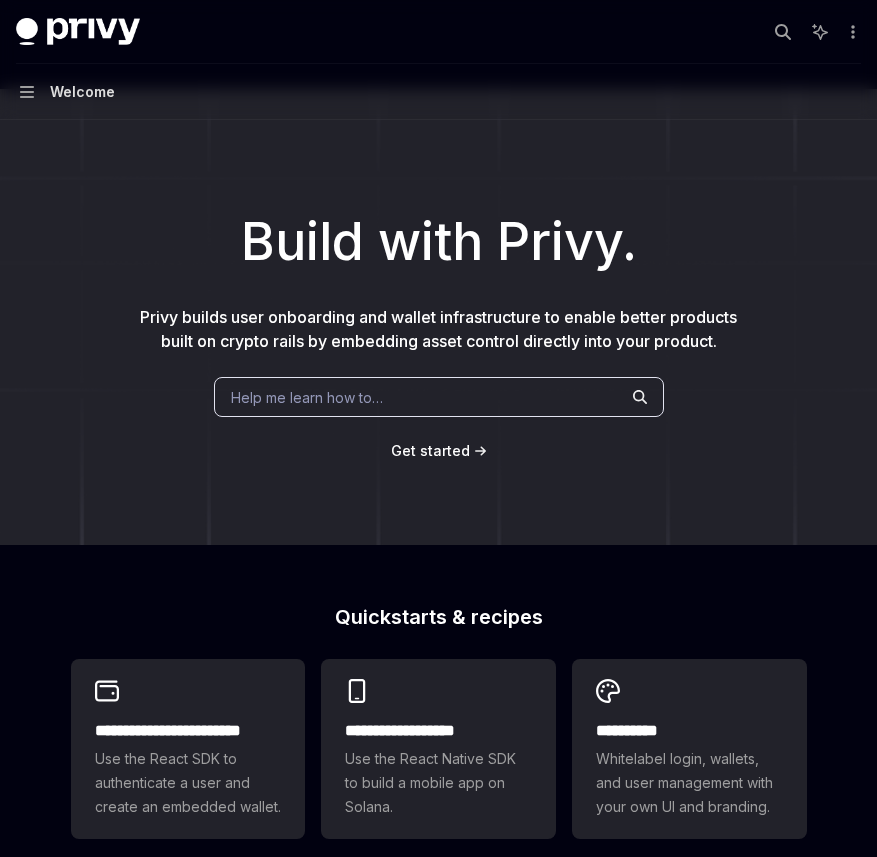 scroll, scrollTop: 0, scrollLeft: 0, axis: both 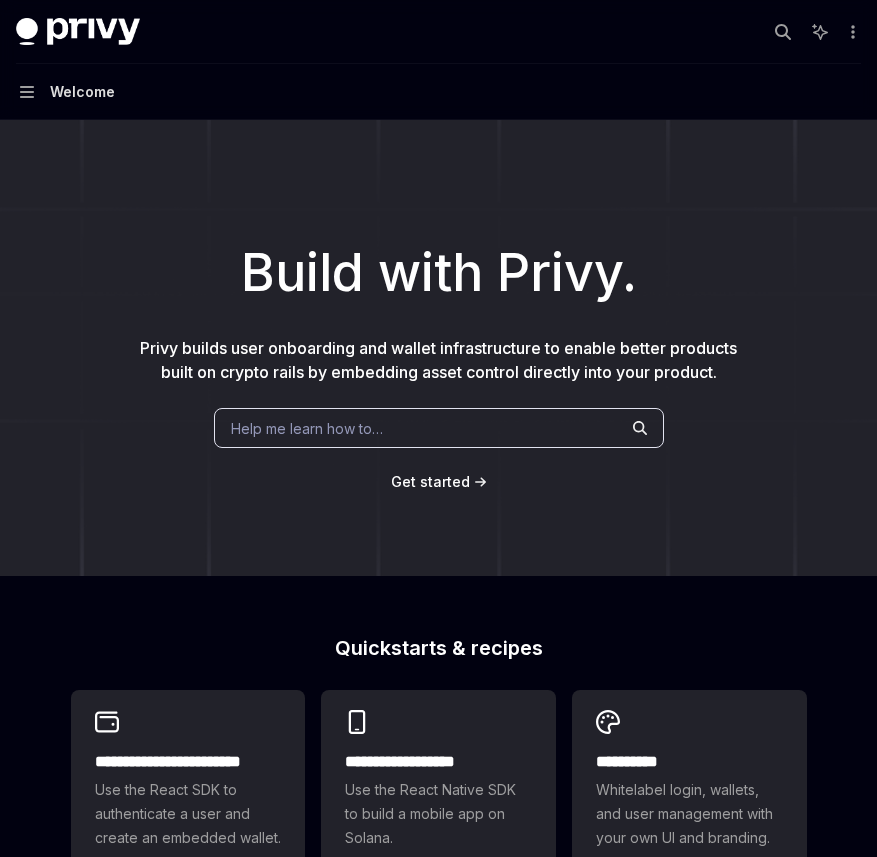 click on "Build with Privy. Privy builds user onboarding and wallet infrastructure to enable better products built on crypto
rails by embedding asset control directly into your product. Help me learn how to… Get started" at bounding box center [438, 348] 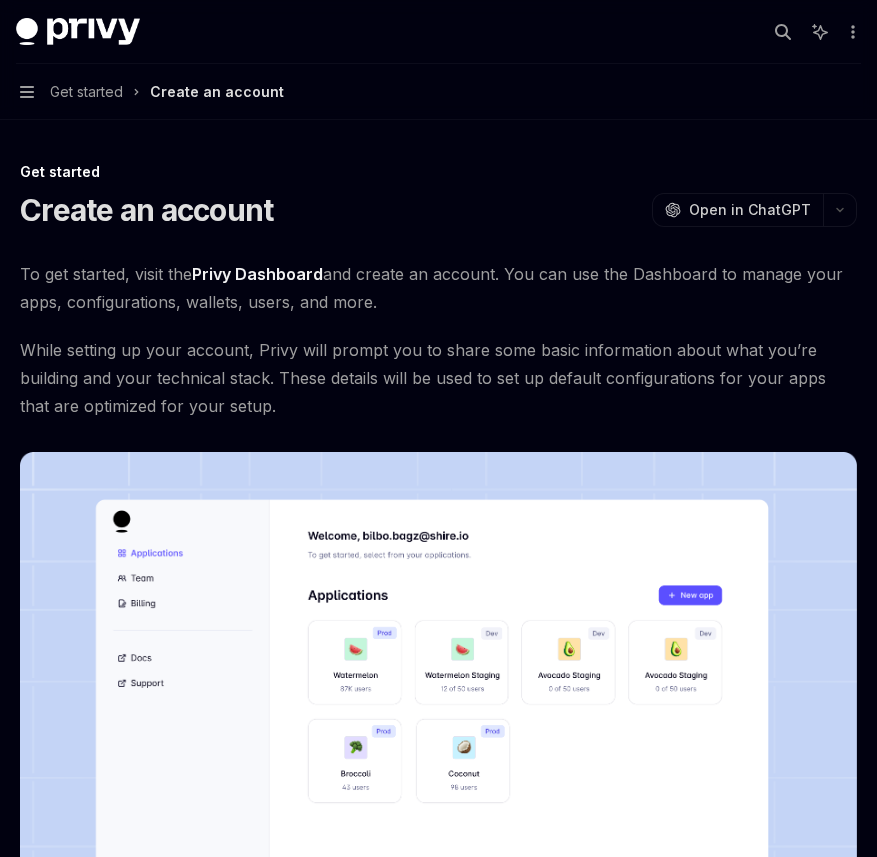 scroll, scrollTop: 0, scrollLeft: 0, axis: both 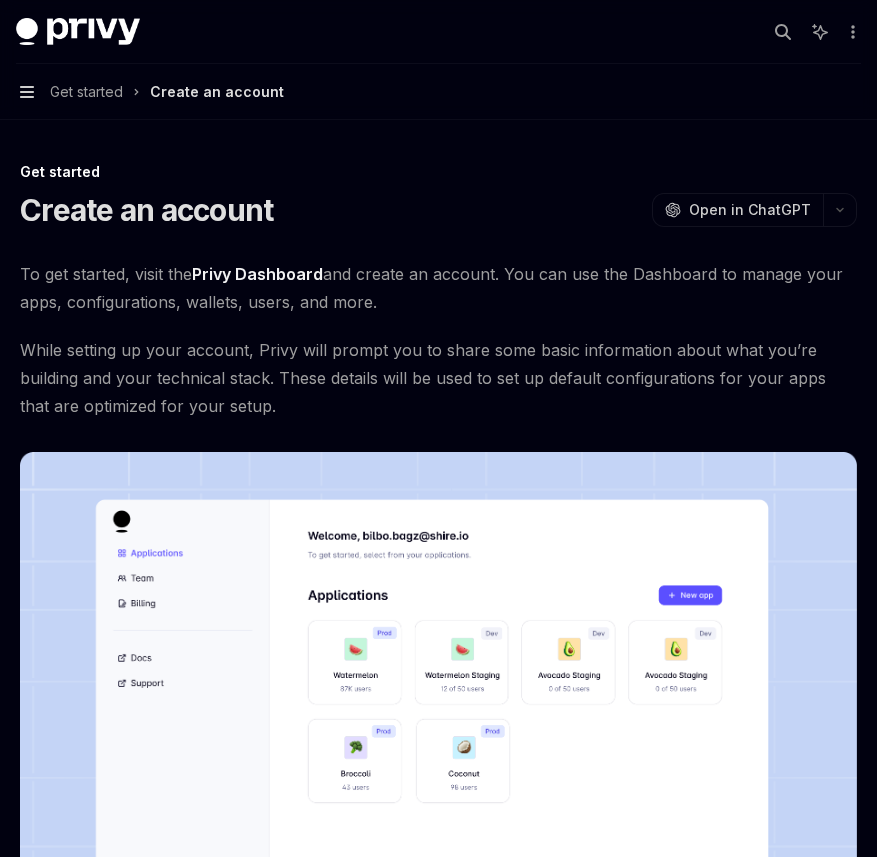 click 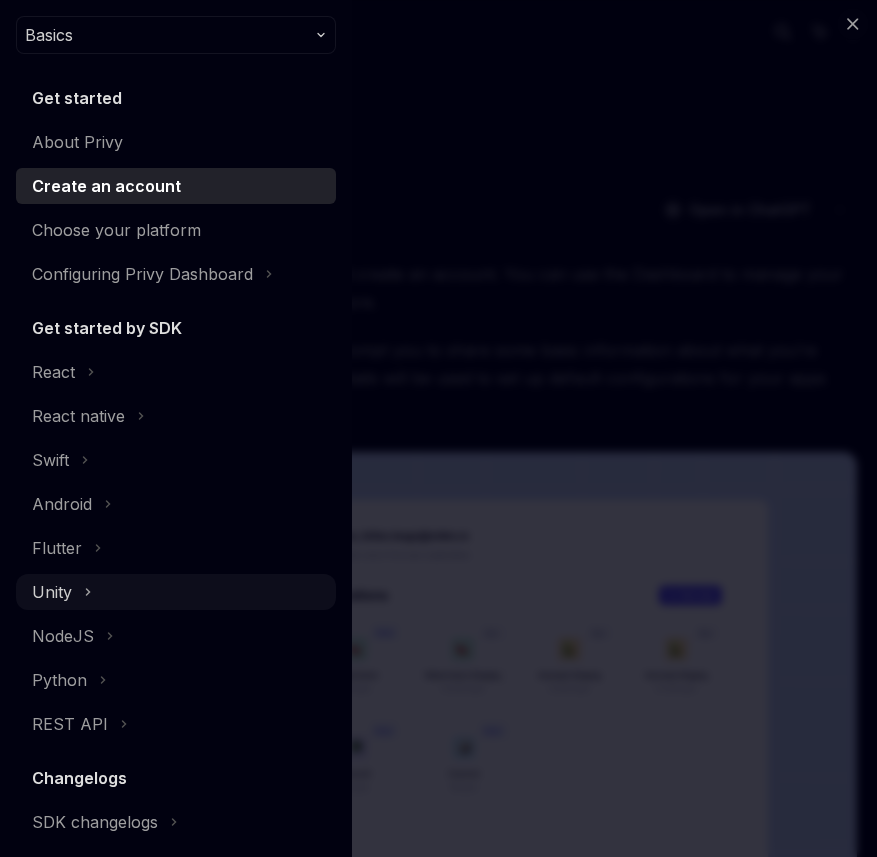 scroll, scrollTop: 173, scrollLeft: 0, axis: vertical 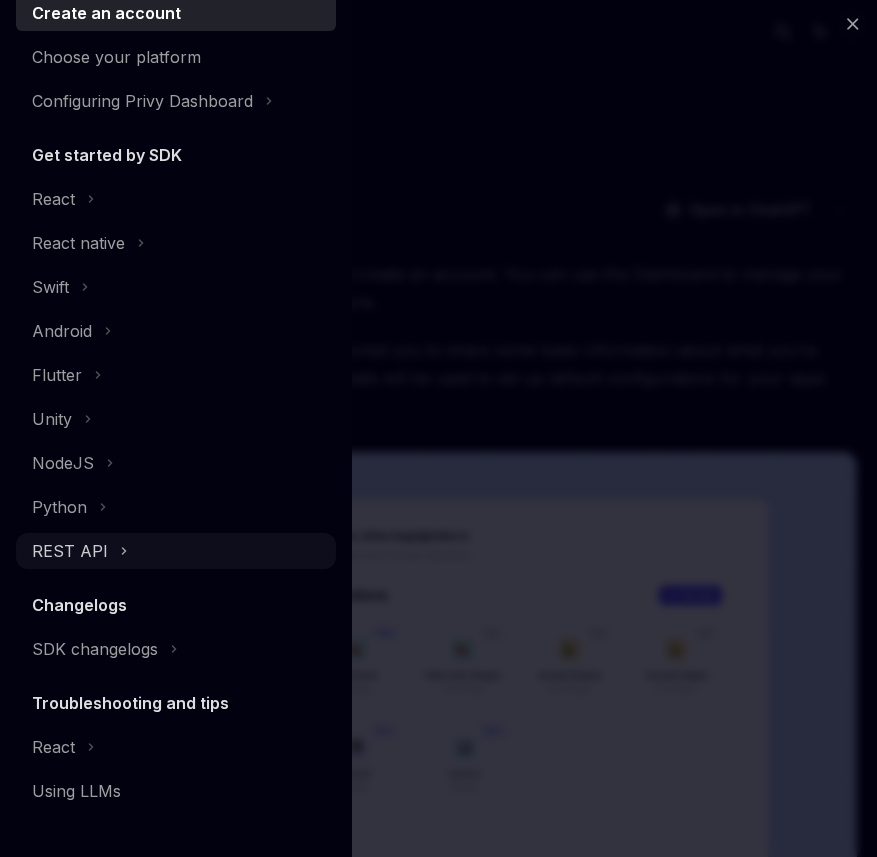 click on "REST API" at bounding box center [70, 551] 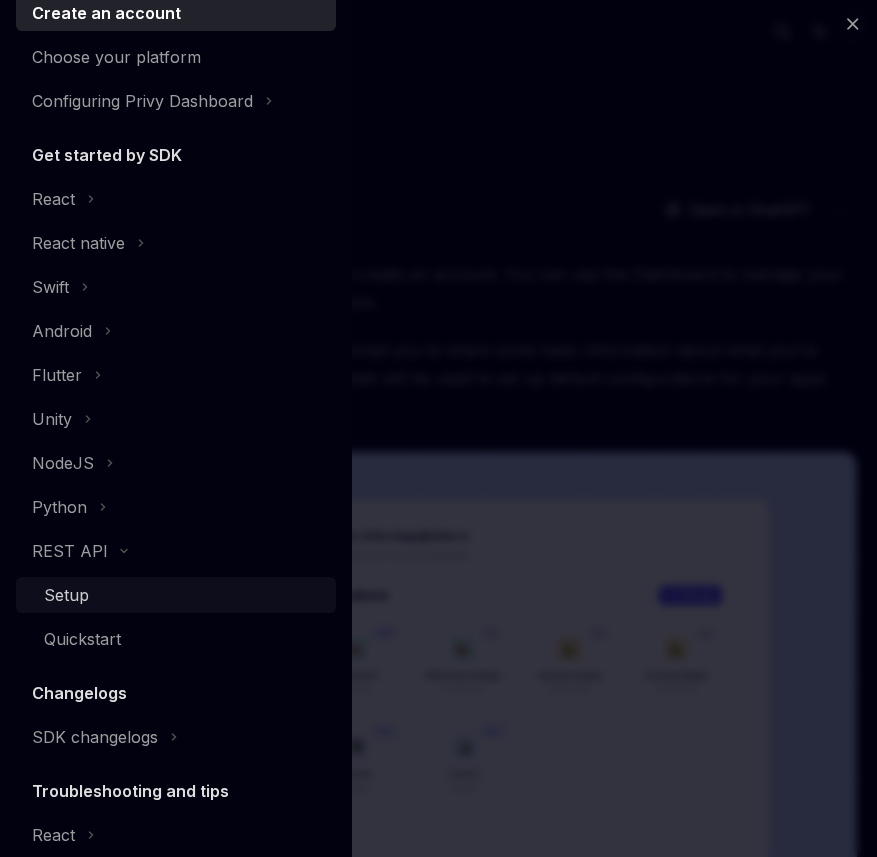 click on "Setup" at bounding box center (66, 595) 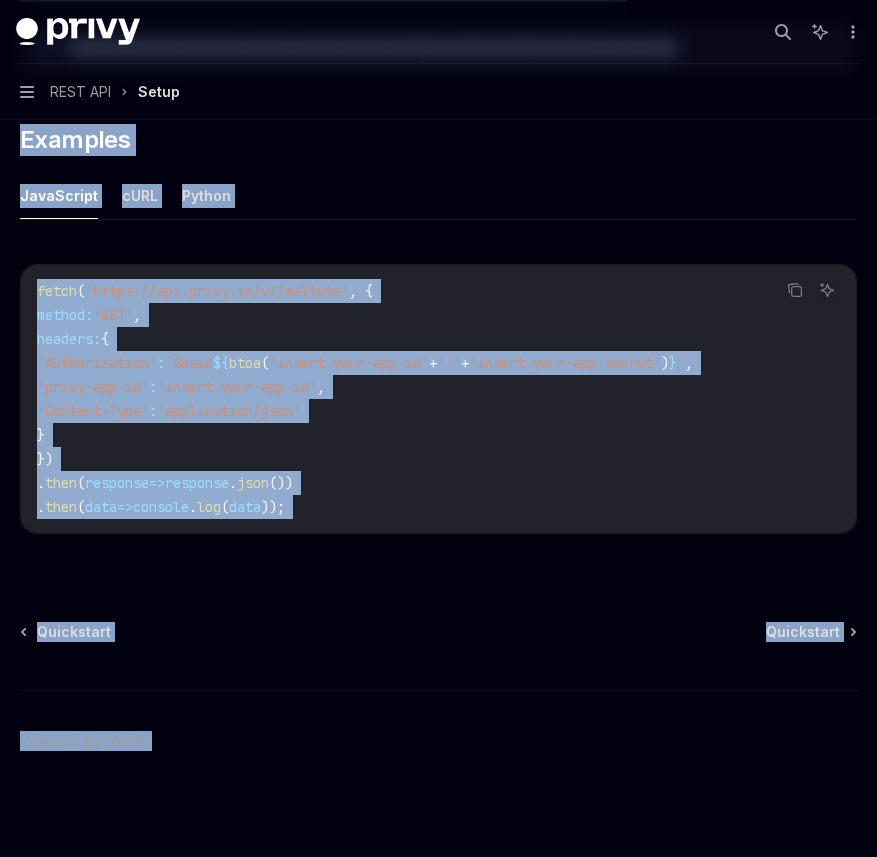 scroll, scrollTop: 1054, scrollLeft: 0, axis: vertical 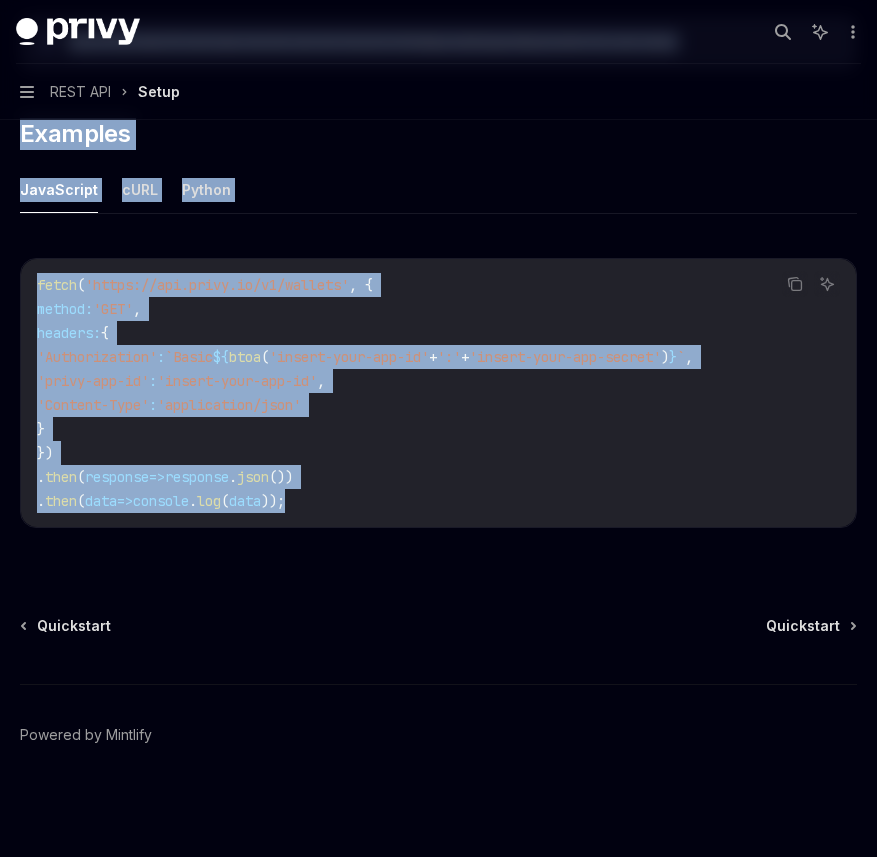 drag, startPoint x: 95, startPoint y: 153, endPoint x: 613, endPoint y: 542, distance: 647.8001 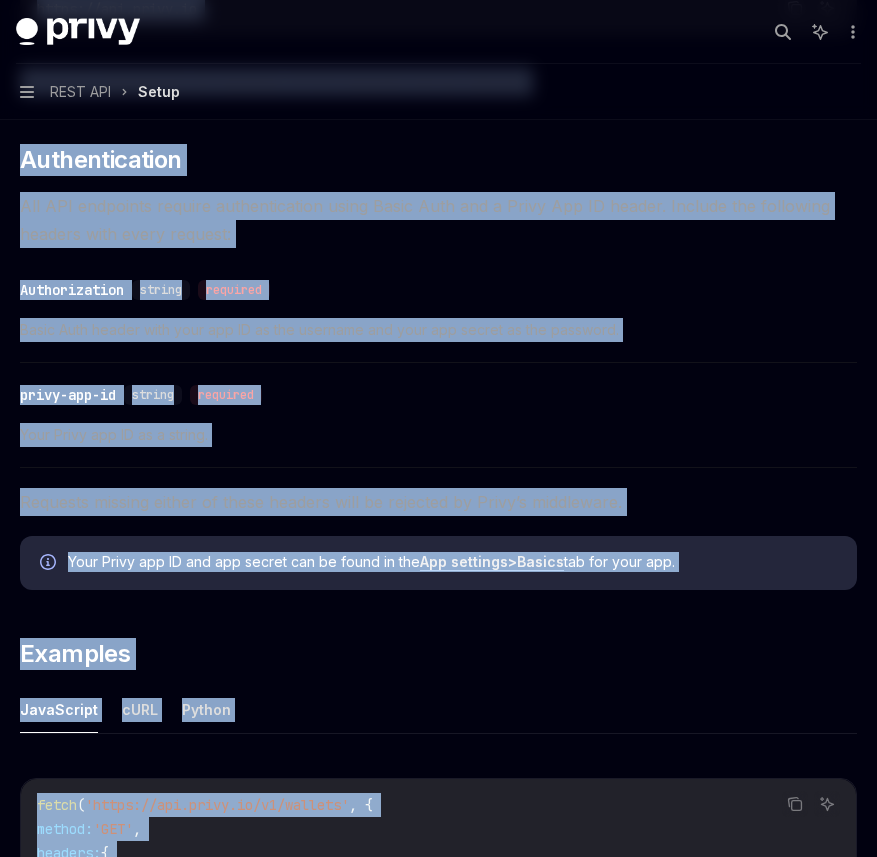 scroll, scrollTop: 0, scrollLeft: 0, axis: both 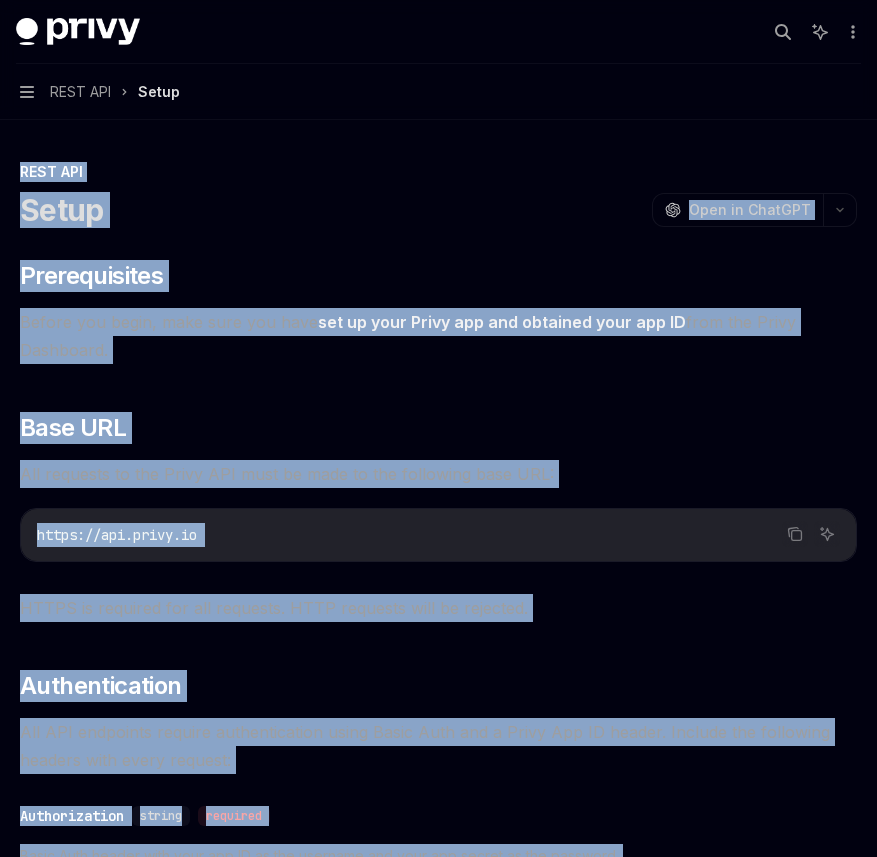 click on "Navigation REST API Setup" at bounding box center [438, 92] 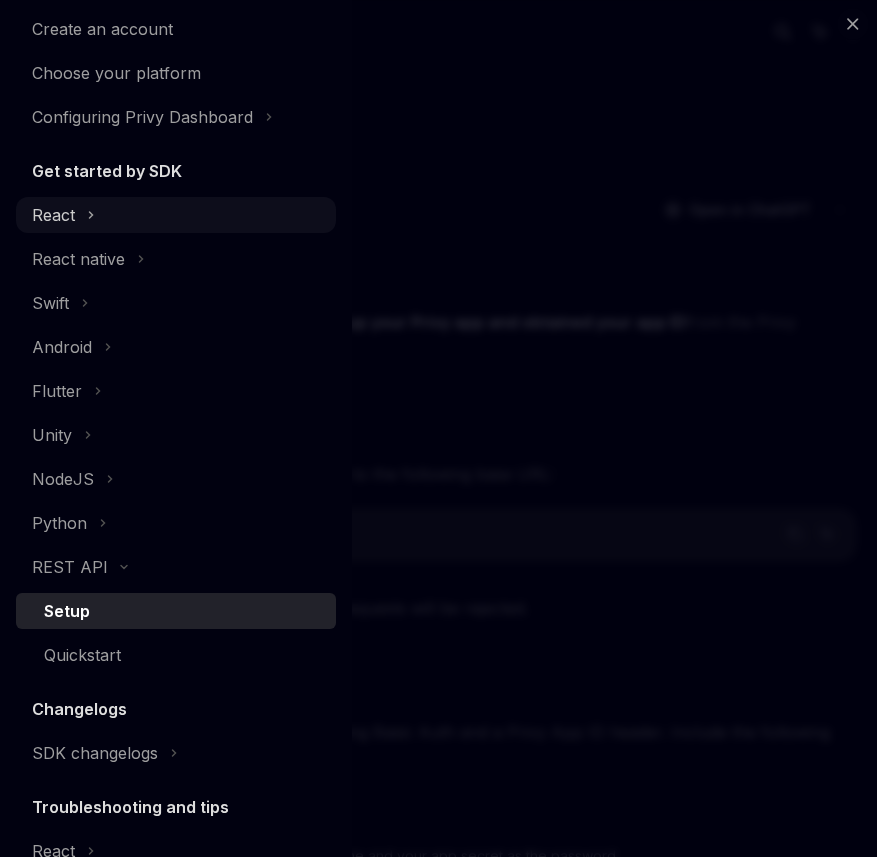 scroll, scrollTop: 226, scrollLeft: 0, axis: vertical 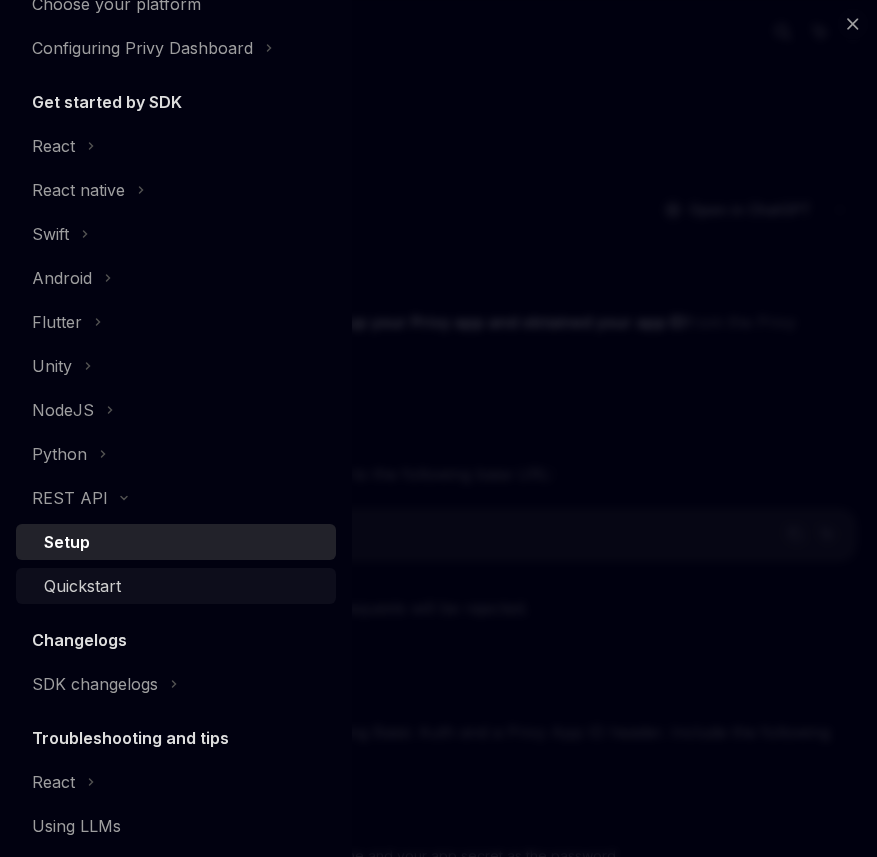 click on "Quickstart" at bounding box center (82, 586) 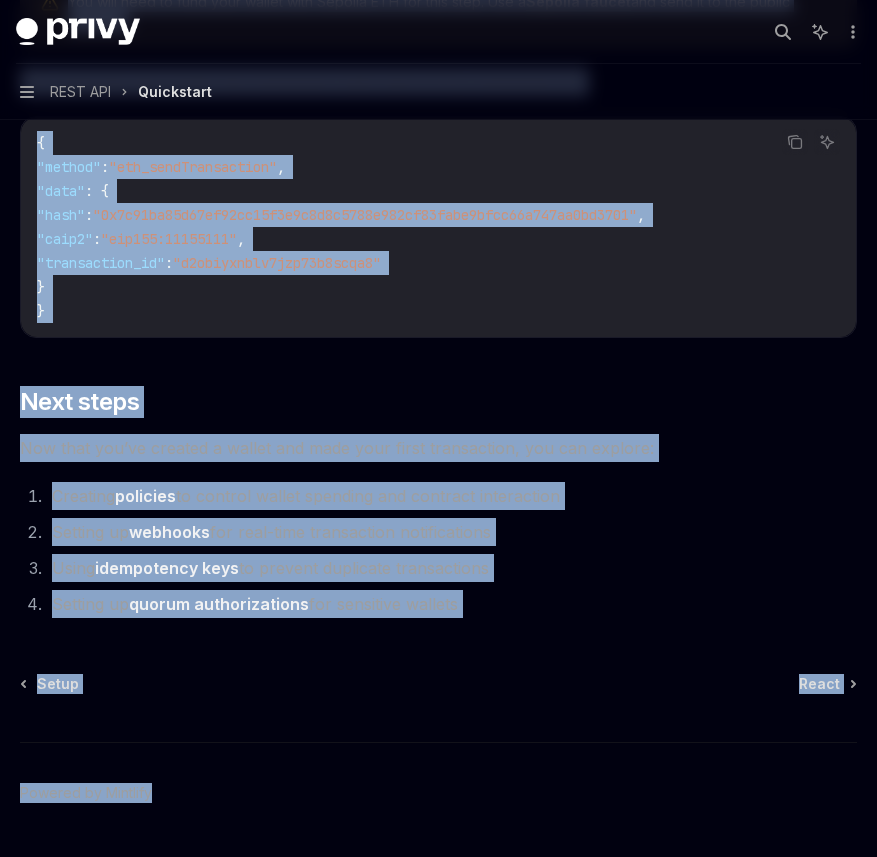 scroll, scrollTop: 2617, scrollLeft: 0, axis: vertical 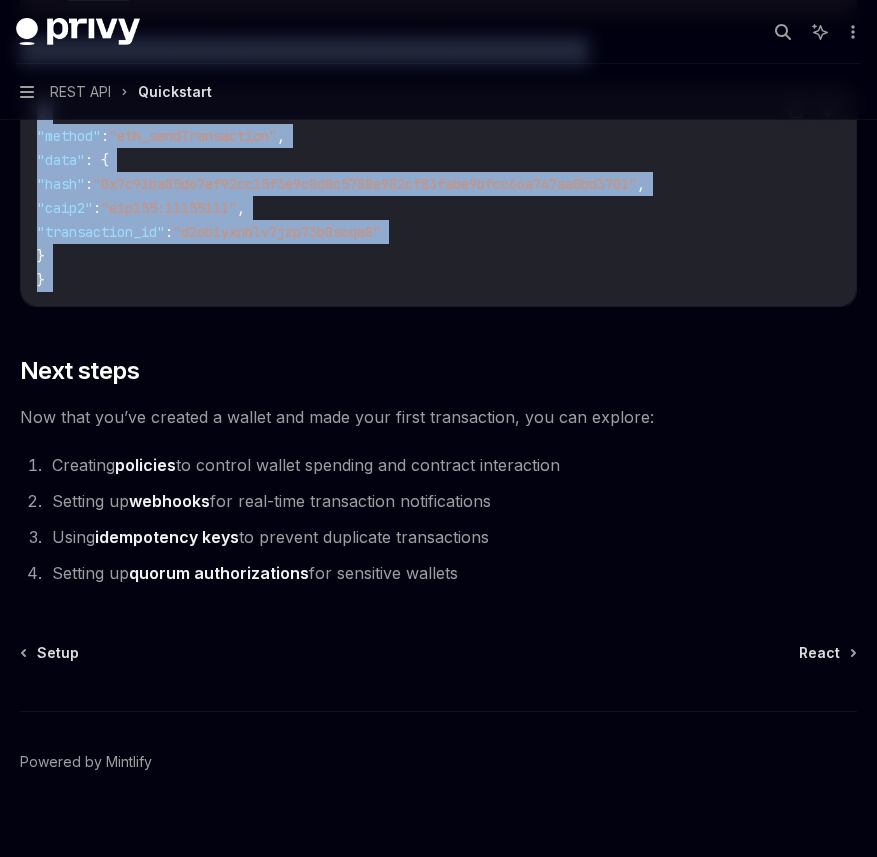 drag, startPoint x: 47, startPoint y: 244, endPoint x: 540, endPoint y: 338, distance: 501.88147 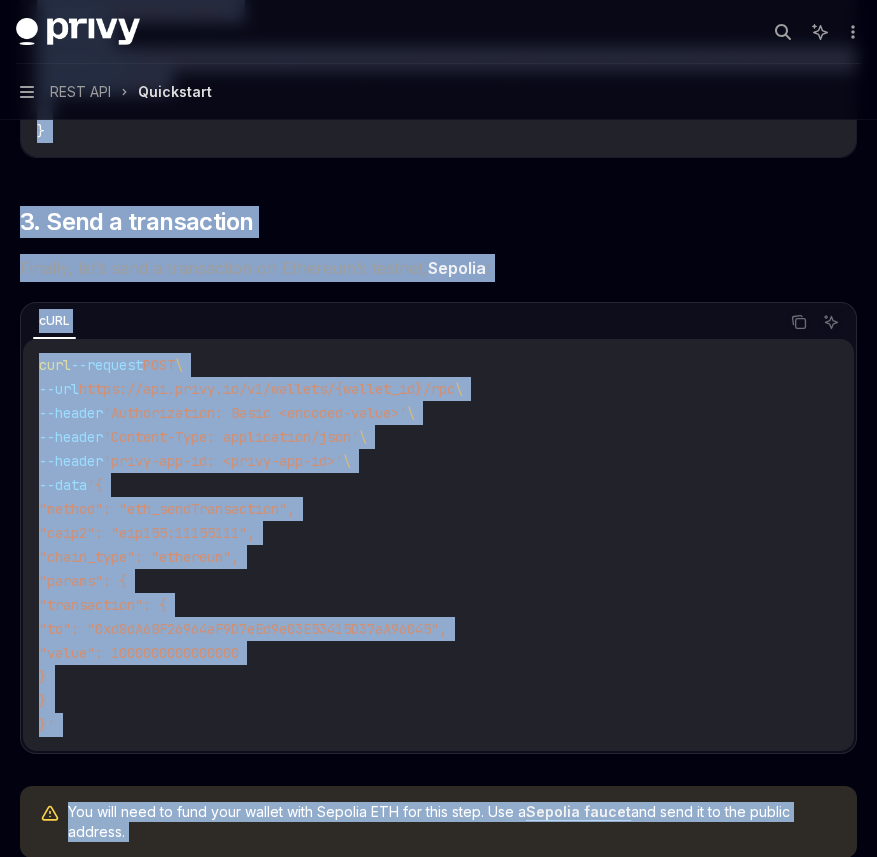 click on "curl  --request  POST  \
--url  https://api.privy.io/v1/wallets/[UUID]/rpc  \
--header  'Authorization: Basic <encoded-value>'  \
--header  'Content-Type: application/json'  \
--header  'privy-app-id: <privy-app-id>'  \
--data  '{
"method": "eth_sendTransaction",
"caip2": "eip155:11155111",
"chain_type": "ethereum",
"params": {
"transaction": {
"to": "[ETH_ADDRESS]",
"value": [NUMBER]
}
}
}'" at bounding box center [438, 545] 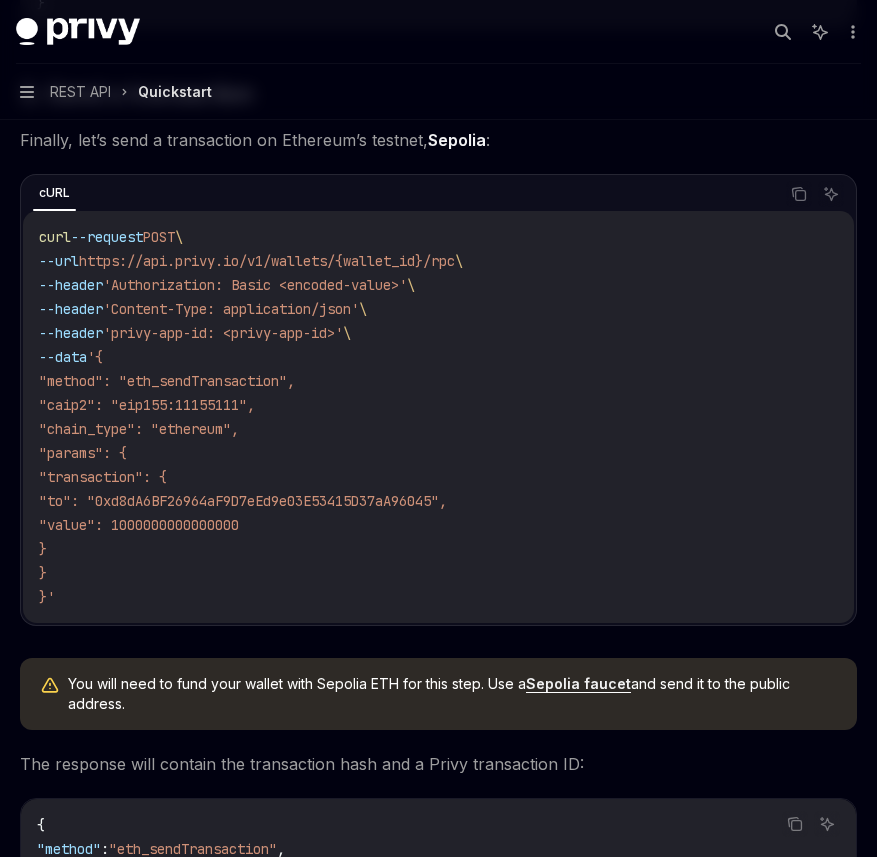 scroll, scrollTop: 1945, scrollLeft: 0, axis: vertical 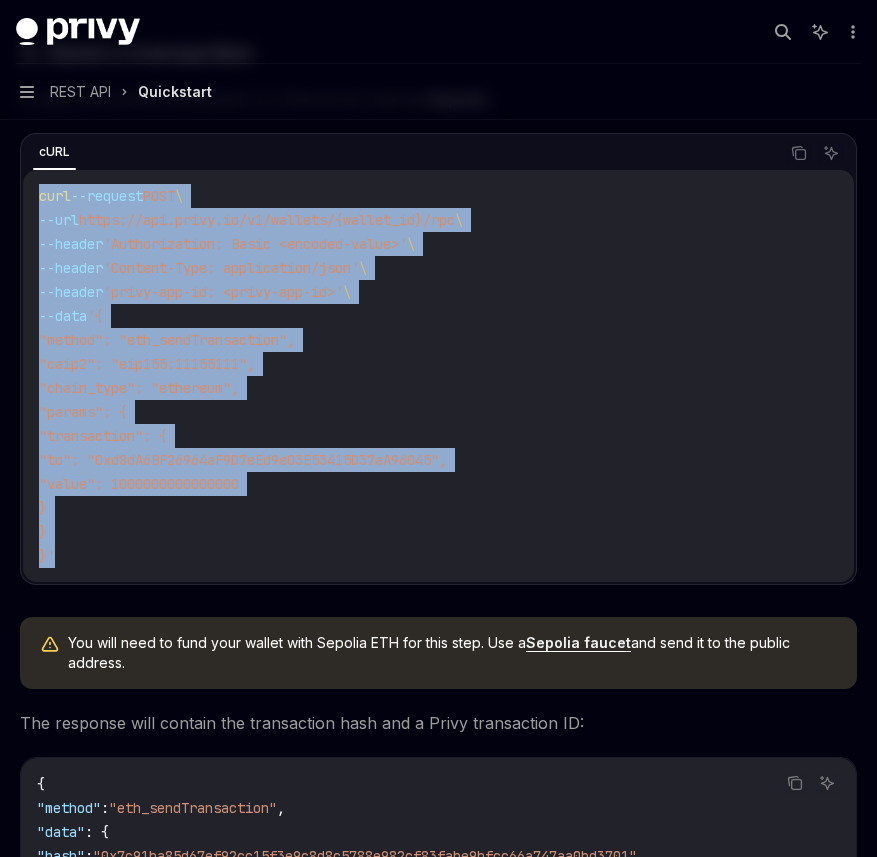 drag, startPoint x: 133, startPoint y: 584, endPoint x: 24, endPoint y: 198, distance: 401.09476 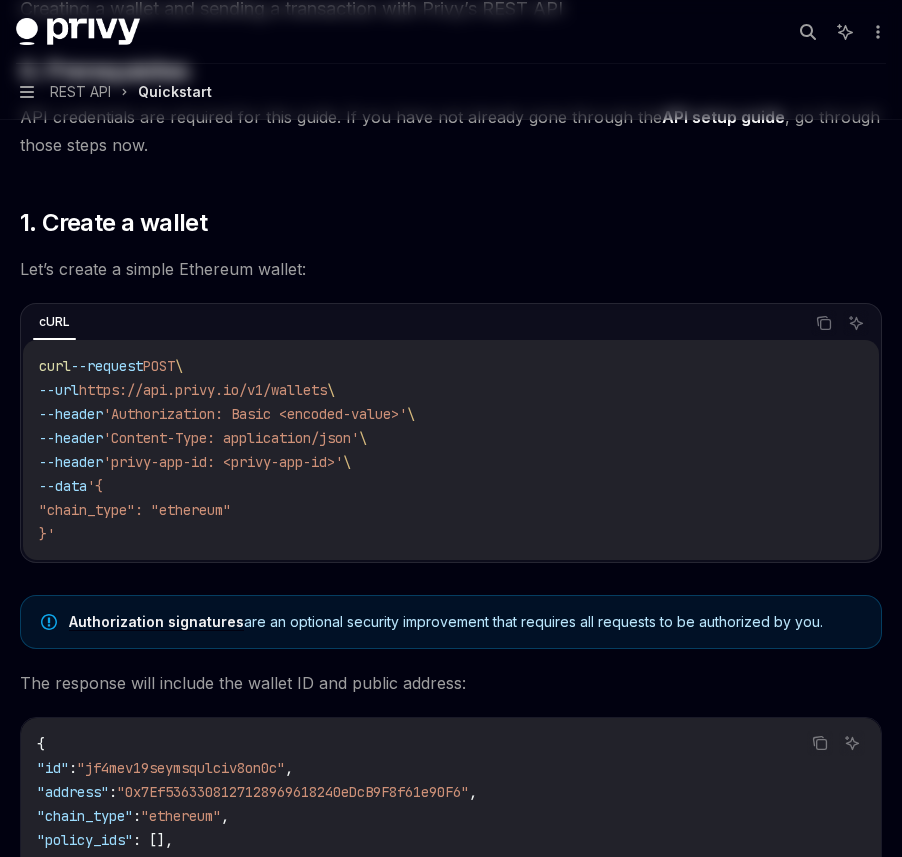 scroll, scrollTop: 257, scrollLeft: 0, axis: vertical 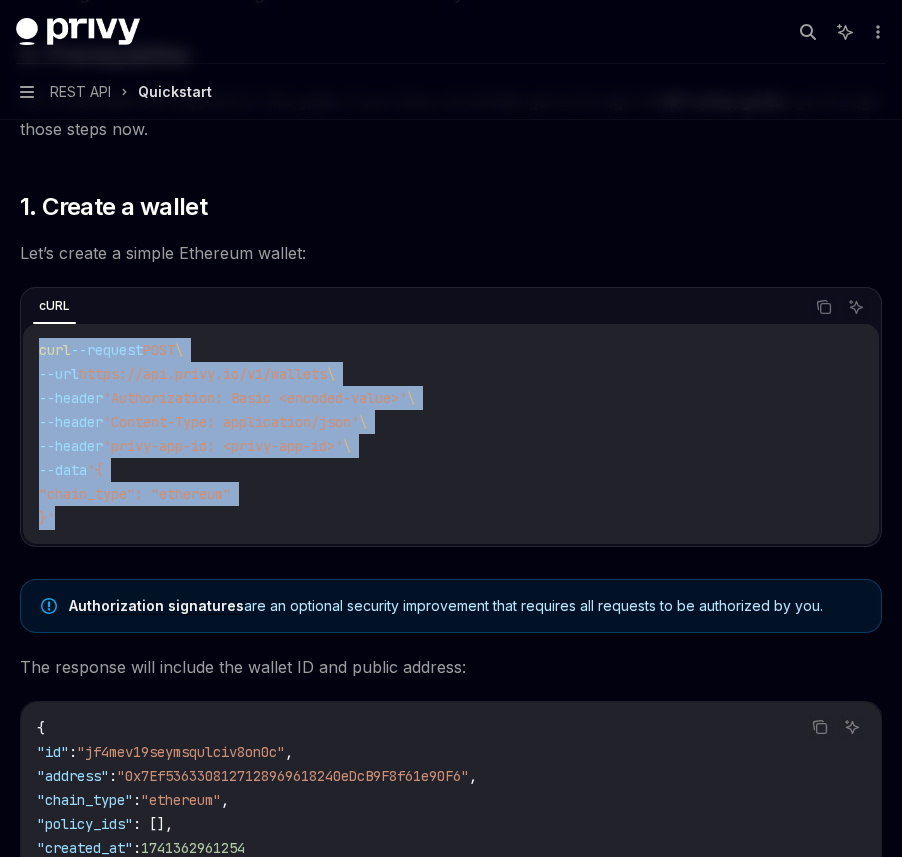 drag, startPoint x: 315, startPoint y: 523, endPoint x: 7, endPoint y: 353, distance: 351.8011 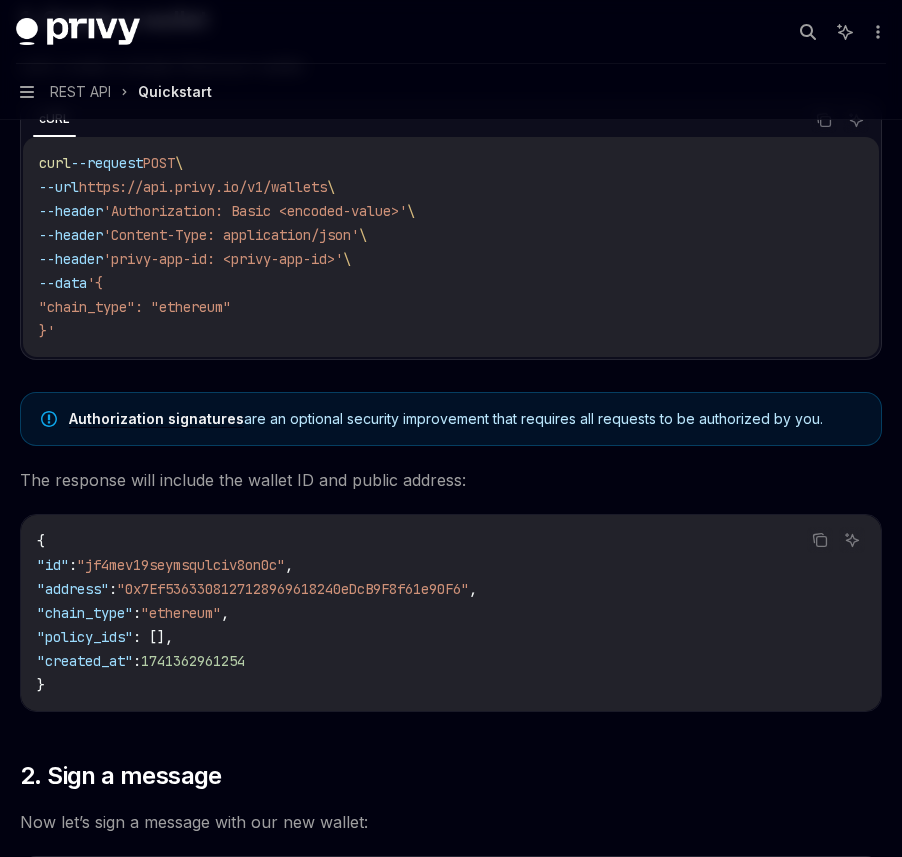 scroll, scrollTop: 462, scrollLeft: 0, axis: vertical 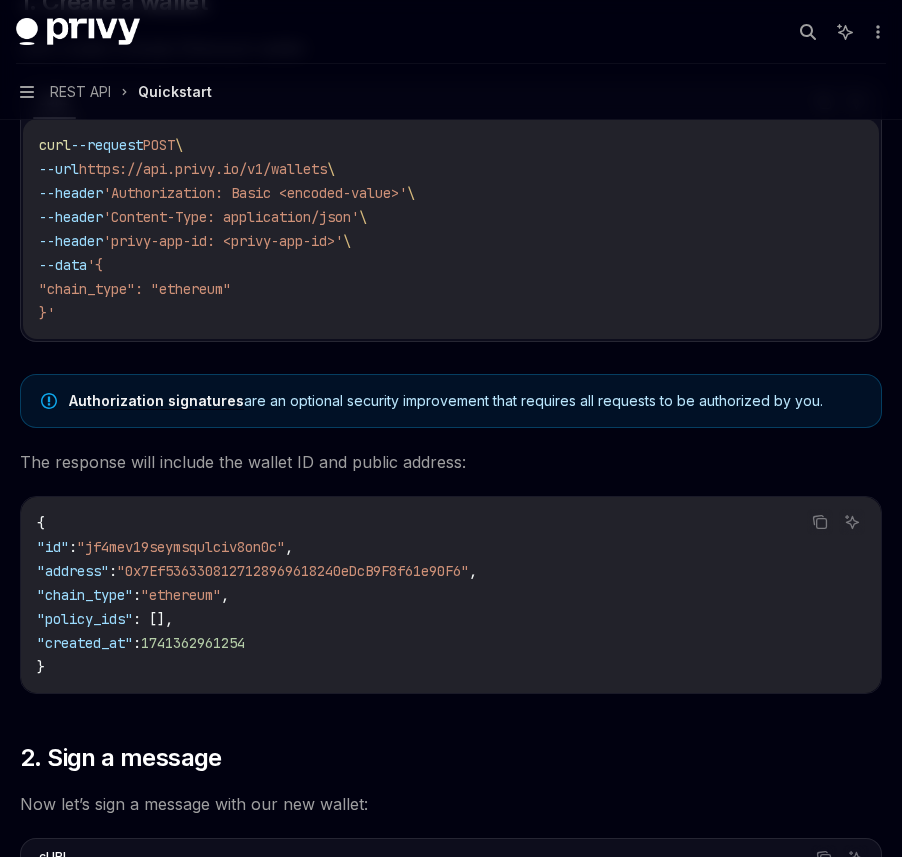 drag, startPoint x: 837, startPoint y: 404, endPoint x: -9, endPoint y: 405, distance: 846.0006 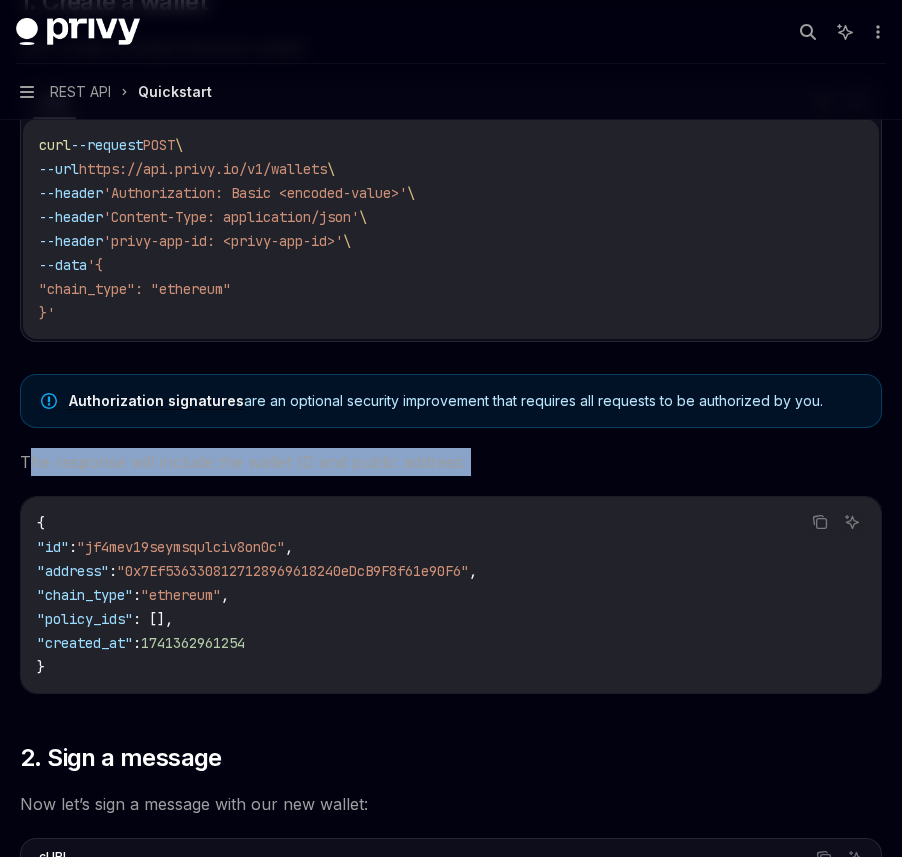 drag, startPoint x: 31, startPoint y: 450, endPoint x: 526, endPoint y: 489, distance: 496.534 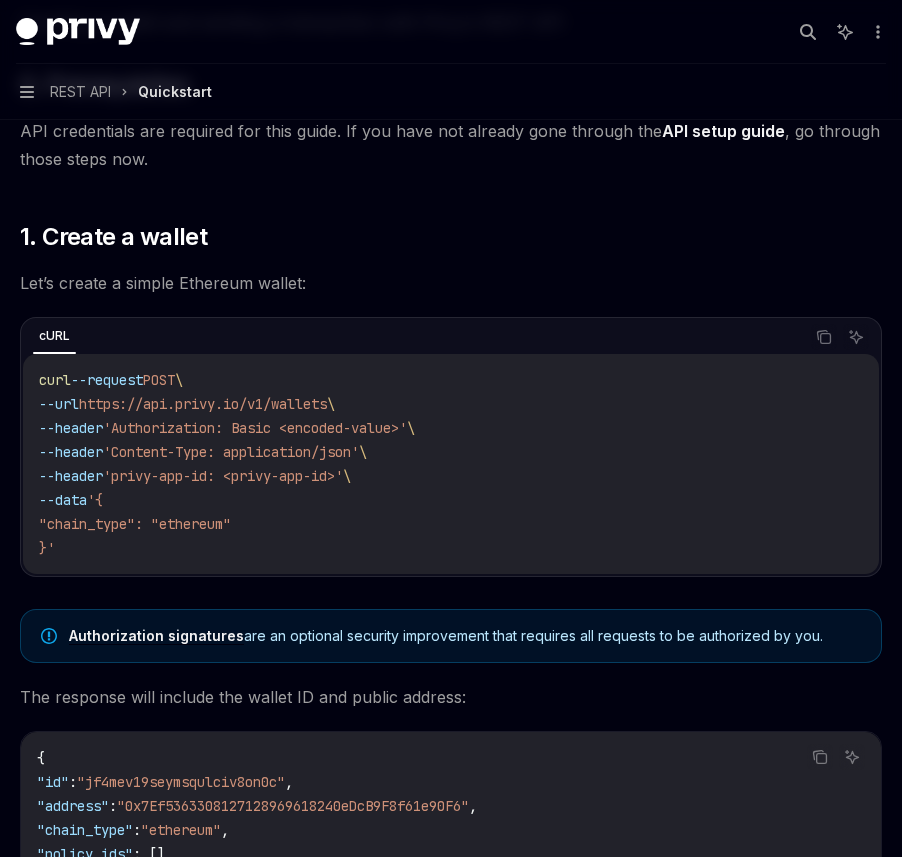 scroll, scrollTop: 218, scrollLeft: 0, axis: vertical 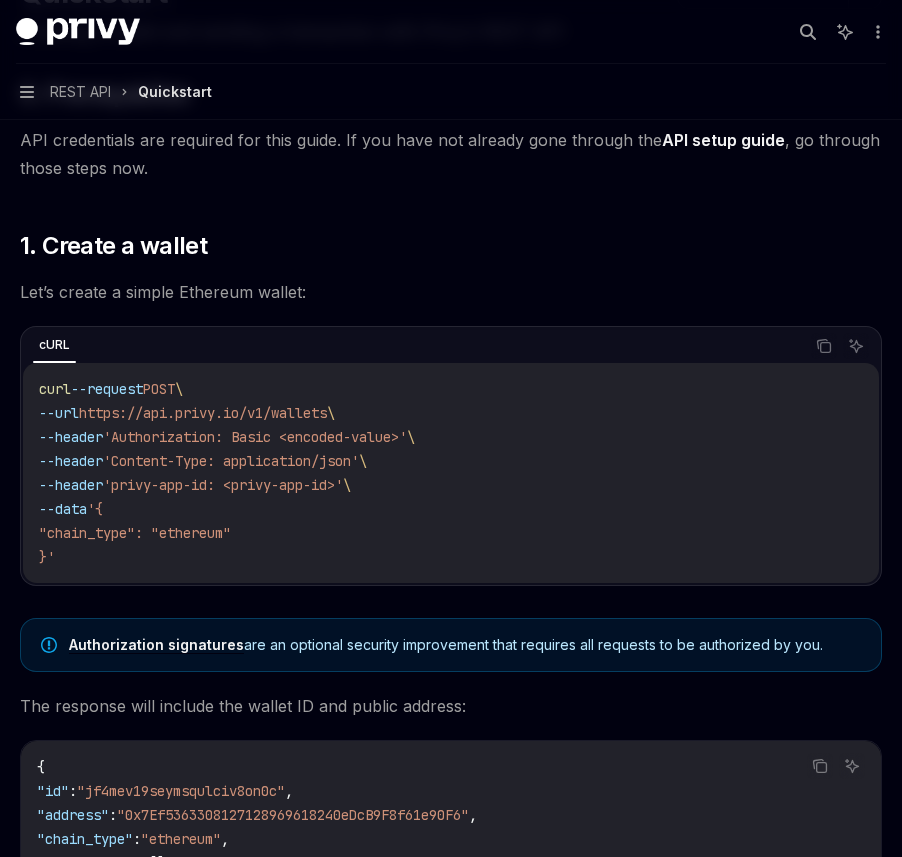 drag, startPoint x: 52, startPoint y: 206, endPoint x: 154, endPoint y: 662, distance: 467.26865 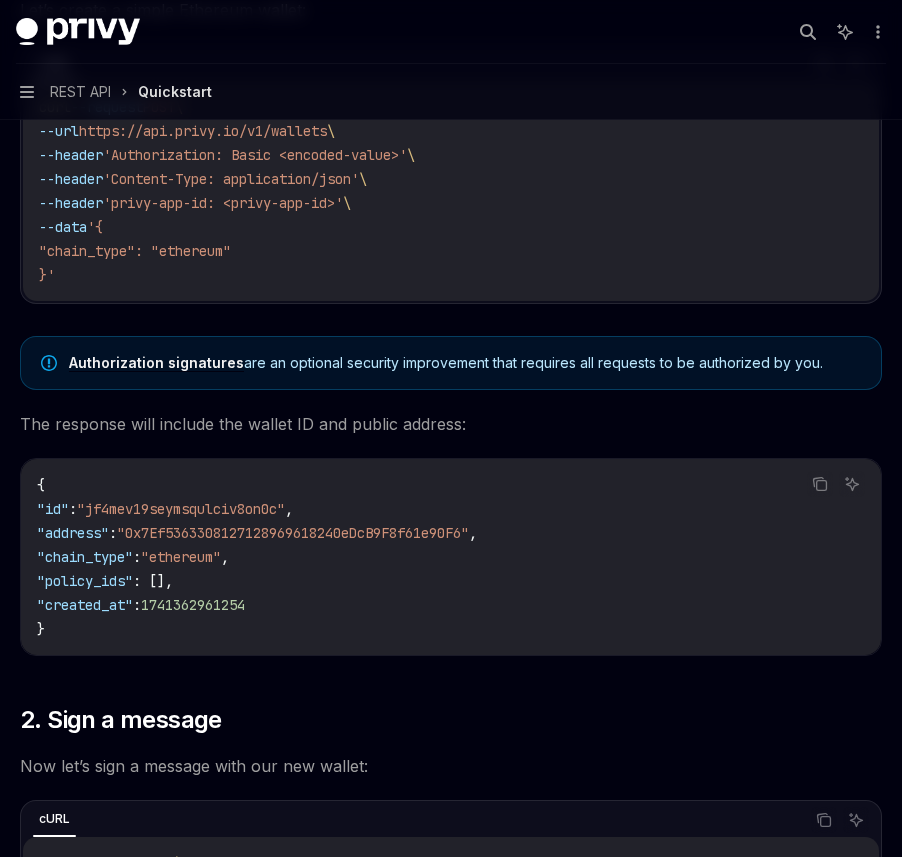 scroll, scrollTop: 498, scrollLeft: 0, axis: vertical 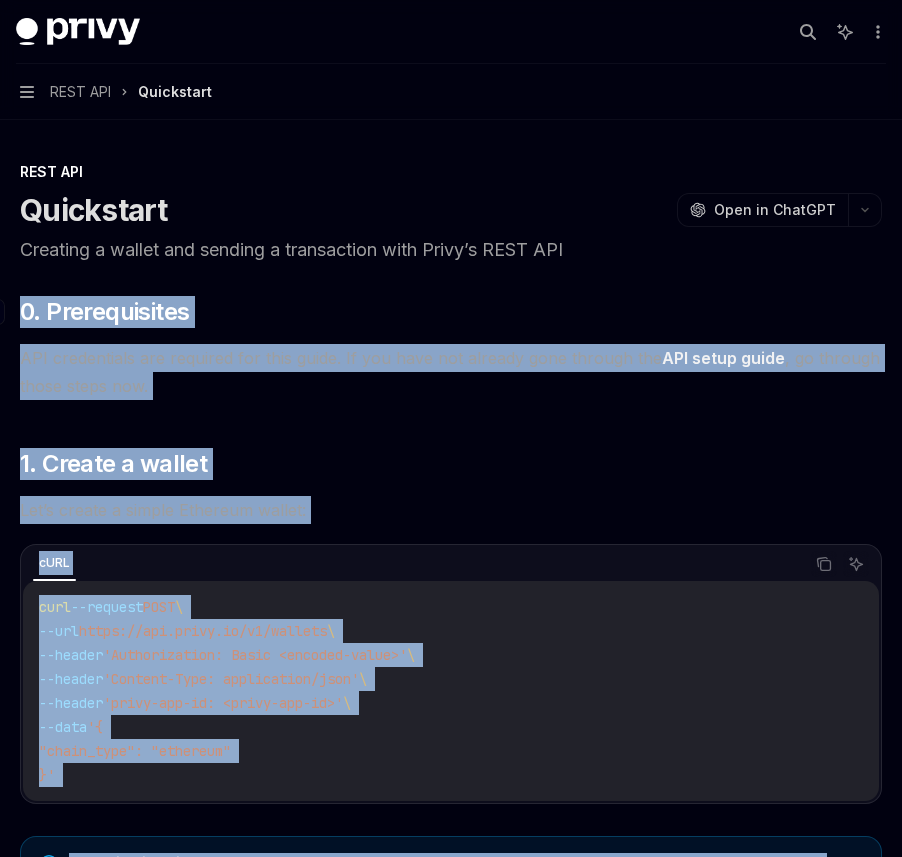 drag, startPoint x: 162, startPoint y: 643, endPoint x: 18, endPoint y: 316, distance: 357.3024 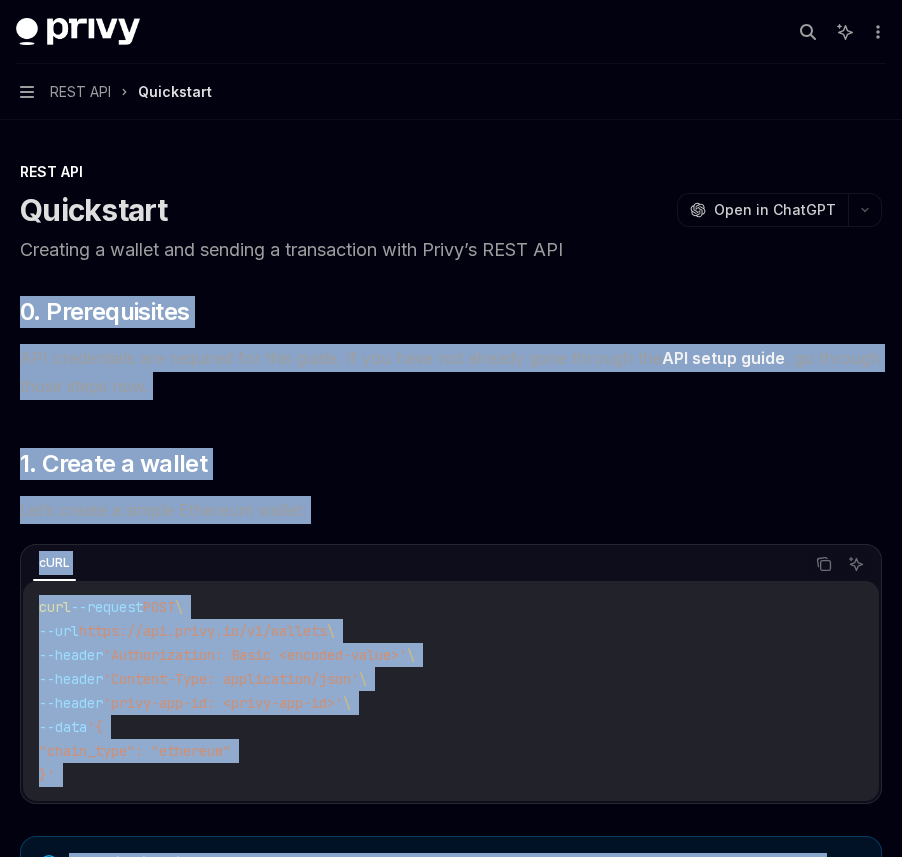 click on "​ 0. Prerequisites
API credentials are required for this guide. If you have not already gone through the  API setup guide , go through those steps now.
​ 1. Create a wallet
Let’s create a simple Ethereum wallet:
cURL Copy Ask AI curl  --request  POST  \
--url  https://api.privy.io/v1/wallets  \
--header  'Authorization: Basic <encoded-value>'  \
--header  'Content-Type: application/json'  \
--header  'privy-app-id: <privy-app-id>'  \
--data  '{
"chain_type": "ethereum"
}'
Authorization signatures  are an optional security
improvement that requires all requests to be authorized by you.
The response will include the wallet ID and public address:
Copy Ask AI {
"id" :  "[UUID]" ,
"address" :  "[ETH_ADDRESS]" ,
"chain_type" :  "ethereum" ,
"policy_ids" : [],
"created_at" :  [TIMESTAMP]
}
​ 2. Sign a message
Now let’s sign a message with our new wallet:
cURL Copy Ask AI curl  --request" at bounding box center (451, 1741) 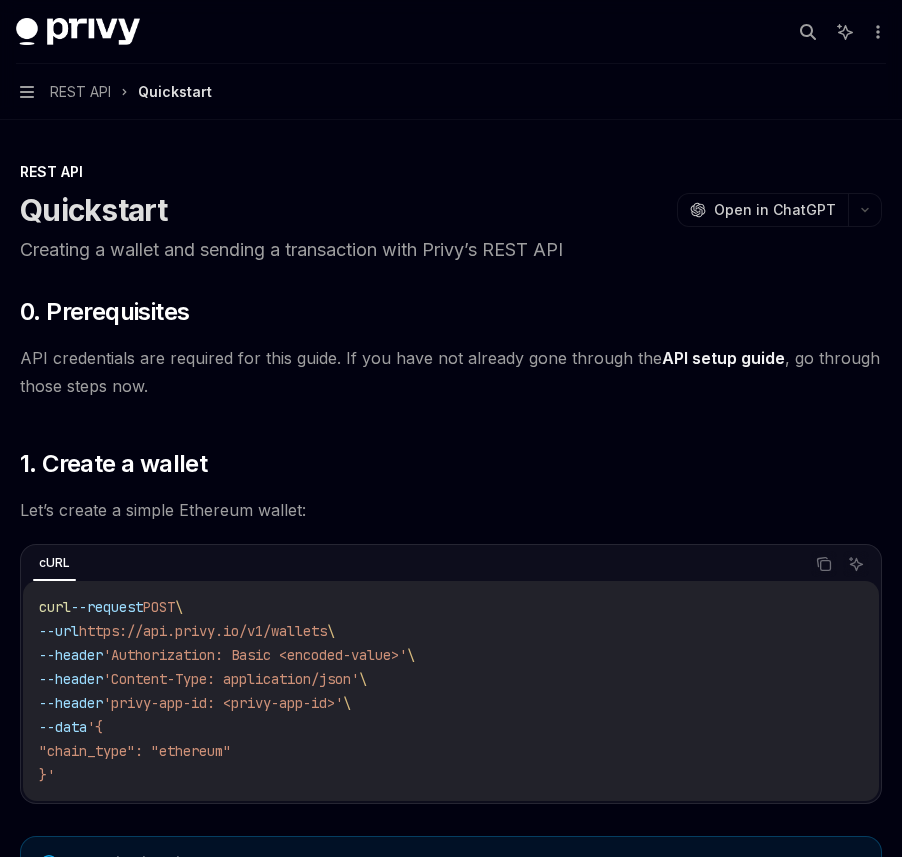 click on "API setup guide" at bounding box center [723, 358] 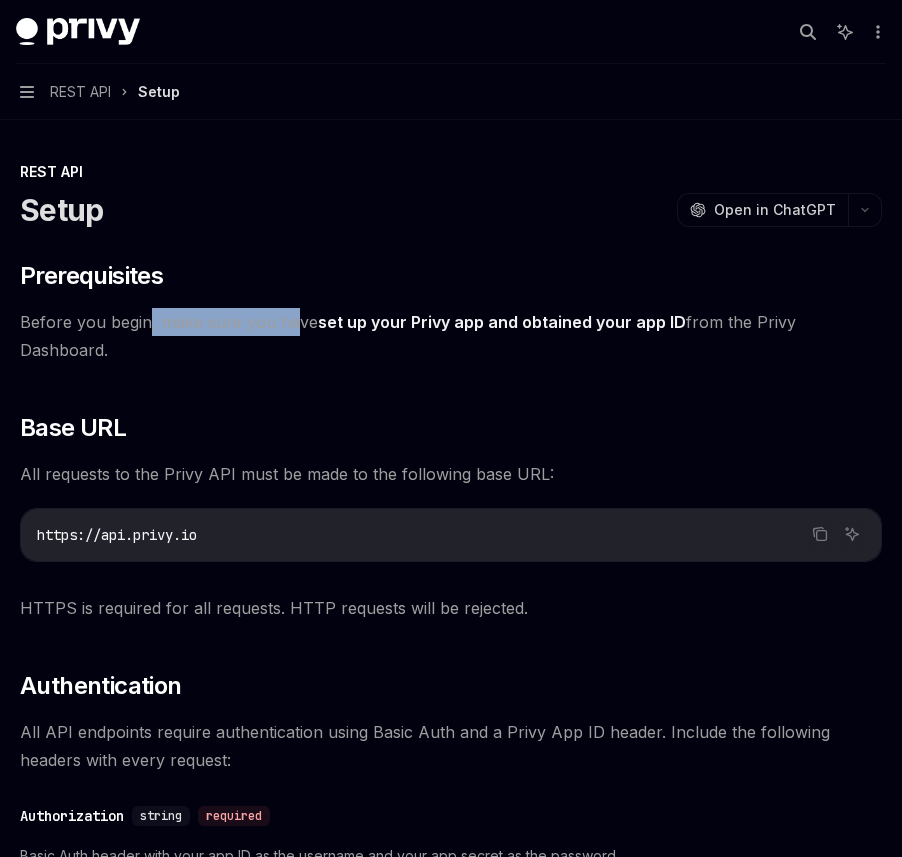 drag, startPoint x: 149, startPoint y: 325, endPoint x: 291, endPoint y: 325, distance: 142 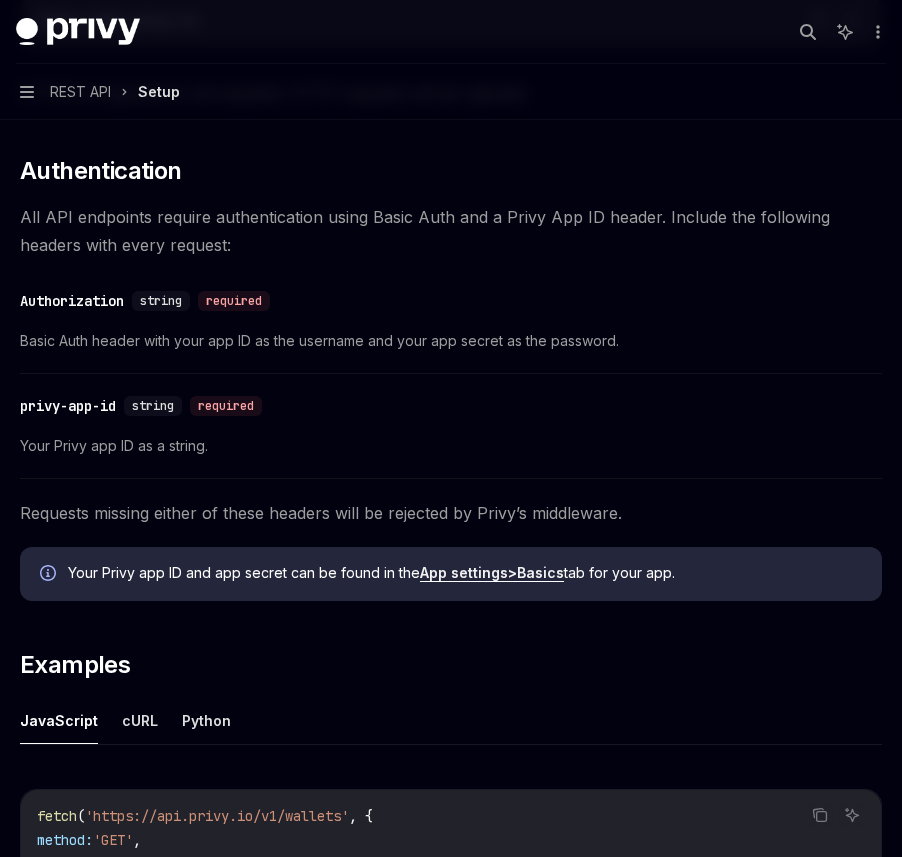 scroll, scrollTop: 522, scrollLeft: 0, axis: vertical 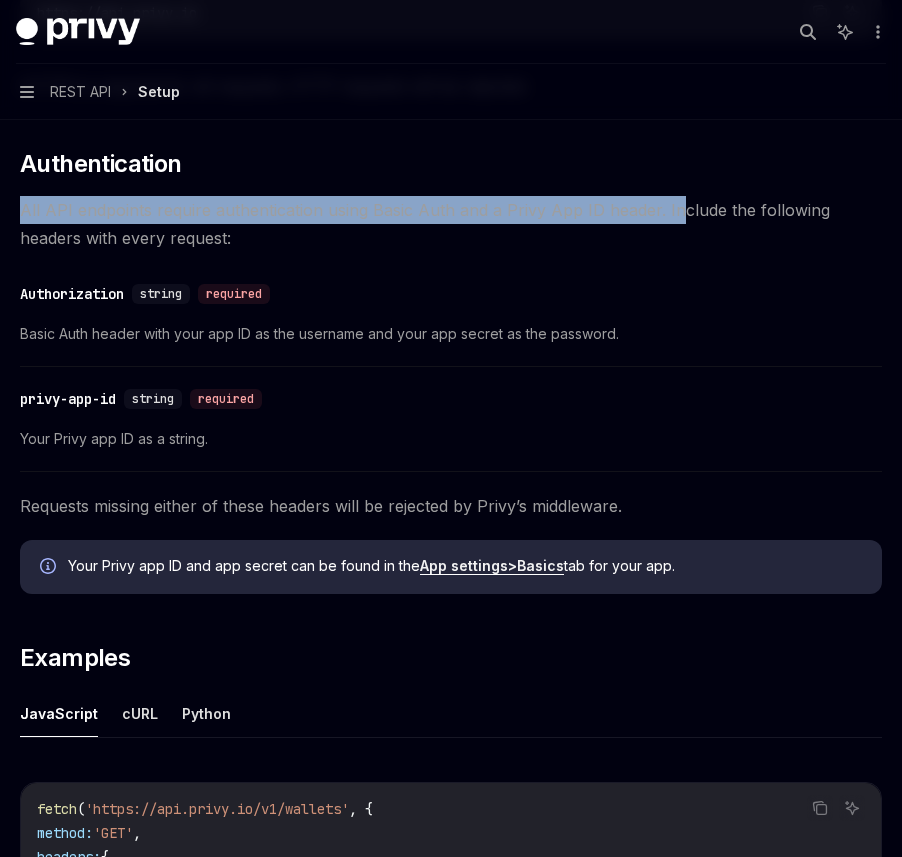 drag, startPoint x: 22, startPoint y: 183, endPoint x: 667, endPoint y: 184, distance: 645.0008 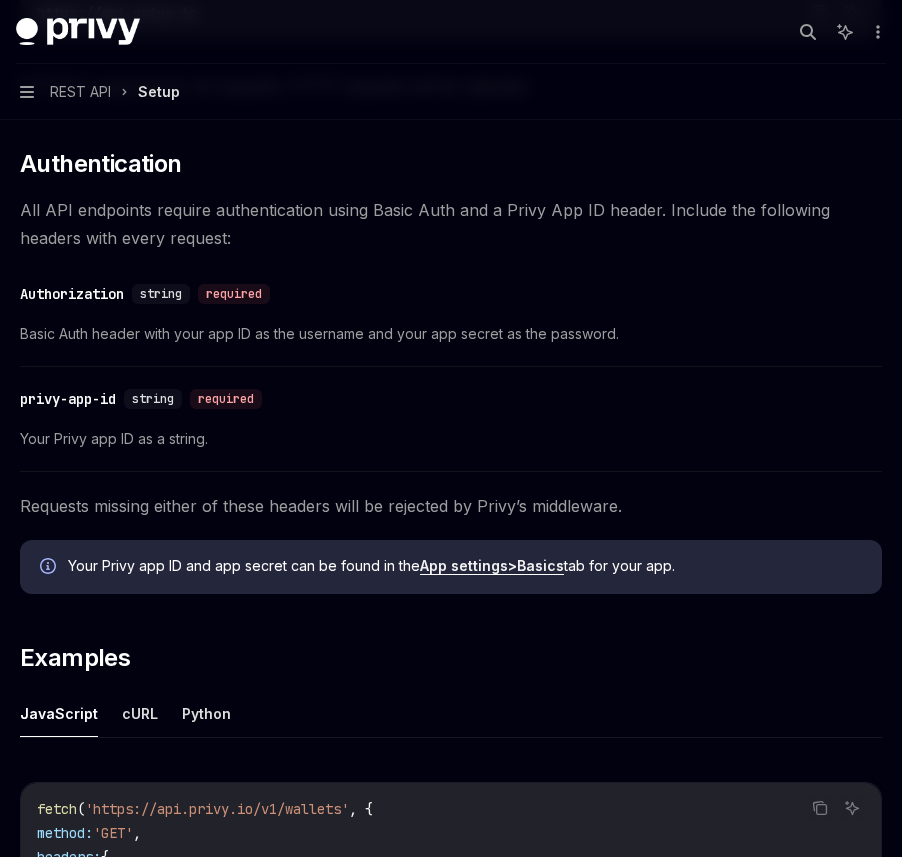 click on "All API endpoints require authentication using Basic Auth and a Privy App ID header. Include the following headers with every request:" at bounding box center (451, 224) 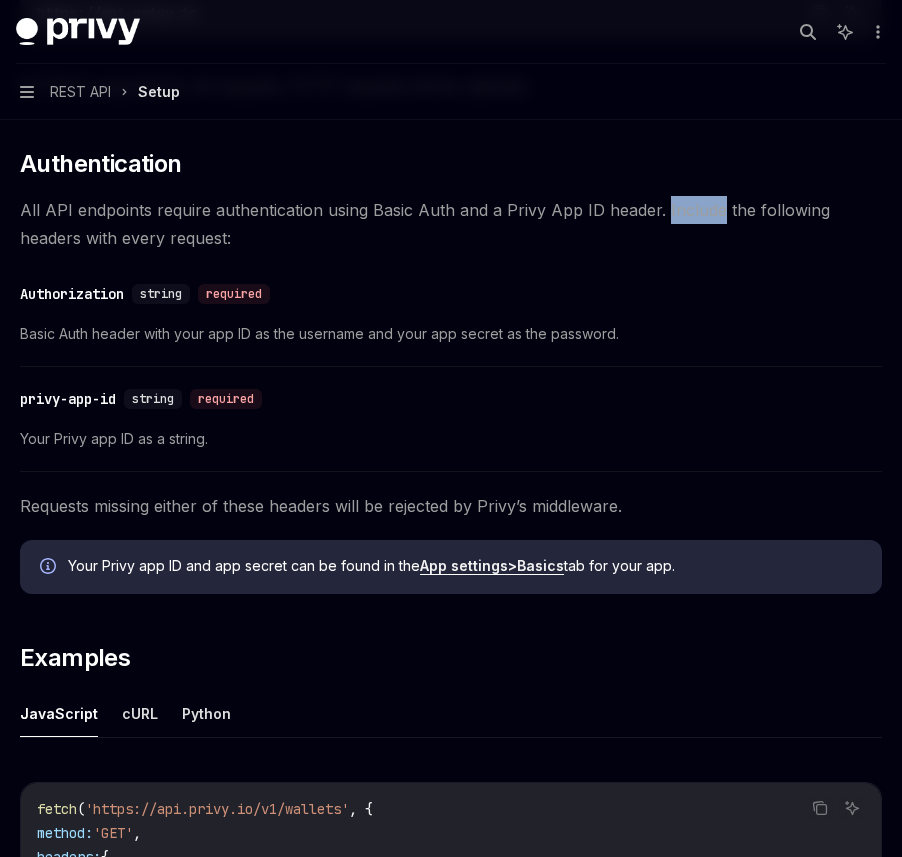 click on "All API endpoints require authentication using Basic Auth and a Privy App ID header. Include the following headers with every request:" at bounding box center [451, 224] 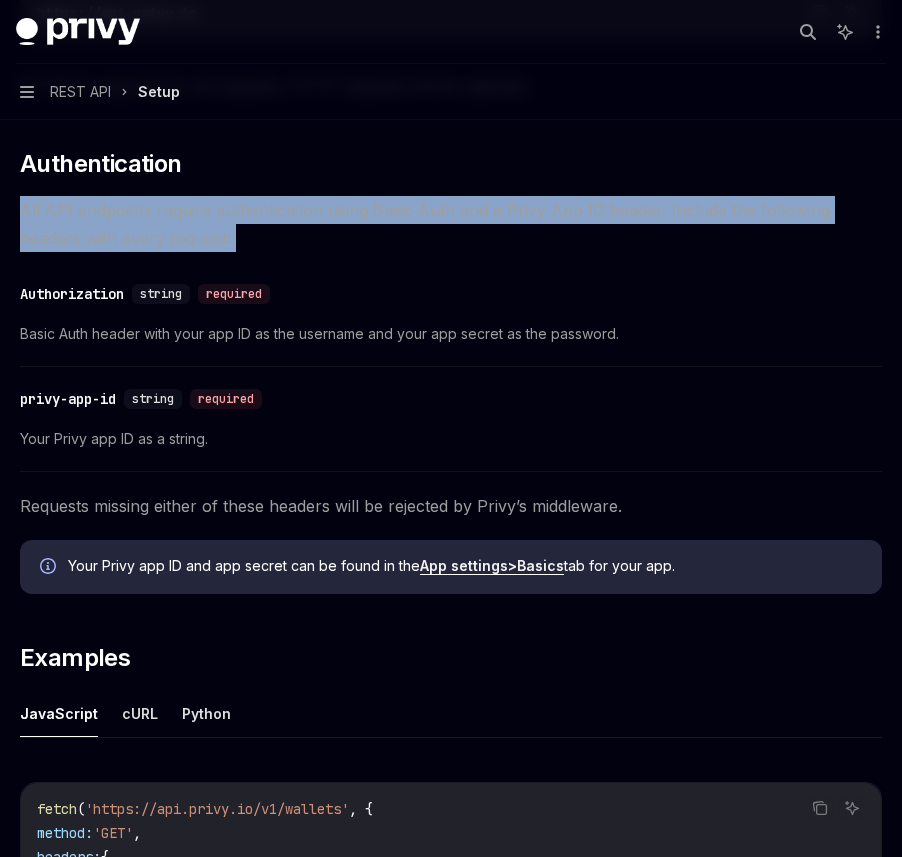 click on "All API endpoints require authentication using Basic Auth and a Privy App ID header. Include the following headers with every request:" at bounding box center [451, 224] 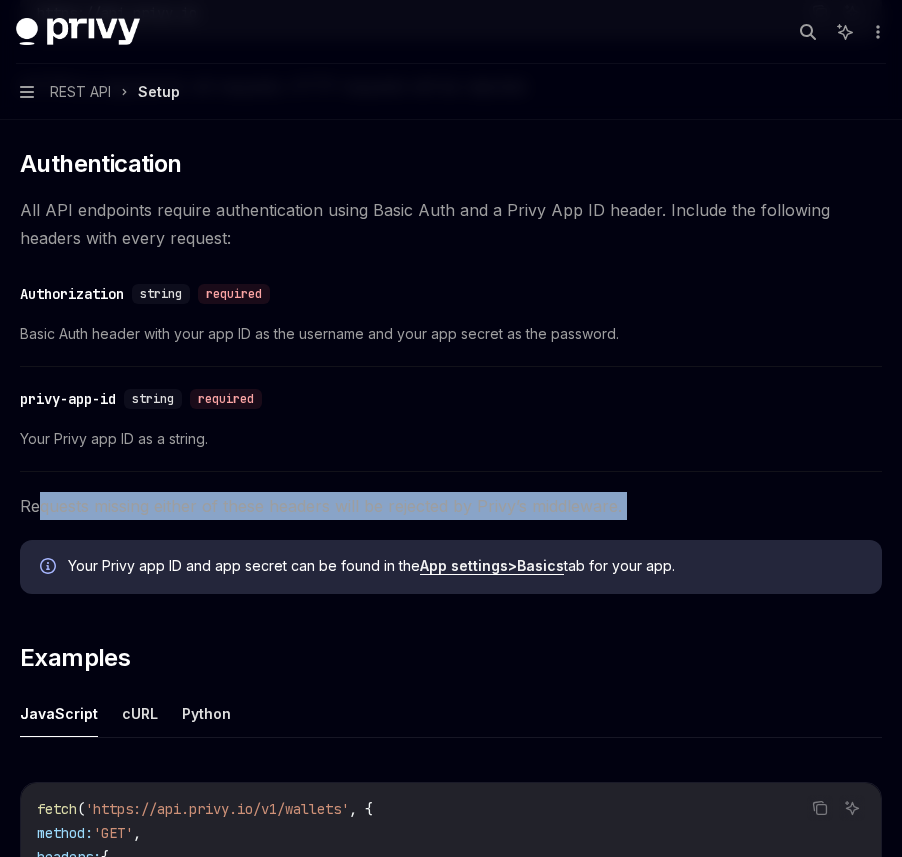 drag, startPoint x: 42, startPoint y: 477, endPoint x: 793, endPoint y: 512, distance: 751.8151 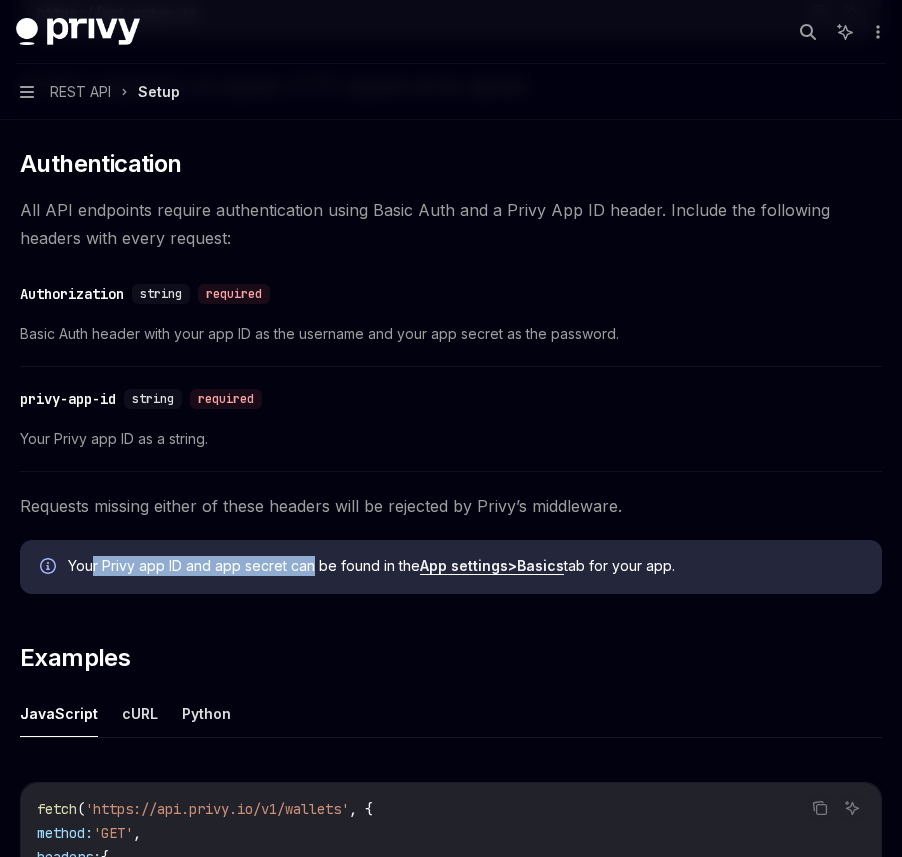 drag, startPoint x: 90, startPoint y: 537, endPoint x: 314, endPoint y: 538, distance: 224.00223 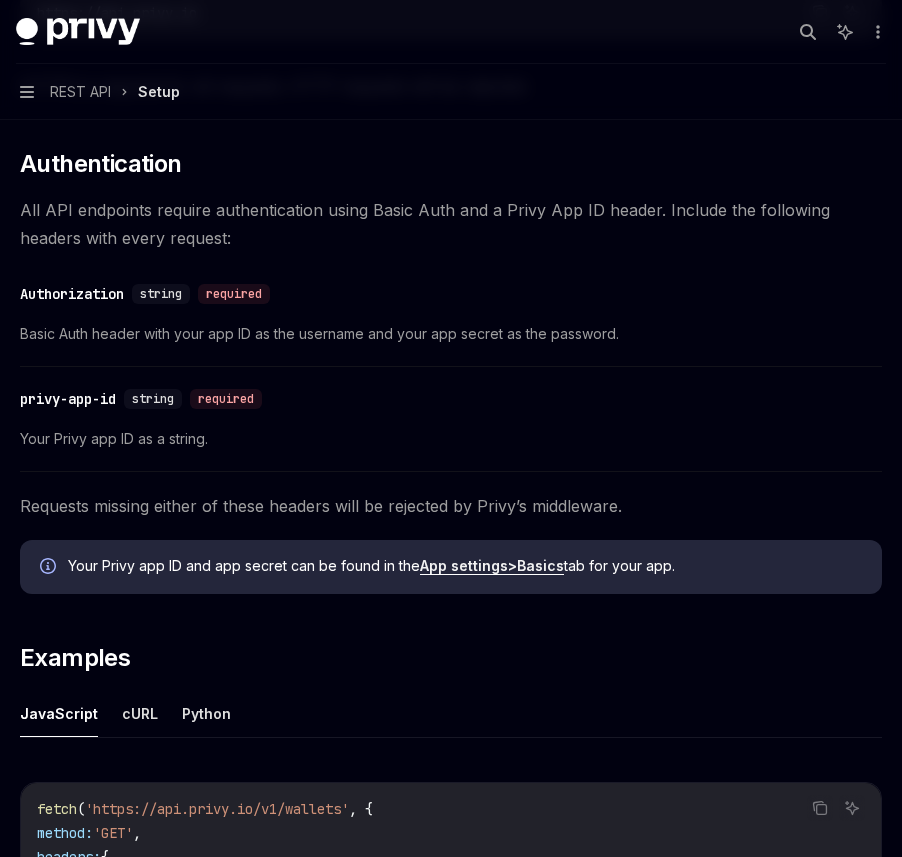 click on "Your Privy app ID and app secret can be found in the  App settings  >
Basics  tab for your app." at bounding box center [465, 566] 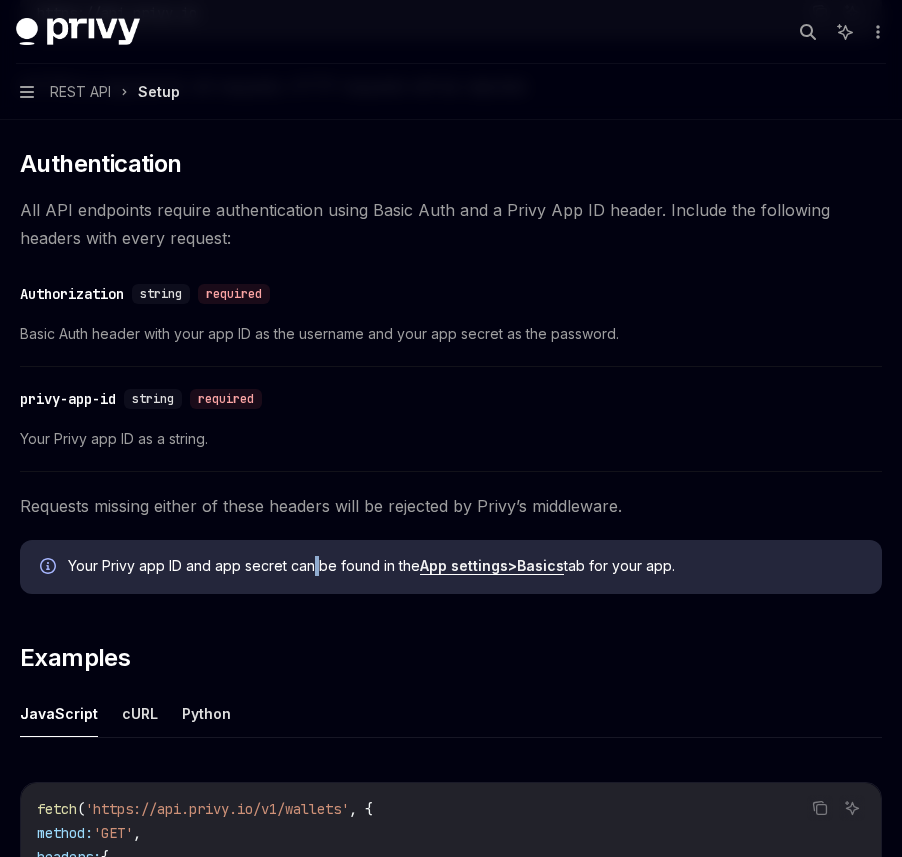 click on "Your Privy app ID and app secret can be found in the  App settings  >
Basics  tab for your app." at bounding box center [465, 566] 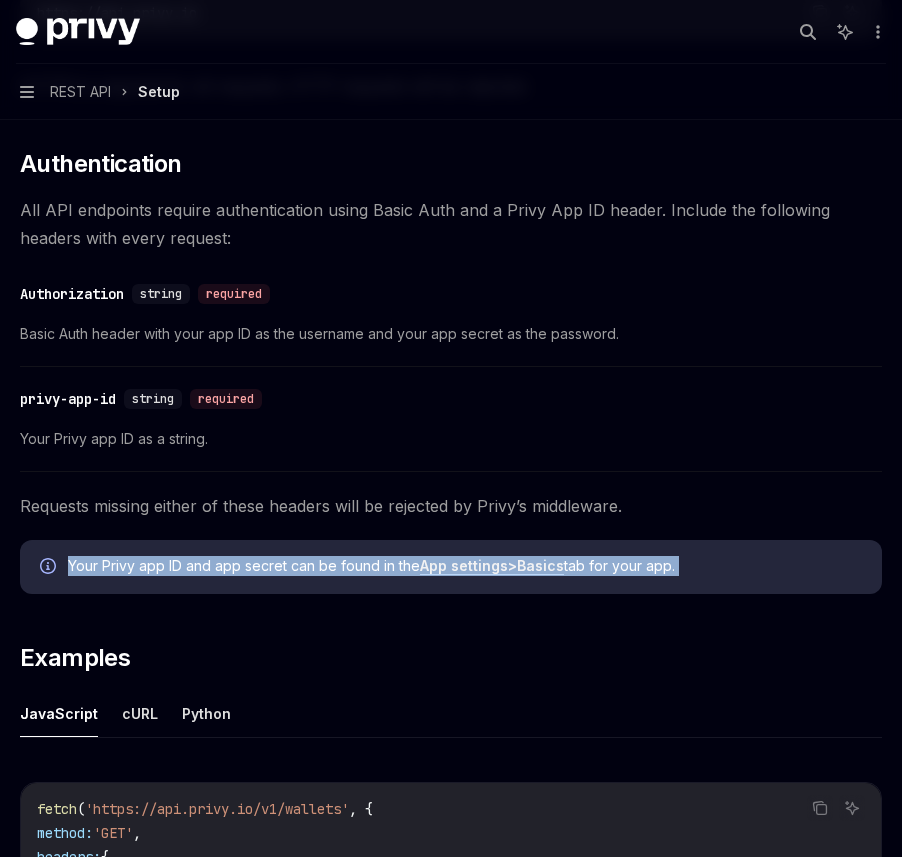 click on "Your Privy app ID and app secret can be found in the  App settings  >
Basics  tab for your app." at bounding box center [465, 566] 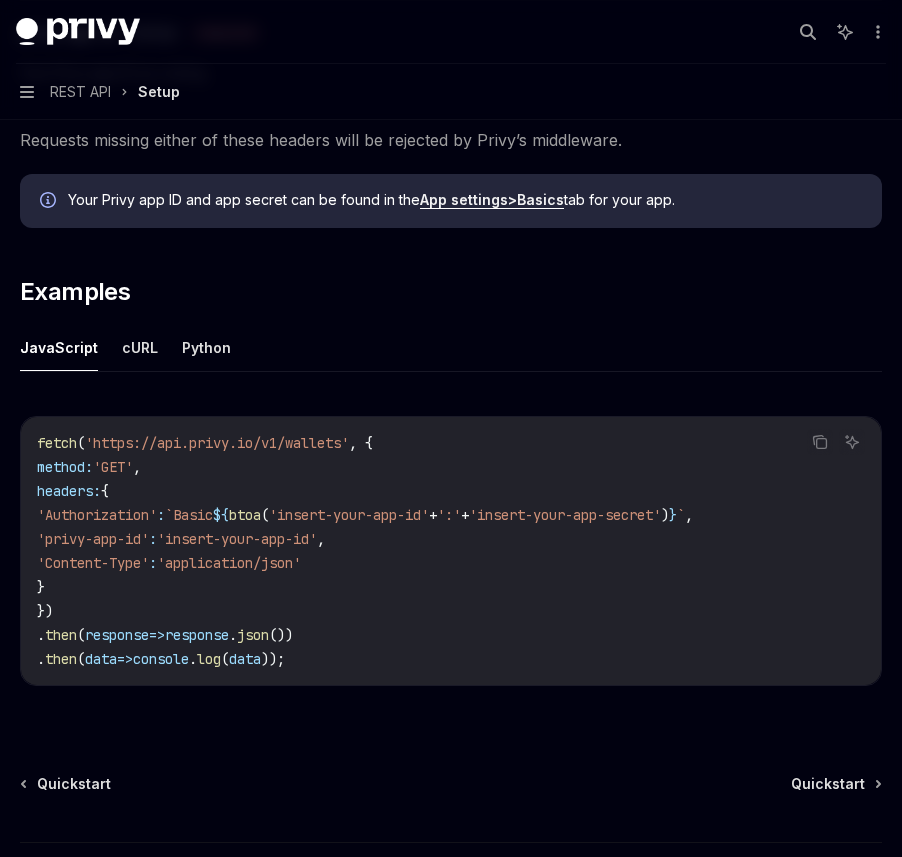 scroll, scrollTop: 916, scrollLeft: 0, axis: vertical 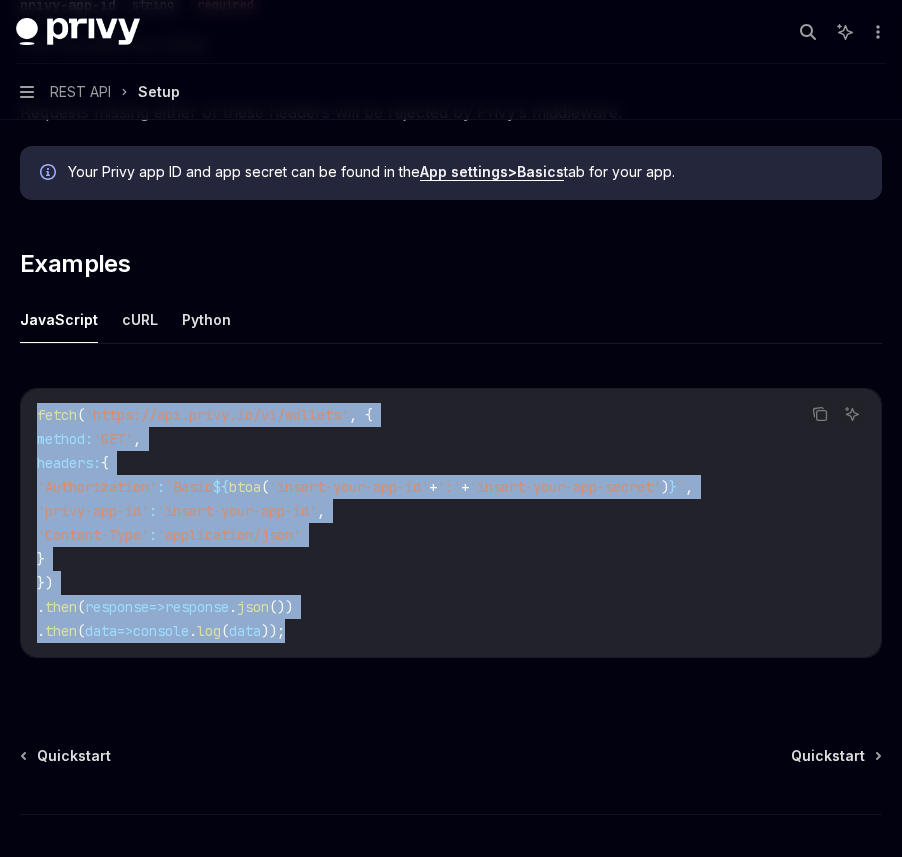 drag, startPoint x: 375, startPoint y: 619, endPoint x: -25, endPoint y: 366, distance: 473.2959 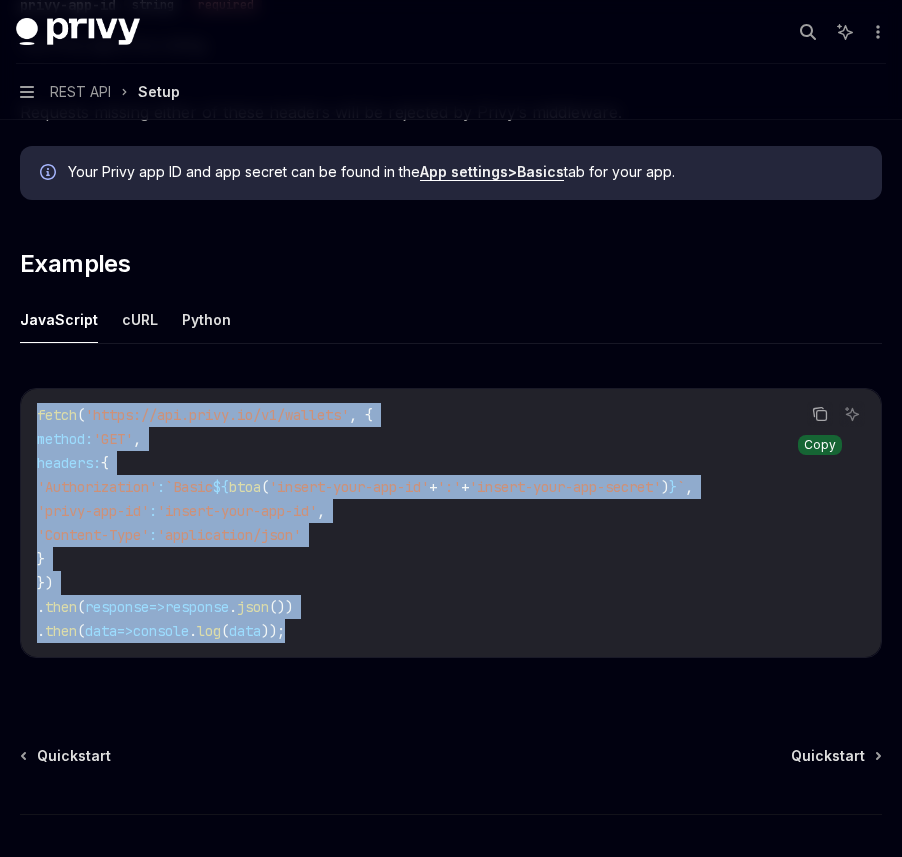 click 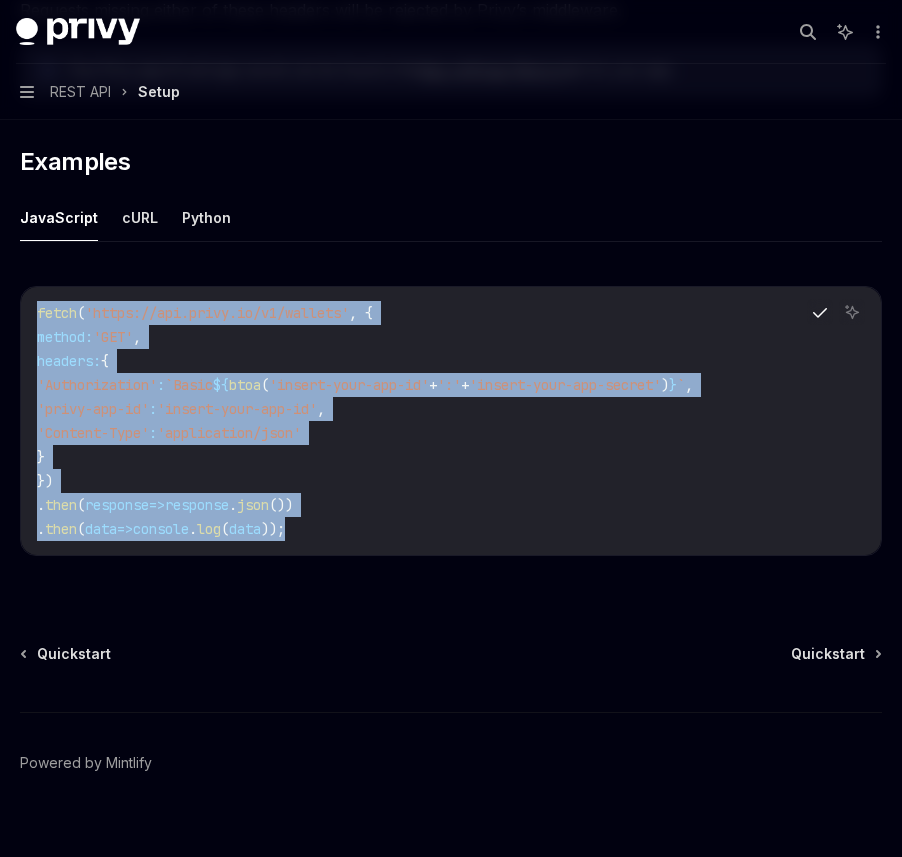 scroll, scrollTop: 1011, scrollLeft: 0, axis: vertical 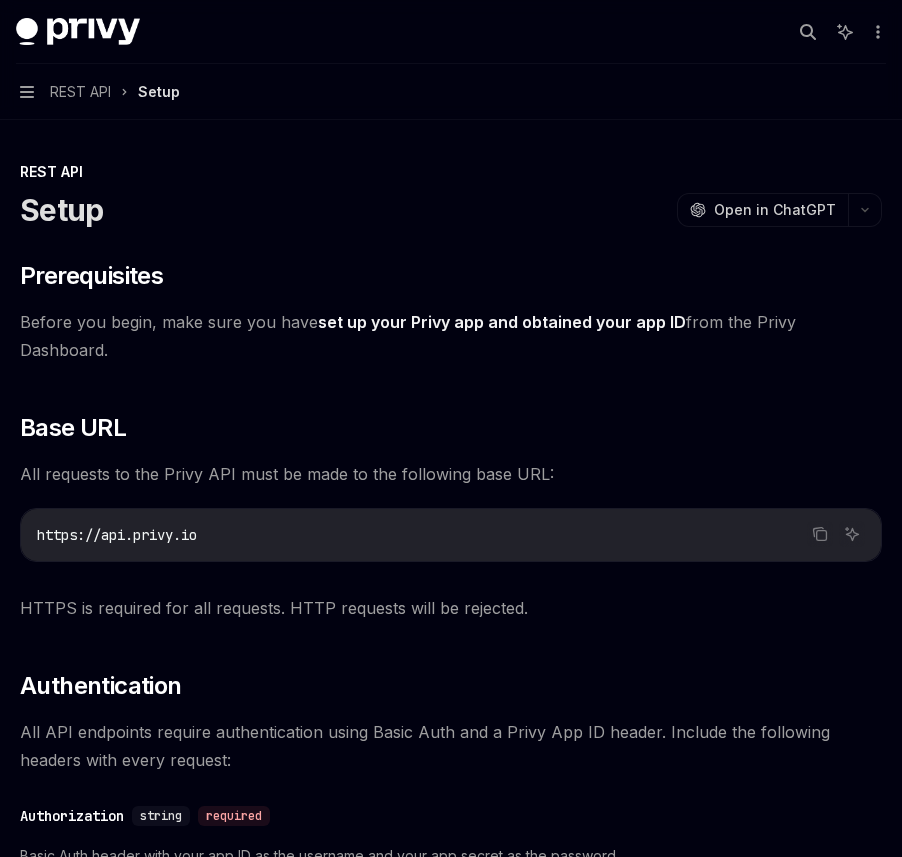 click on "​ Prerequisites" at bounding box center (451, 276) 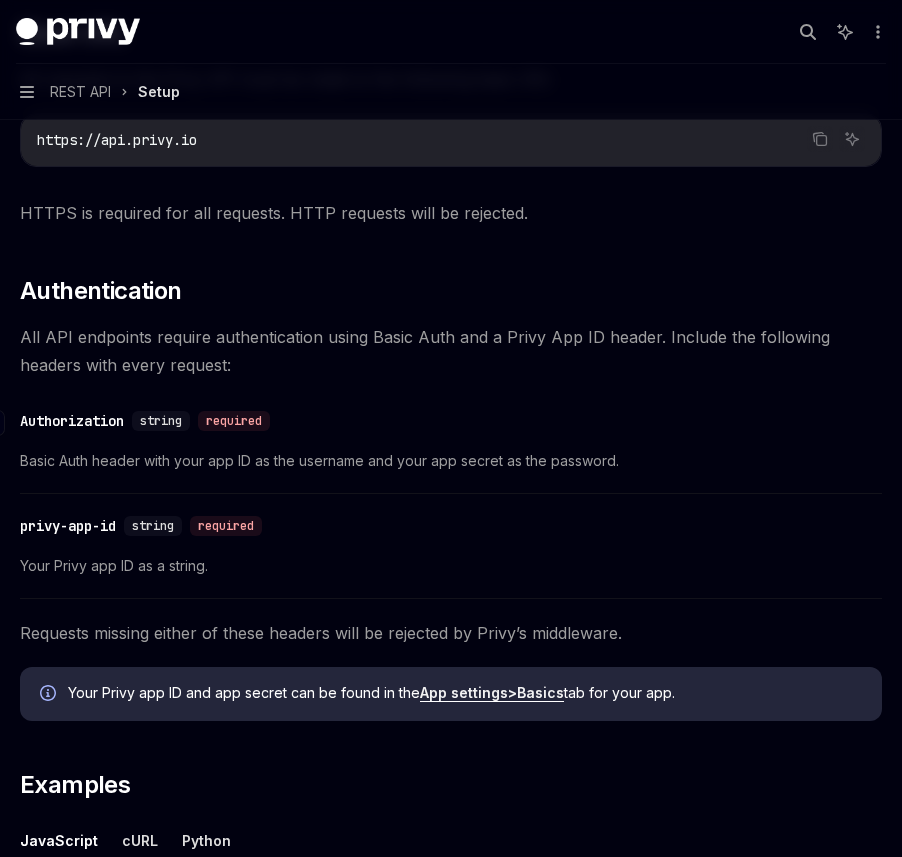 scroll, scrollTop: 396, scrollLeft: 0, axis: vertical 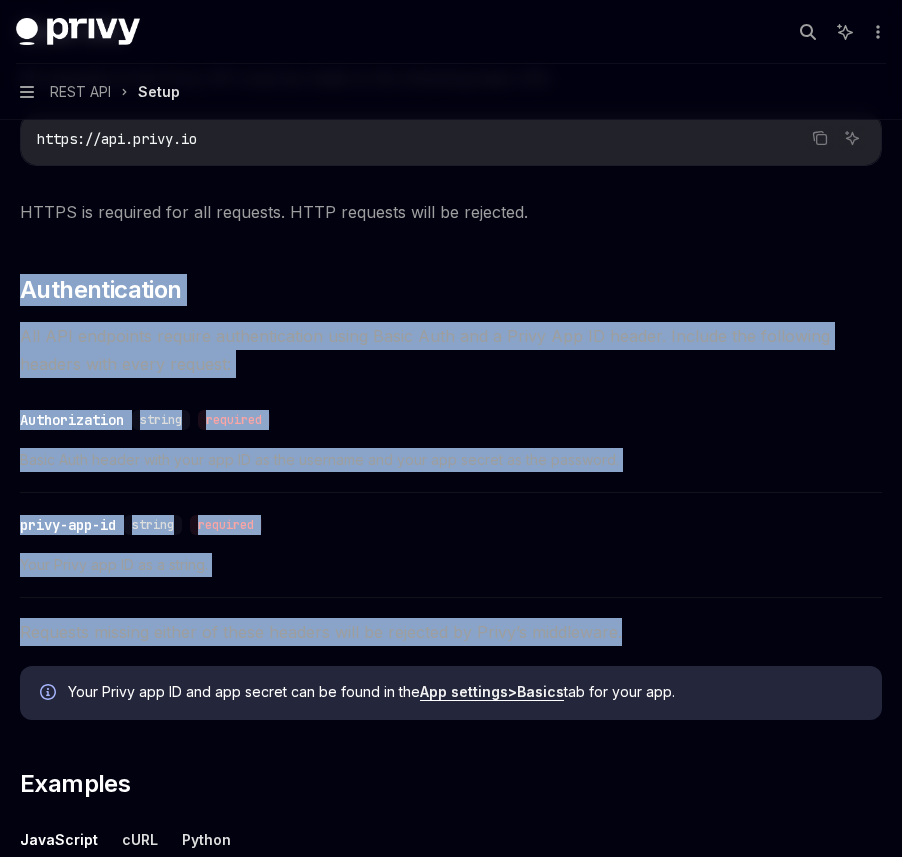 drag, startPoint x: 19, startPoint y: 225, endPoint x: 706, endPoint y: 613, distance: 788.99493 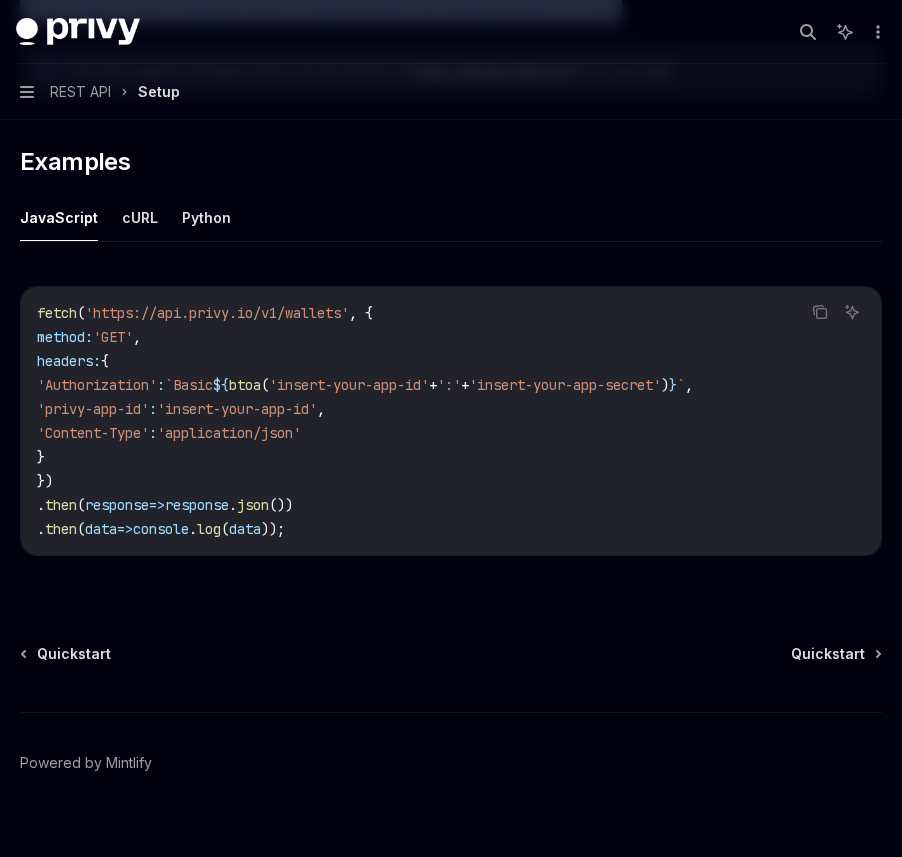 scroll, scrollTop: 1000, scrollLeft: 0, axis: vertical 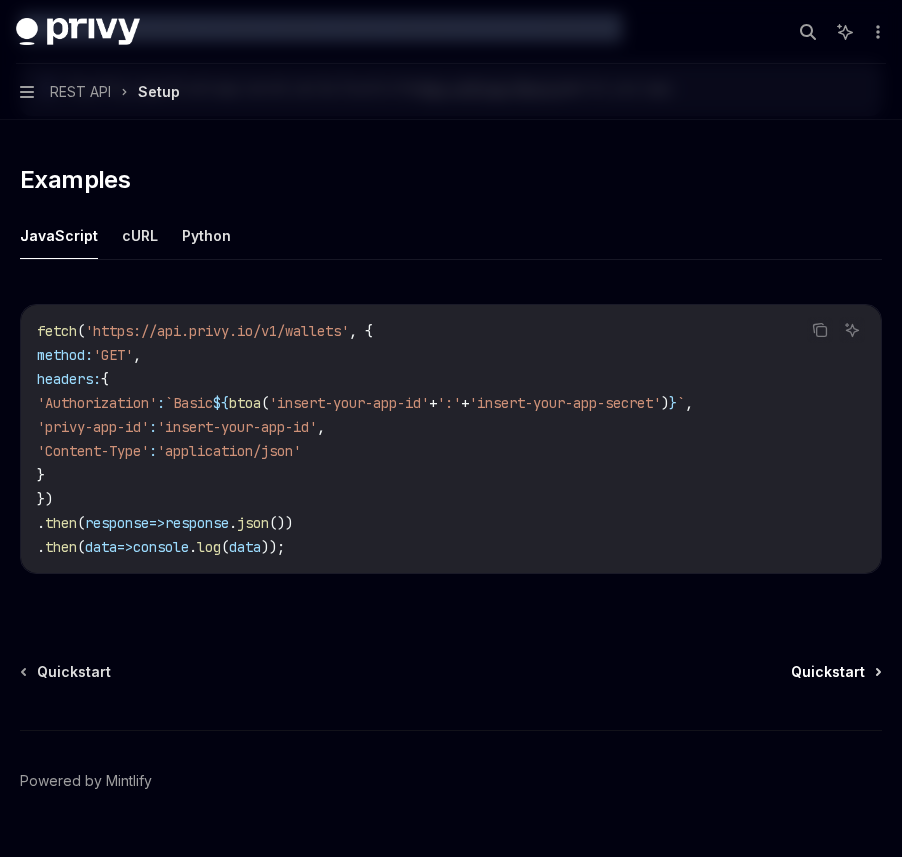 click on "Quickstart" at bounding box center [828, 672] 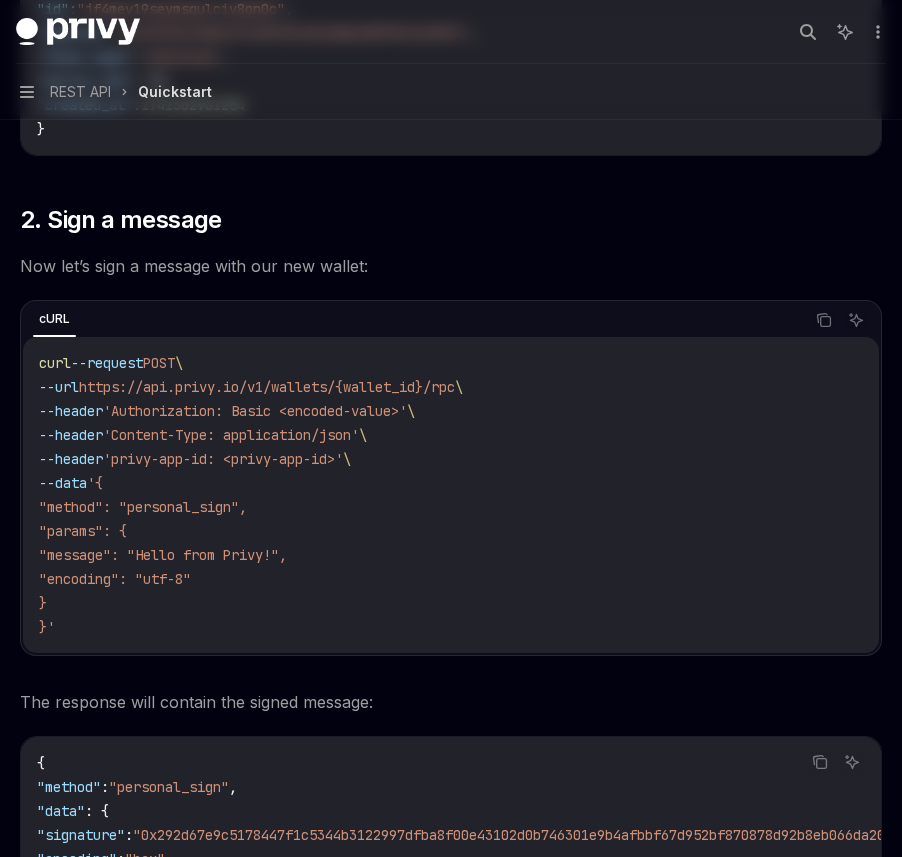 type on "*" 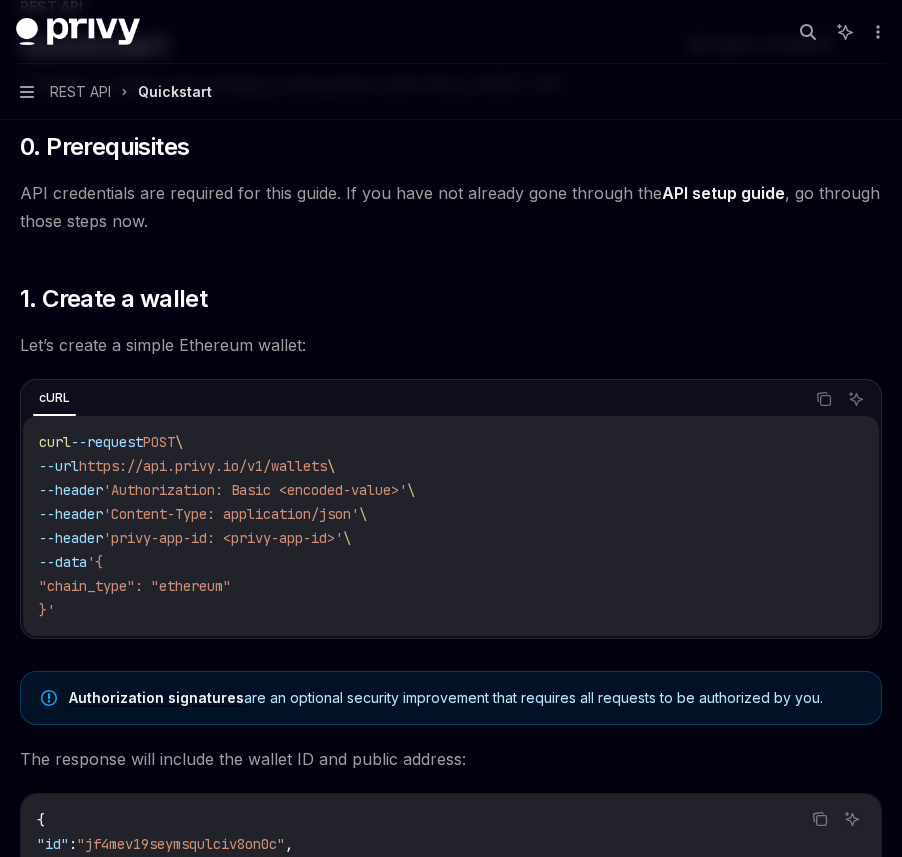 scroll, scrollTop: 198, scrollLeft: 0, axis: vertical 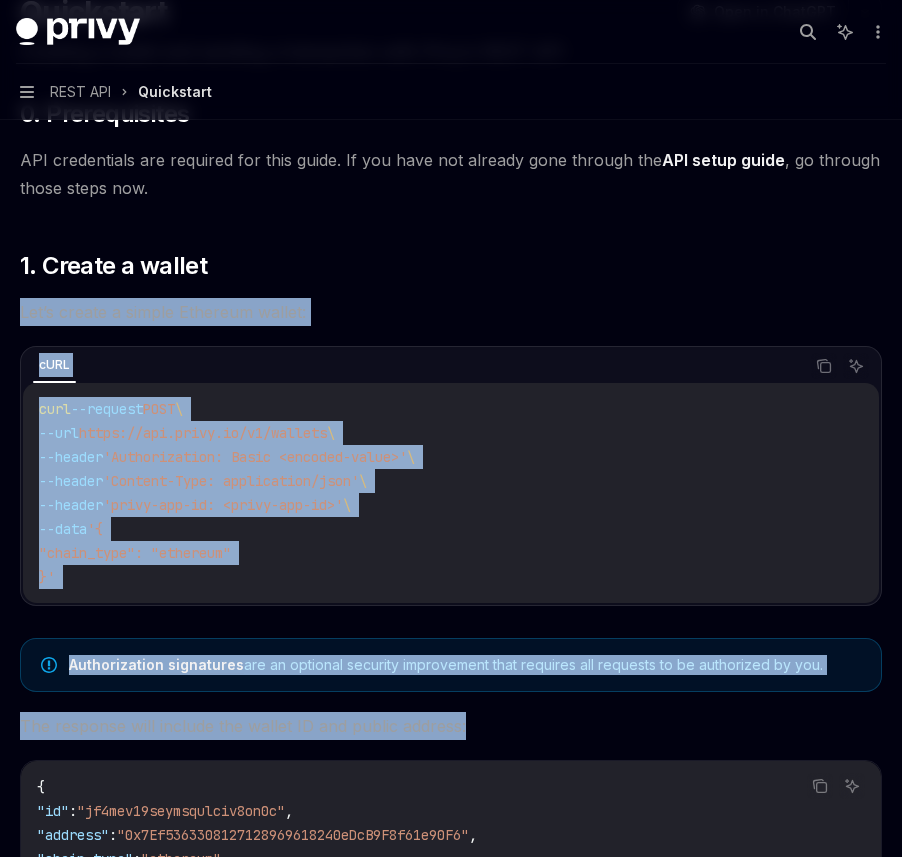 drag, startPoint x: 40, startPoint y: 287, endPoint x: 563, endPoint y: 728, distance: 684.11255 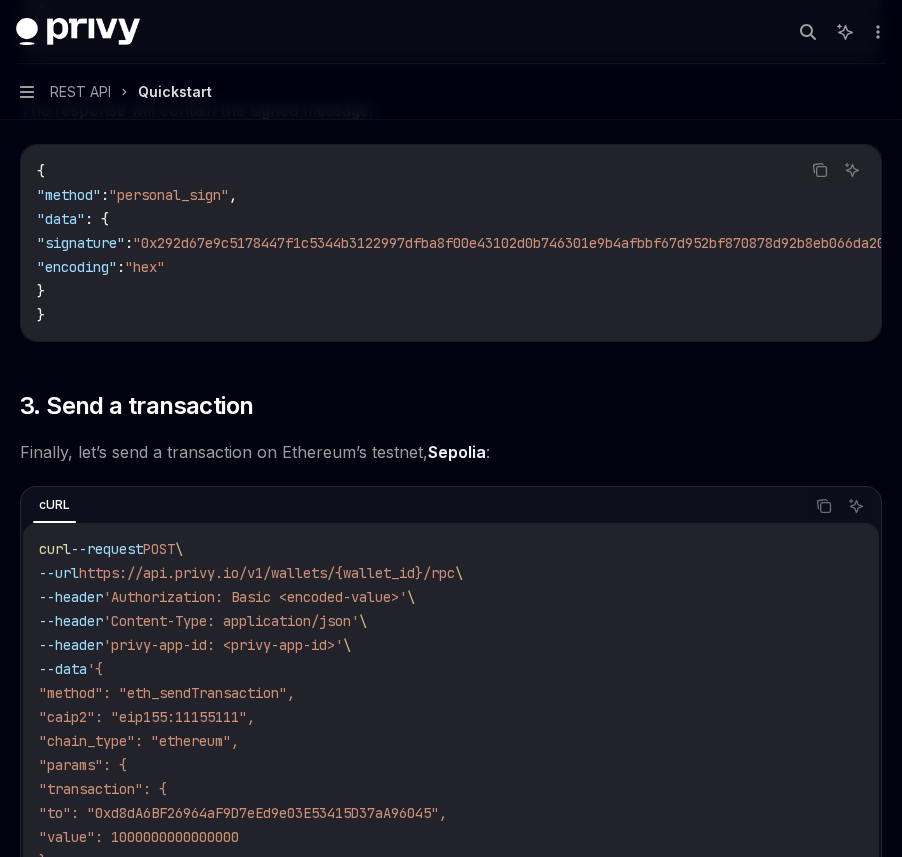 scroll, scrollTop: 1789, scrollLeft: 0, axis: vertical 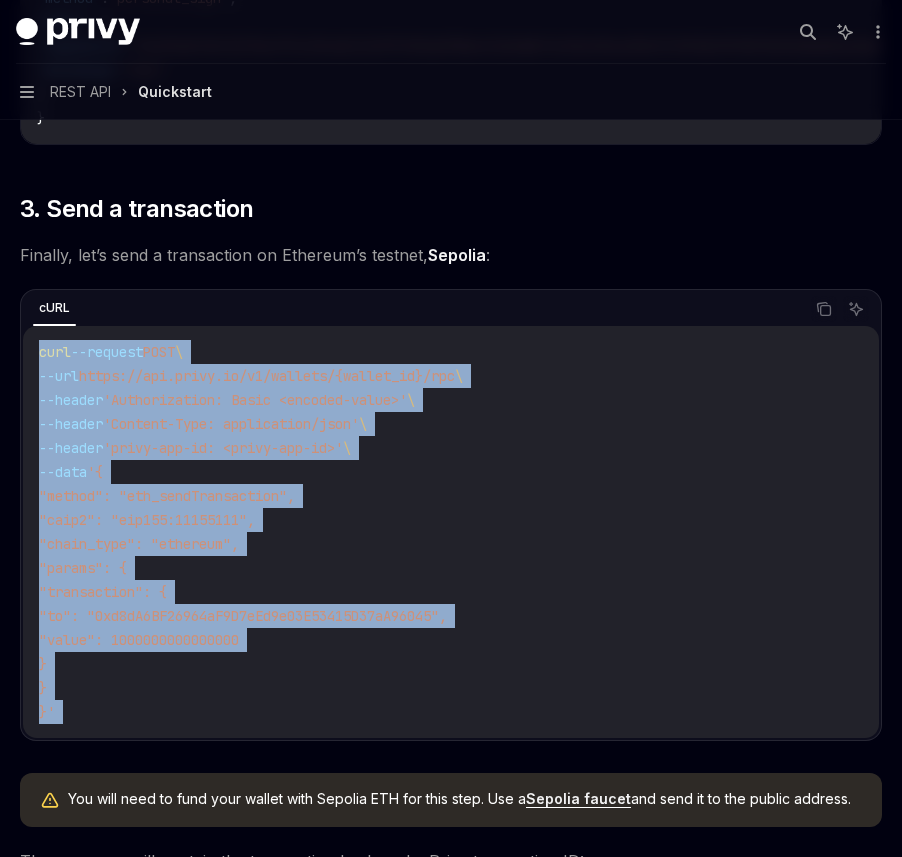 copy on "curl  --request  POST  \
--url  https://api.privy.io/v1/wallets/[UUID]/rpc  \
--header  'Authorization: Basic <encoded-value>'  \
--header  'Content-Type: application/json'  \
--header  'privy-app-id: <privy-app-id>'  \
--data  '{
"method": "eth_sendTransaction",
"caip2": "eip155:11155111",
"chain_type": "ethereum",
"params": {
"transaction": {
"to": "[ETH_ADDRESS]",
"value": [NUMBER]
}
}
}'" 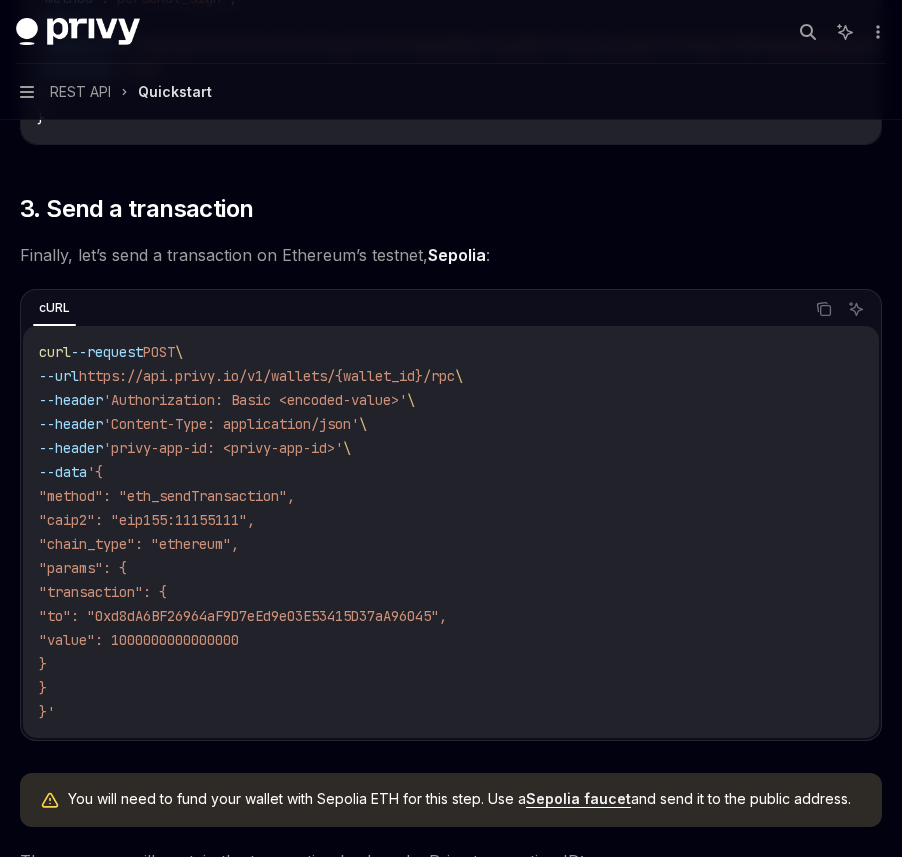 click on "--request" at bounding box center [107, 352] 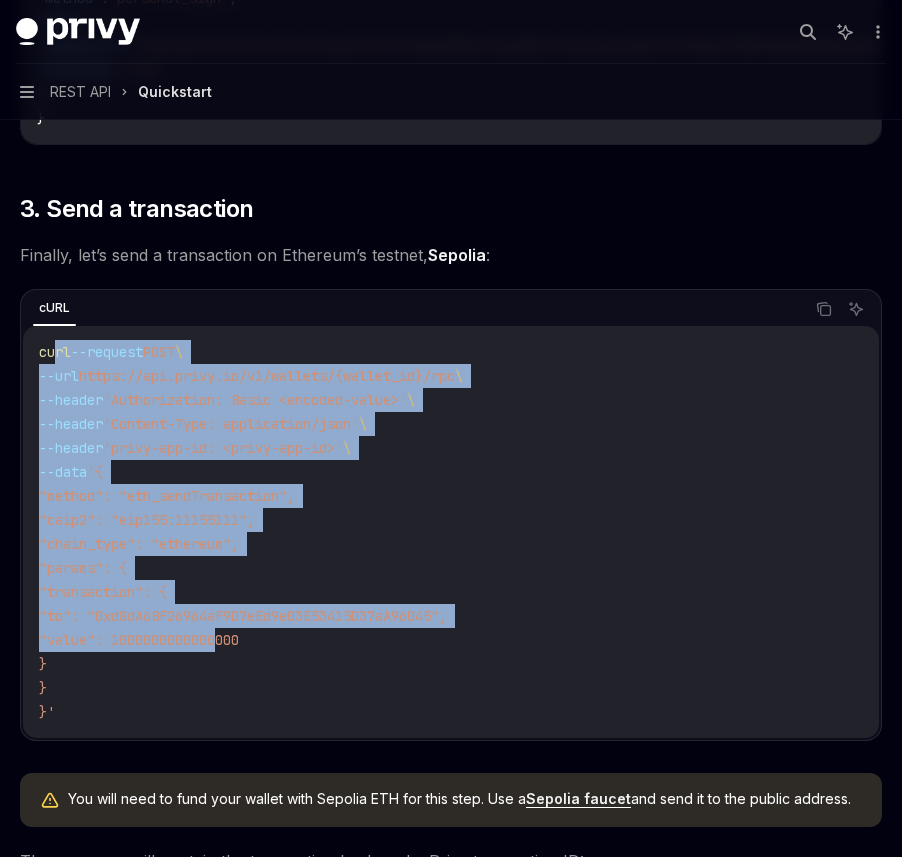 drag, startPoint x: 58, startPoint y: 357, endPoint x: 227, endPoint y: 638, distance: 327.9055 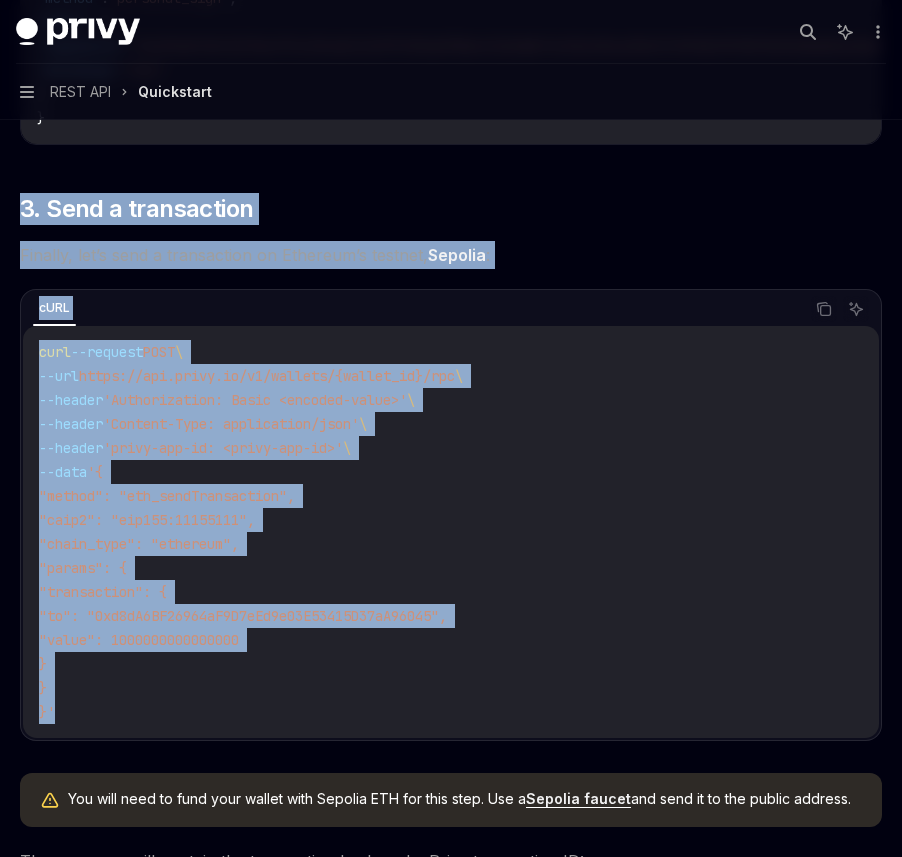 drag, startPoint x: 229, startPoint y: 714, endPoint x: 18, endPoint y: 194, distance: 561.1782 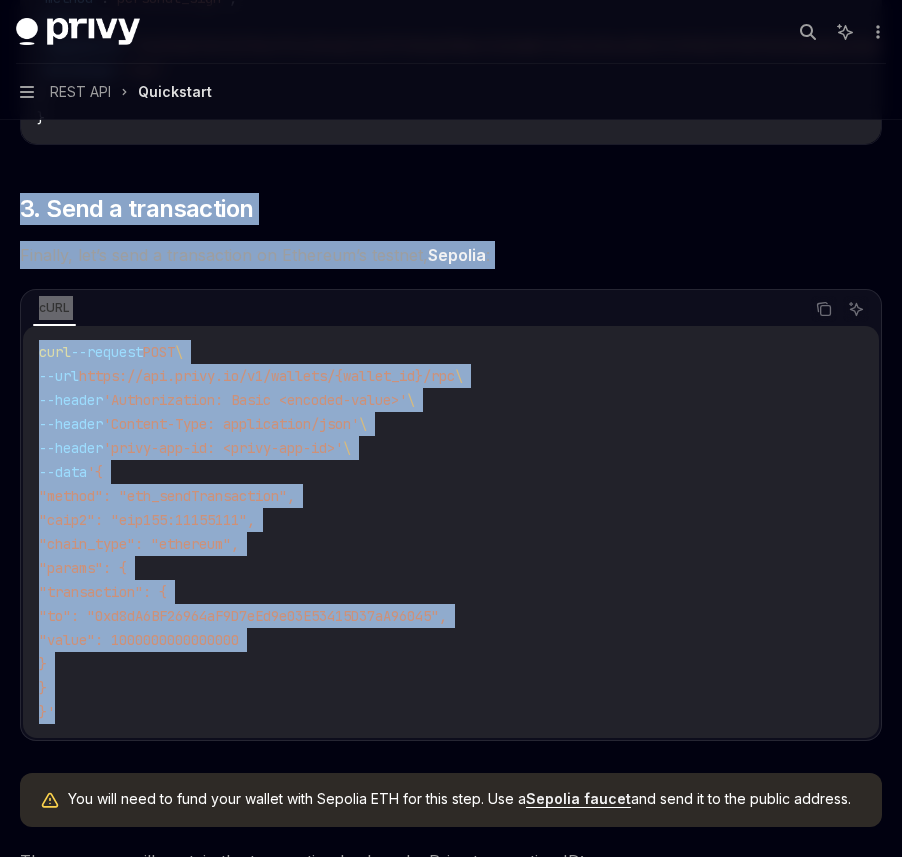 click on "curl  --request  POST  \
--url  https://api.privy.io/v1/wallets/[UUID]/rpc  \
--header  'Authorization: Basic <encoded-value>'  \
--header  'Content-Type: application/json'  \
--header  'privy-app-id: <privy-app-id>'  \
--data  '{
"method": "eth_sendTransaction",
"caip2": "eip155:11155111",
"chain_type": "ethereum",
"params": {
"transaction": {
"to": "[ETH_ADDRESS]",
"value": [NUMBER]
}
}
}'" at bounding box center (451, 532) 